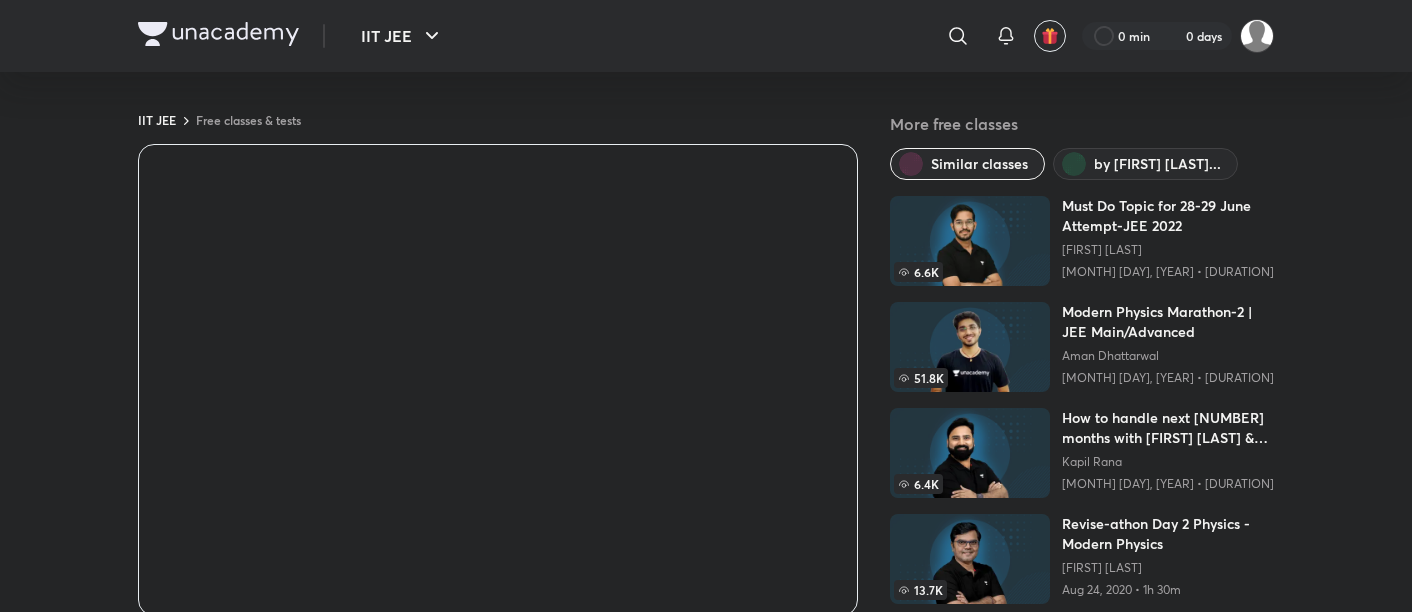 scroll, scrollTop: 0, scrollLeft: 0, axis: both 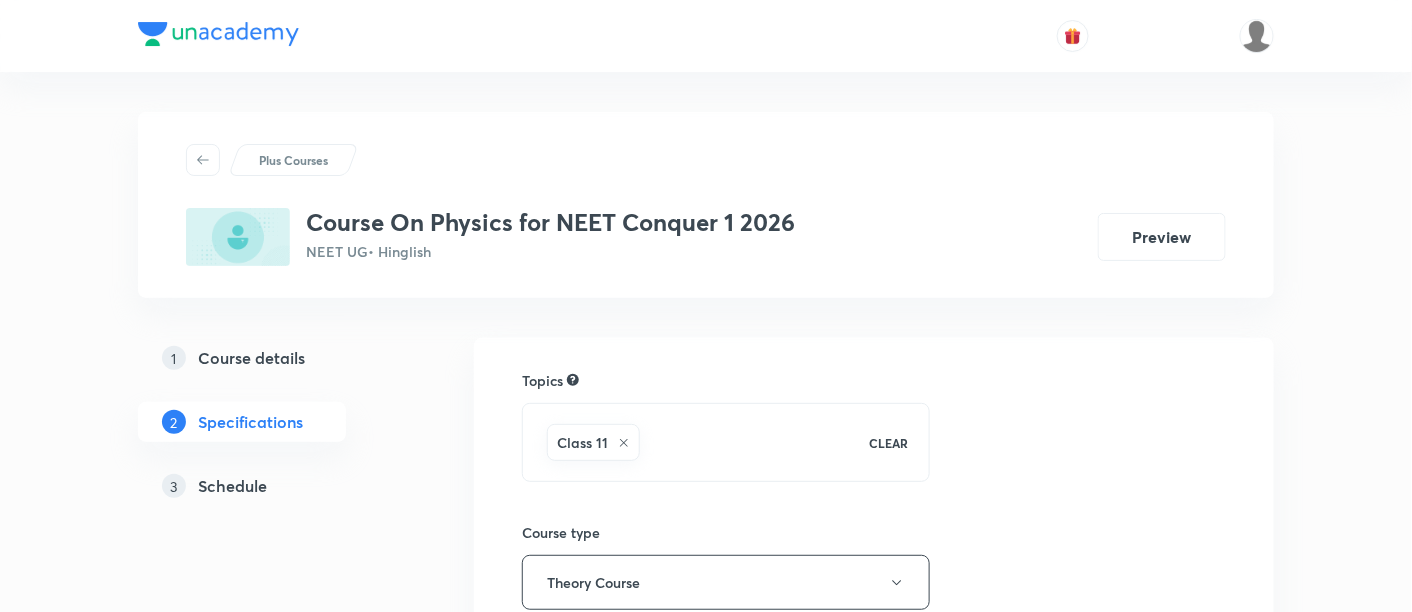 click on "Schedule" at bounding box center (232, 486) 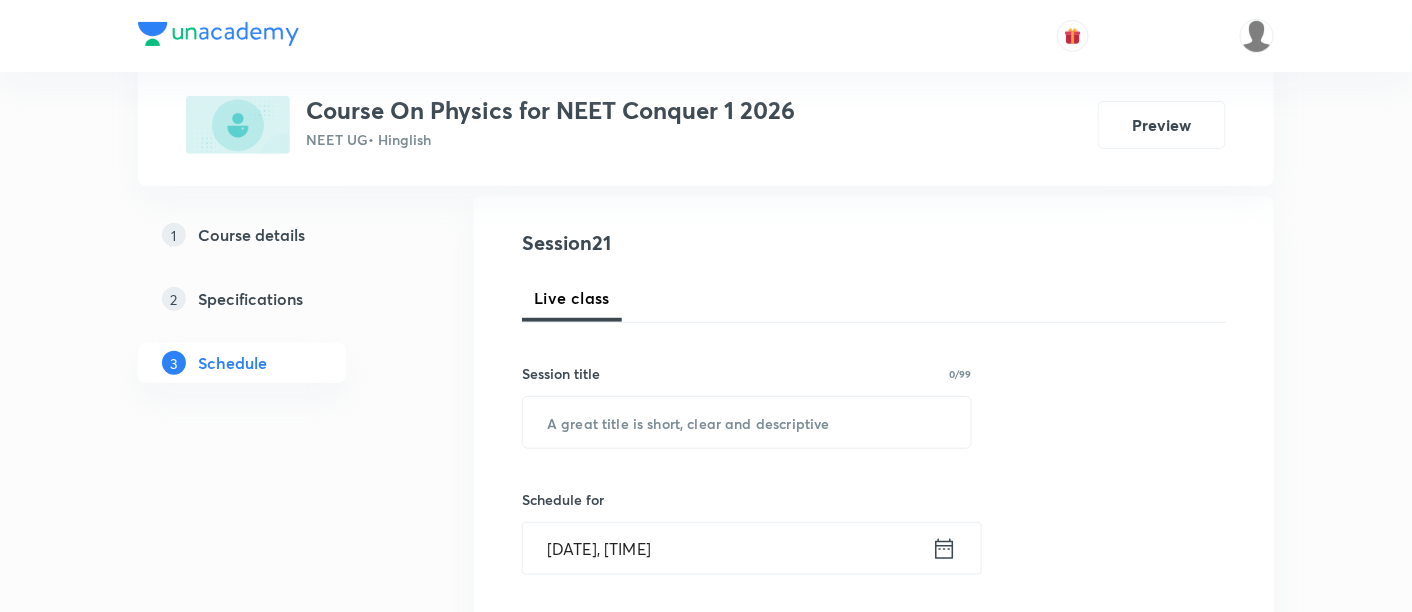 scroll, scrollTop: 222, scrollLeft: 0, axis: vertical 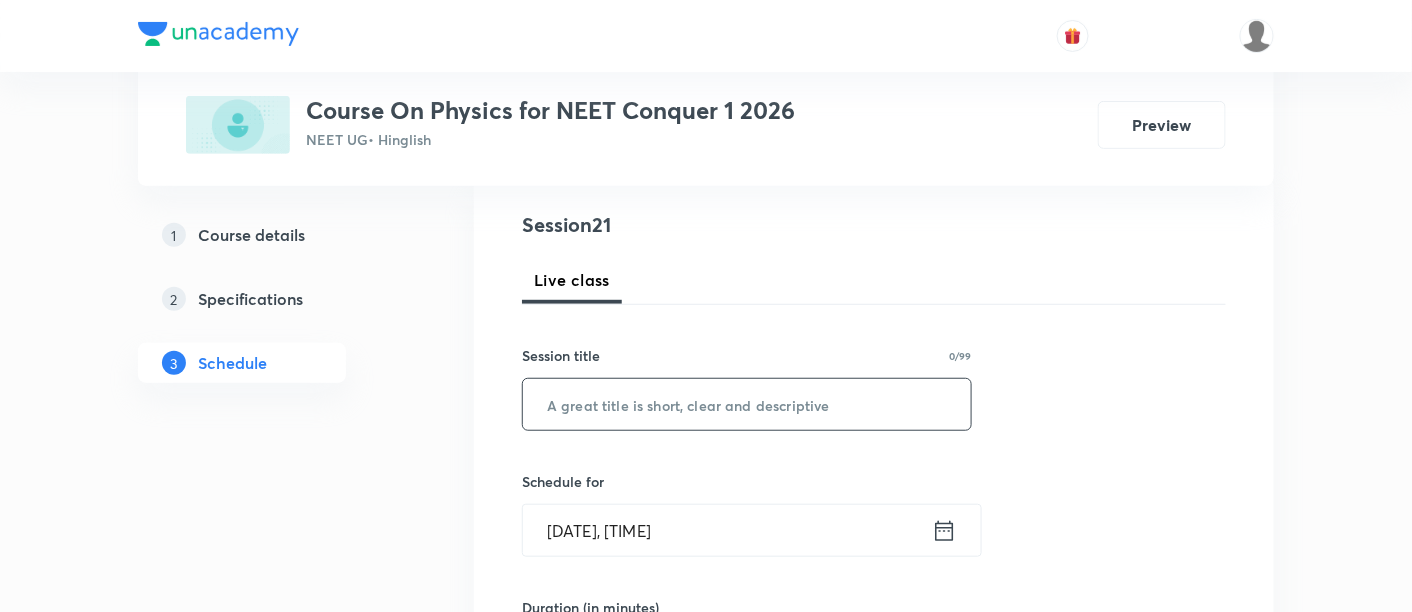drag, startPoint x: 631, startPoint y: 414, endPoint x: 688, endPoint y: 427, distance: 58.463665 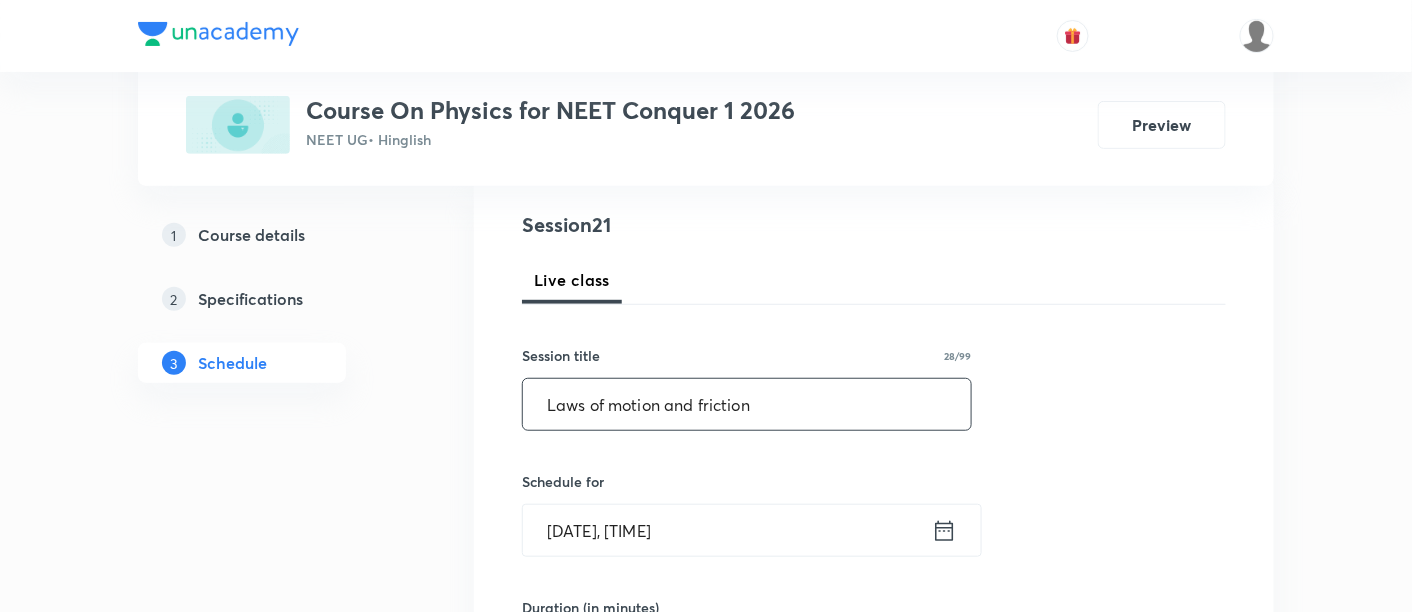 type on "Laws of motion and friction" 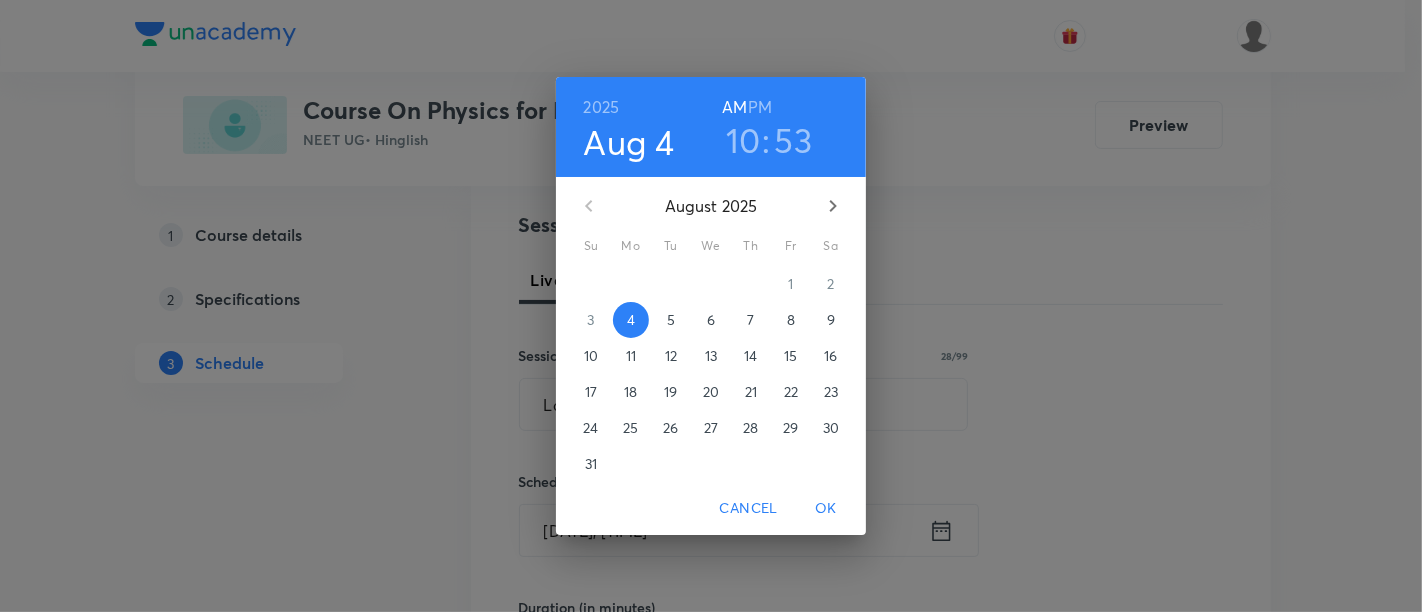 click on "10" at bounding box center [743, 140] 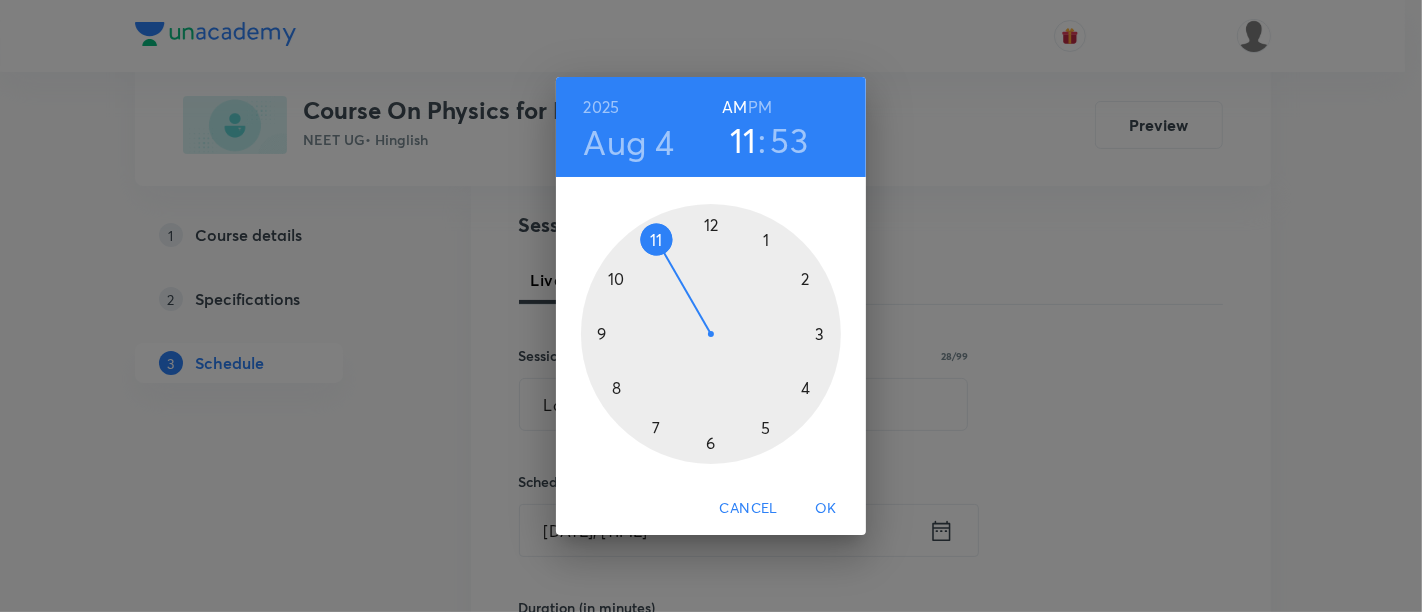 drag, startPoint x: 628, startPoint y: 272, endPoint x: 660, endPoint y: 253, distance: 37.215588 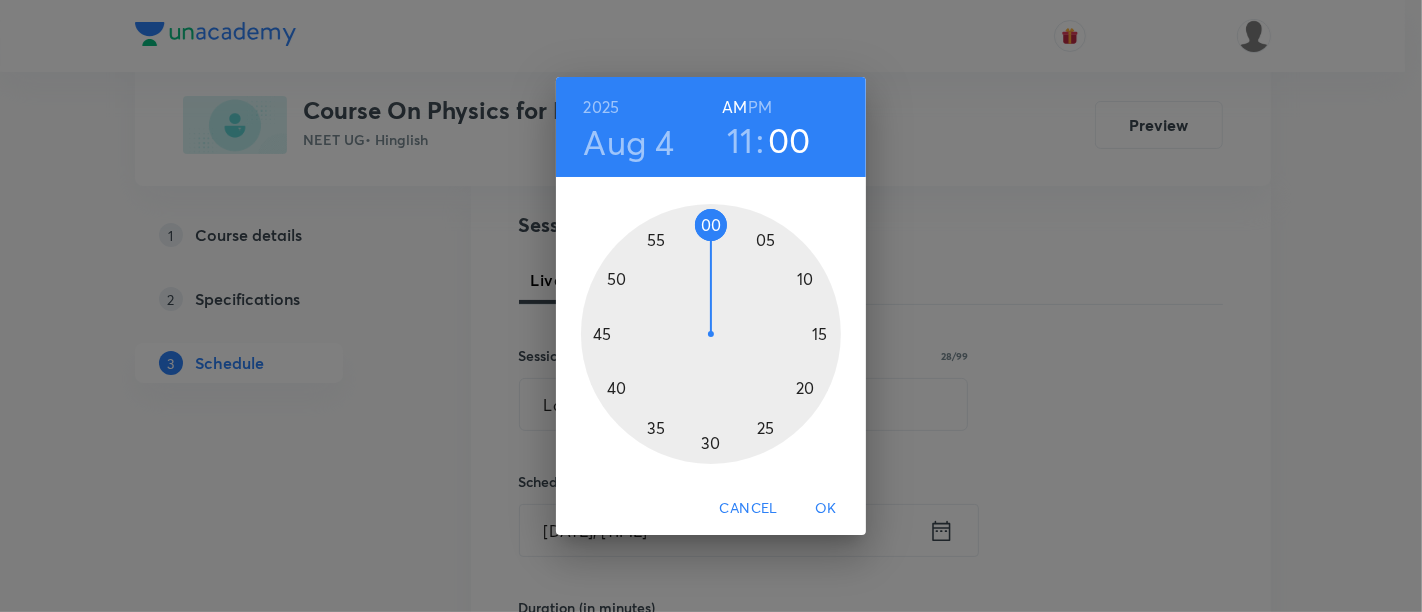drag, startPoint x: 642, startPoint y: 254, endPoint x: 714, endPoint y: 235, distance: 74.46476 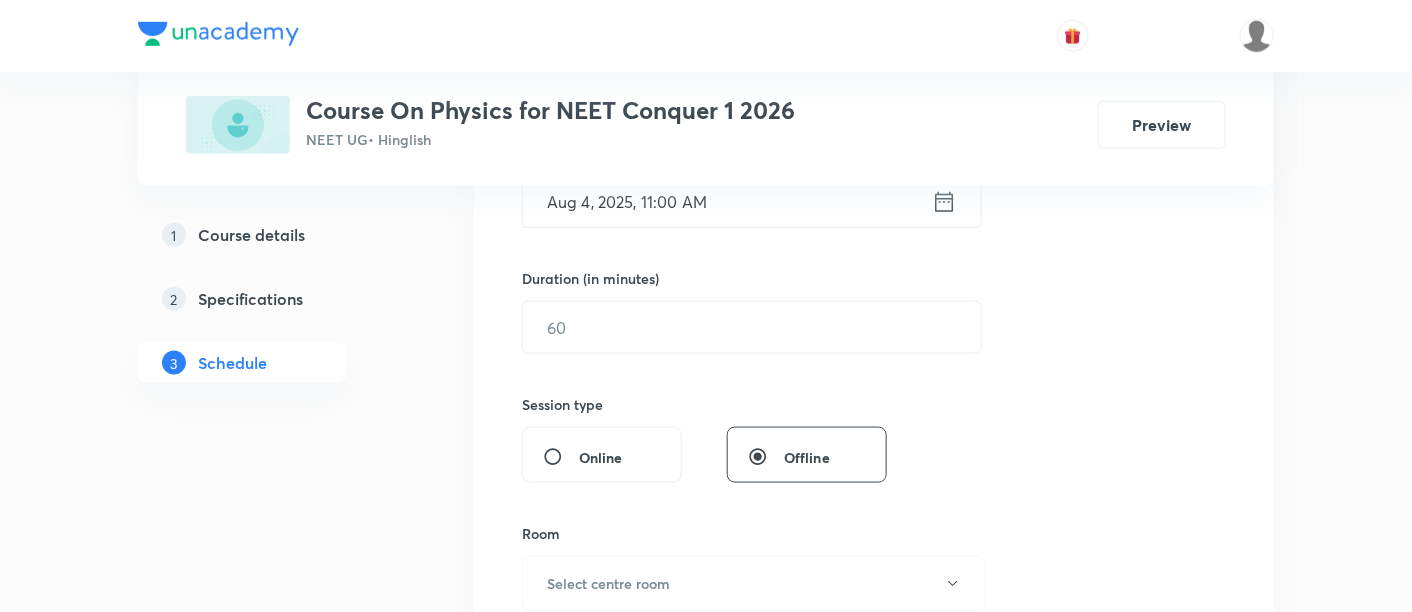 scroll, scrollTop: 555, scrollLeft: 0, axis: vertical 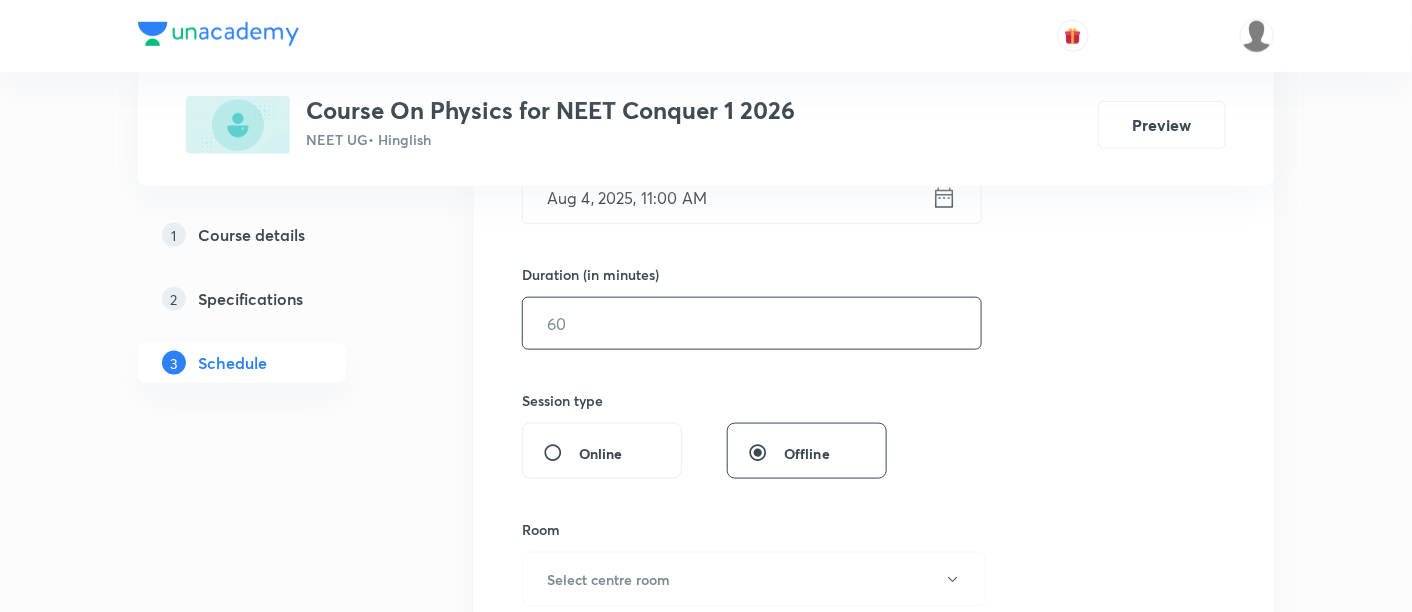 drag, startPoint x: 723, startPoint y: 328, endPoint x: 705, endPoint y: 337, distance: 20.12461 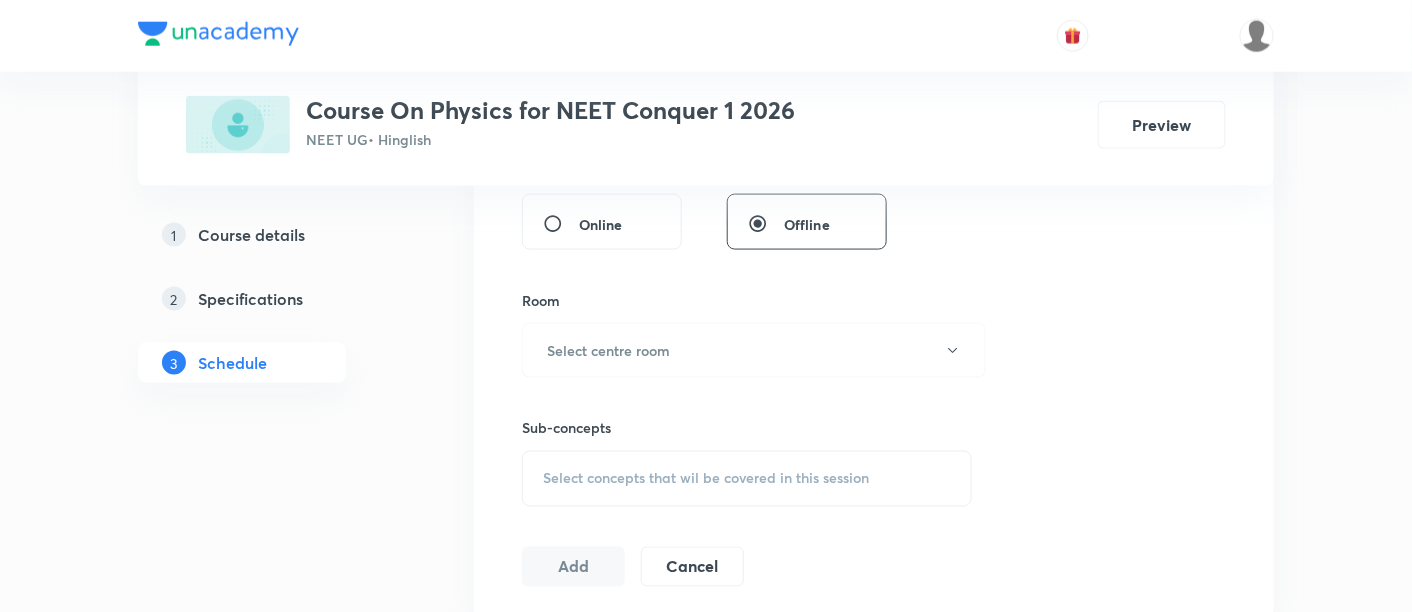 scroll, scrollTop: 777, scrollLeft: 0, axis: vertical 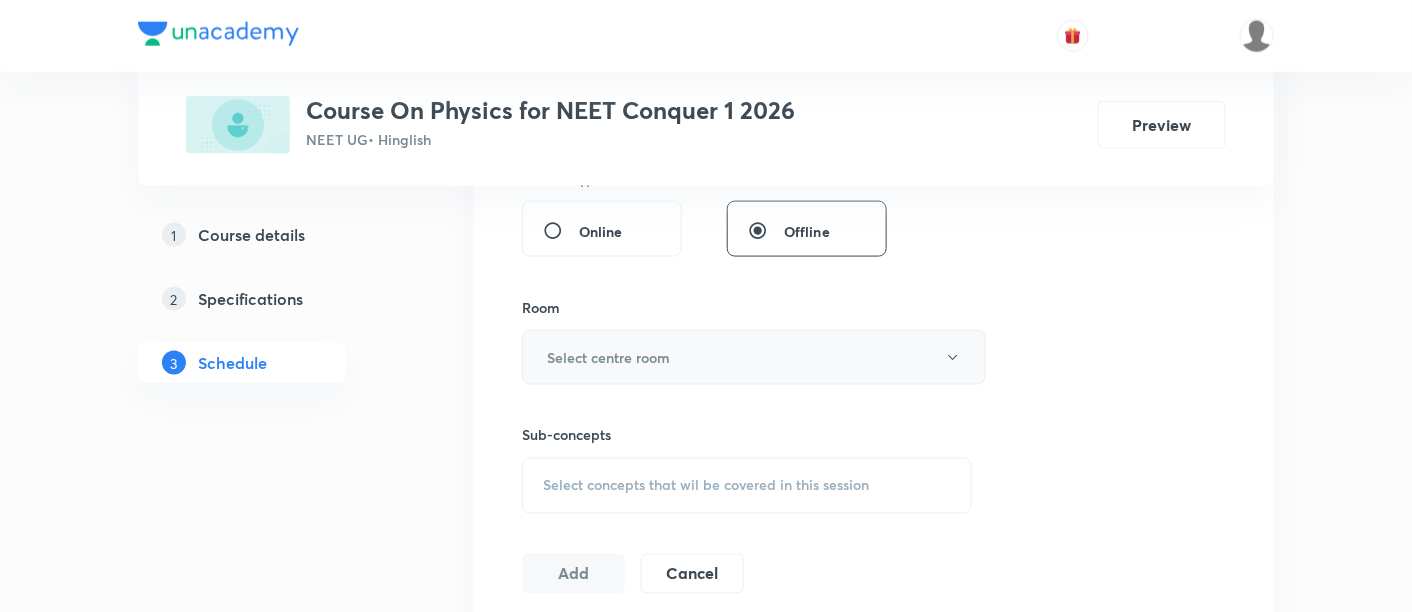 type on "90" 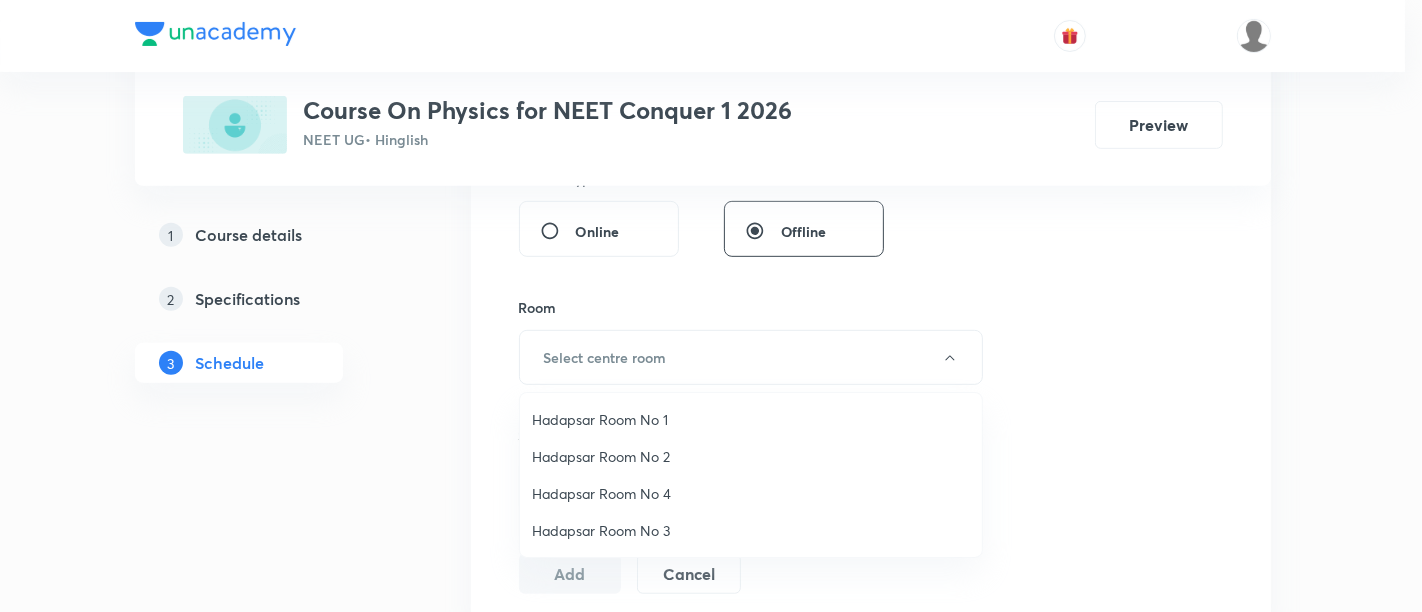 click on "Hadapsar Room No 1" at bounding box center [751, 419] 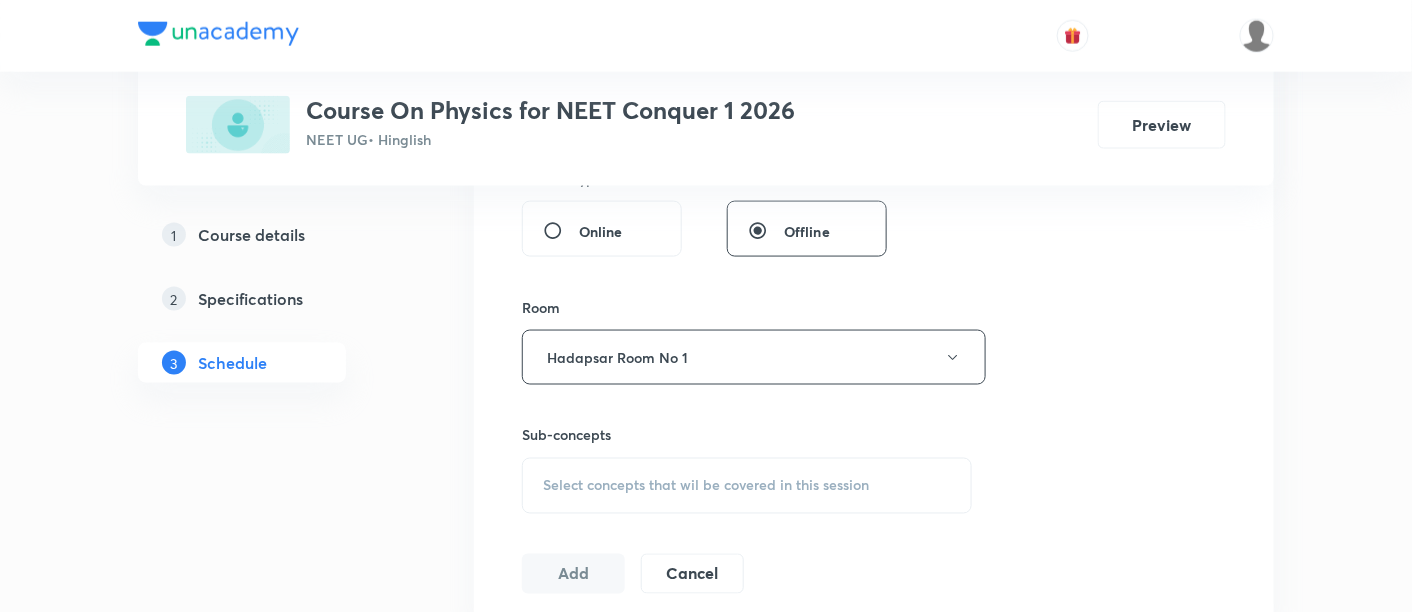 click on "Select concepts that wil be covered in this session" at bounding box center (706, 486) 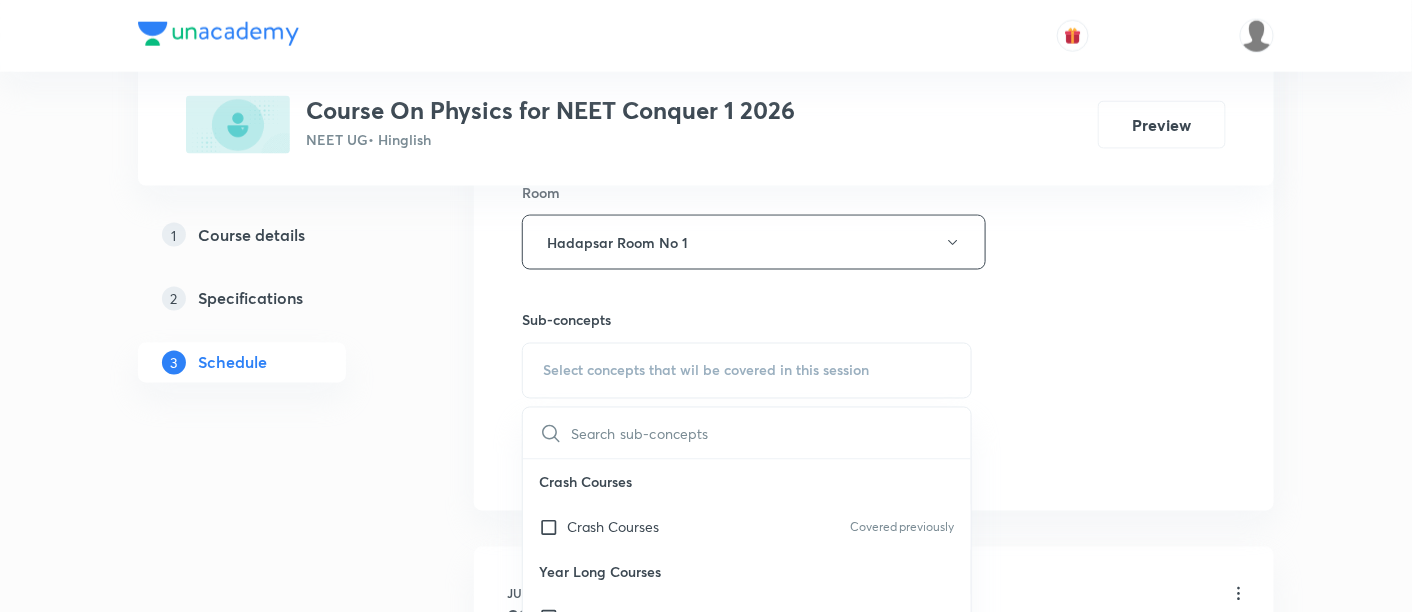 scroll, scrollTop: 1000, scrollLeft: 0, axis: vertical 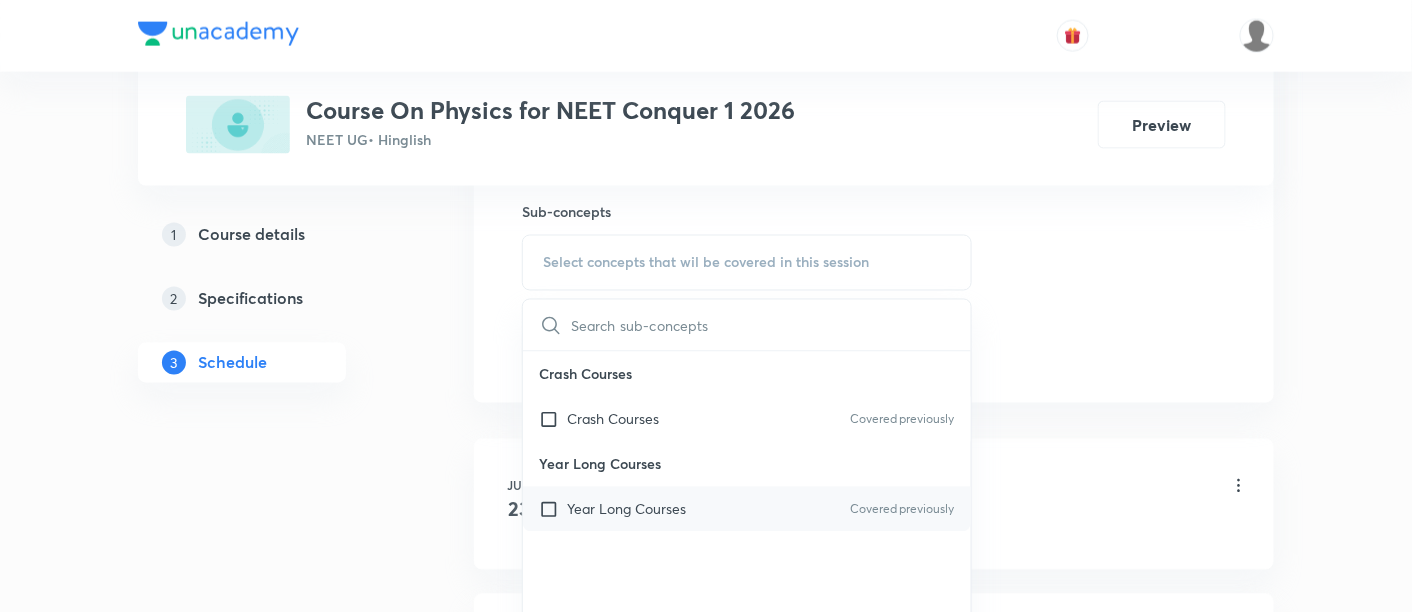 click on "Year Long Courses Covered previously" at bounding box center (747, 509) 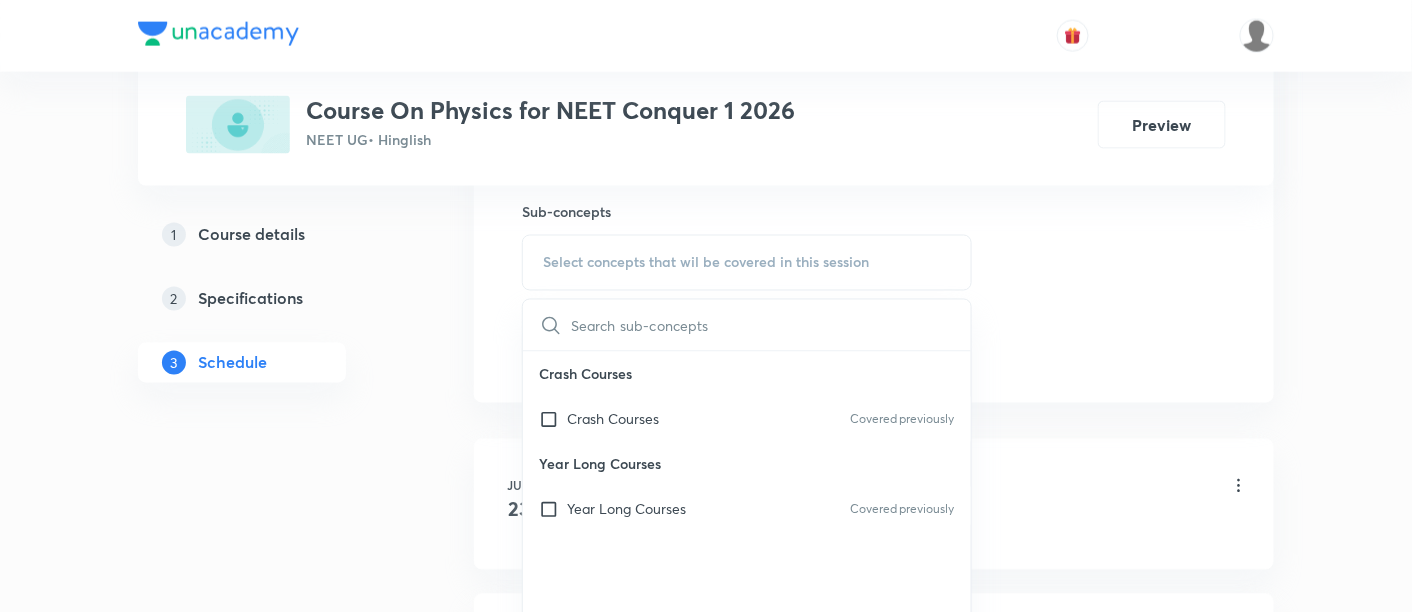 checkbox on "true" 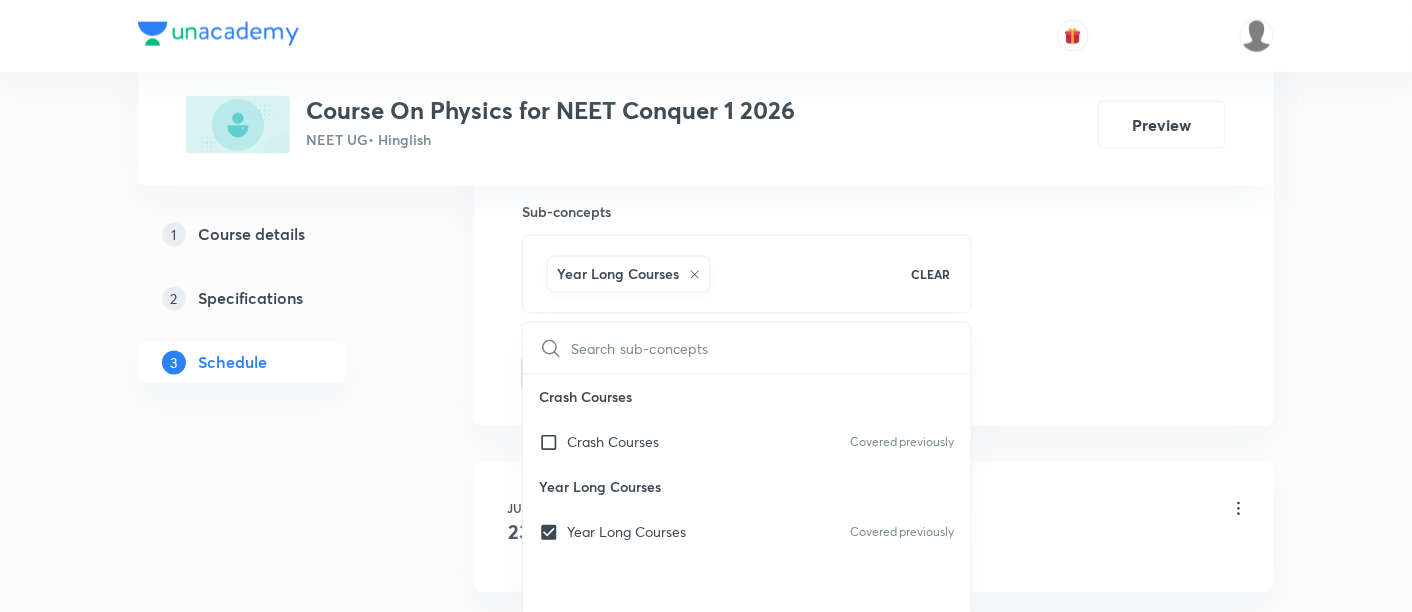 click on "Session  21 Live class Session title 28/99 Laws of motion and friction ​ Schedule for Aug 4, 2025, 11:00 AM ​ Duration (in minutes) 90 ​   Session type Online Offline Room Hadapsar Room No 1 Sub-concepts Year Long Courses CLEAR ​ Crash Courses Crash Courses Covered previously Year Long Courses Year Long Courses Covered previously Add Cancel" at bounding box center [874, -87] 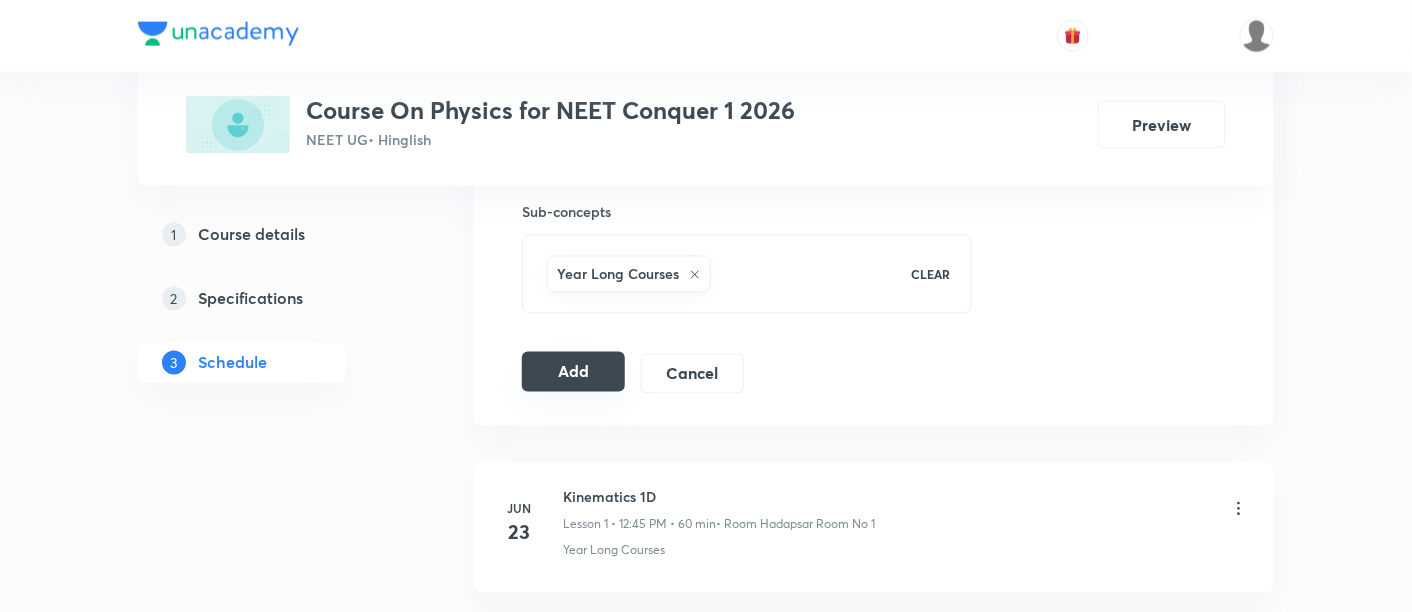 click on "Add" at bounding box center [573, 372] 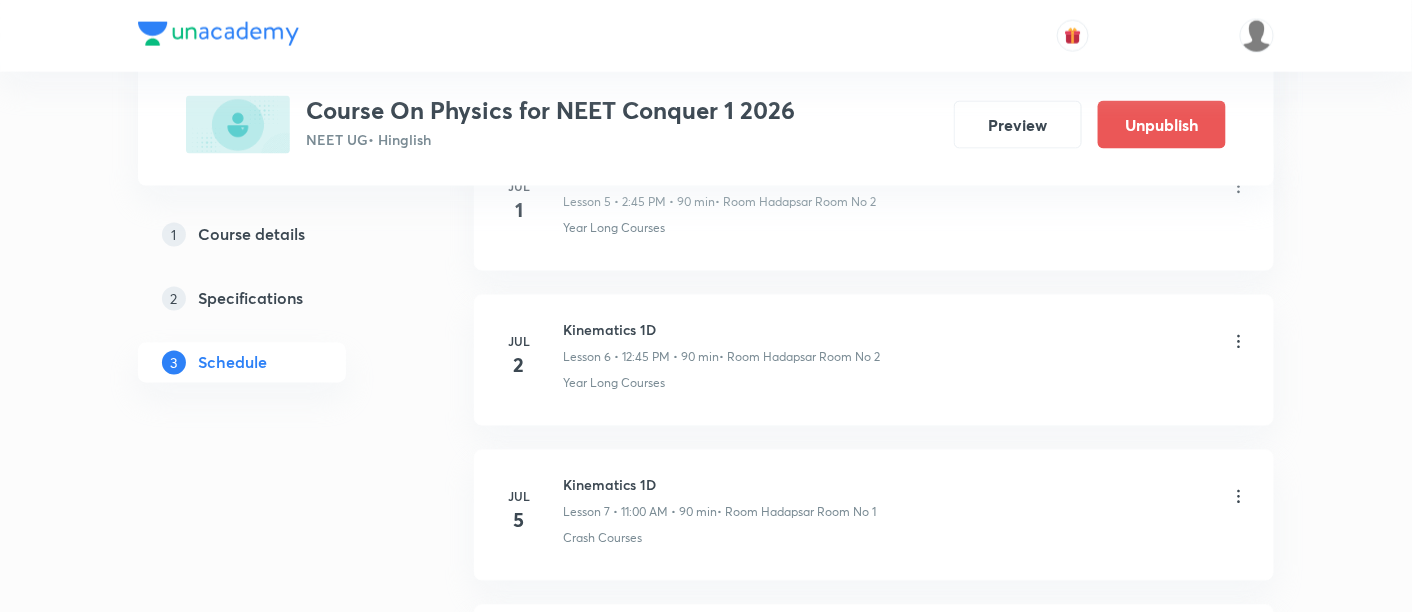 drag, startPoint x: 591, startPoint y: 375, endPoint x: 1314, endPoint y: 316, distance: 725.4033 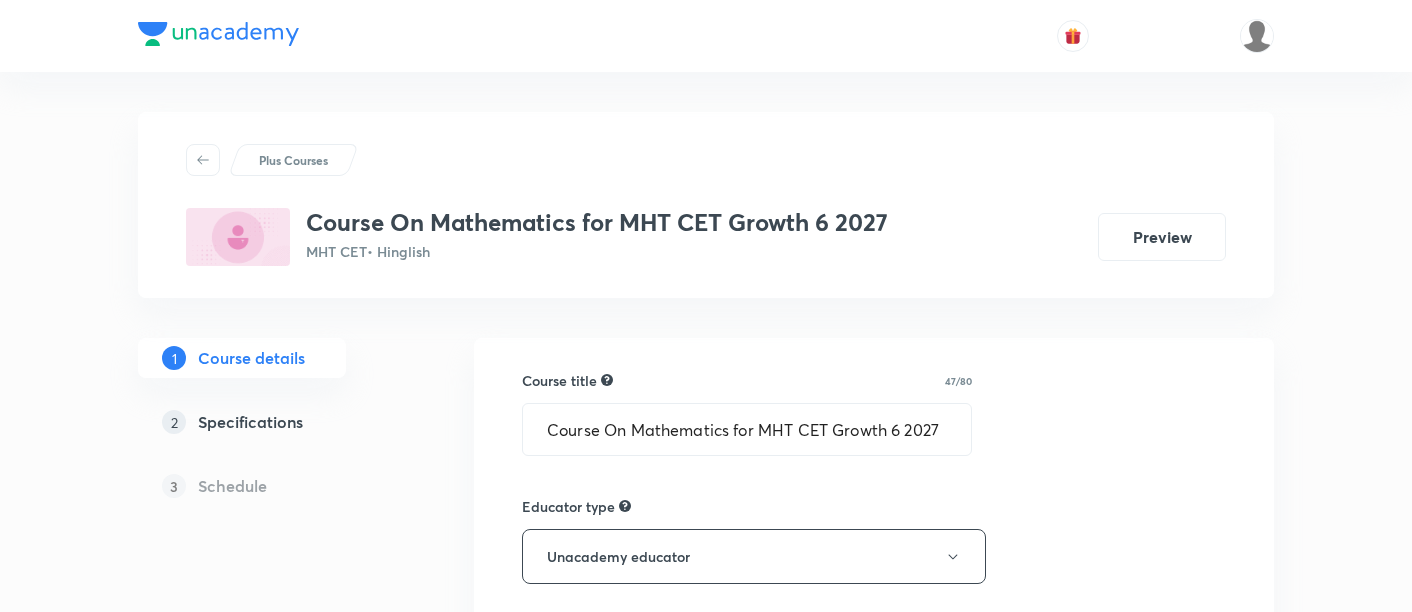 scroll, scrollTop: 1333, scrollLeft: 0, axis: vertical 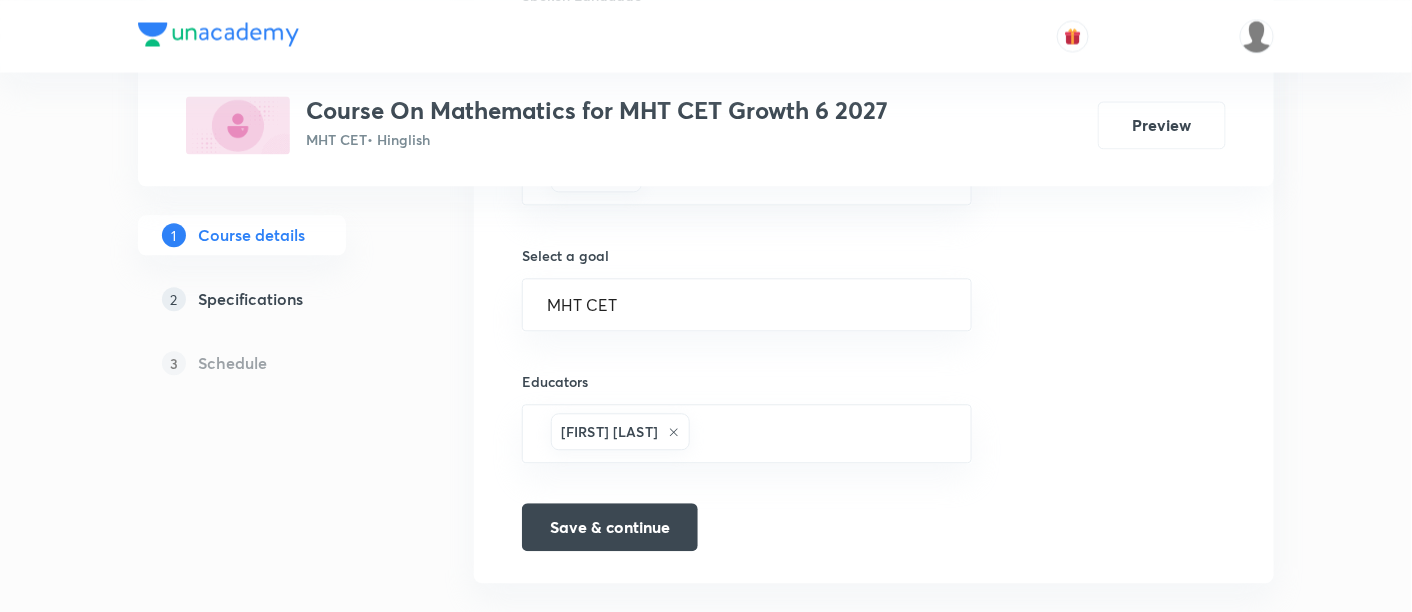 click on "Specifications" at bounding box center (250, 299) 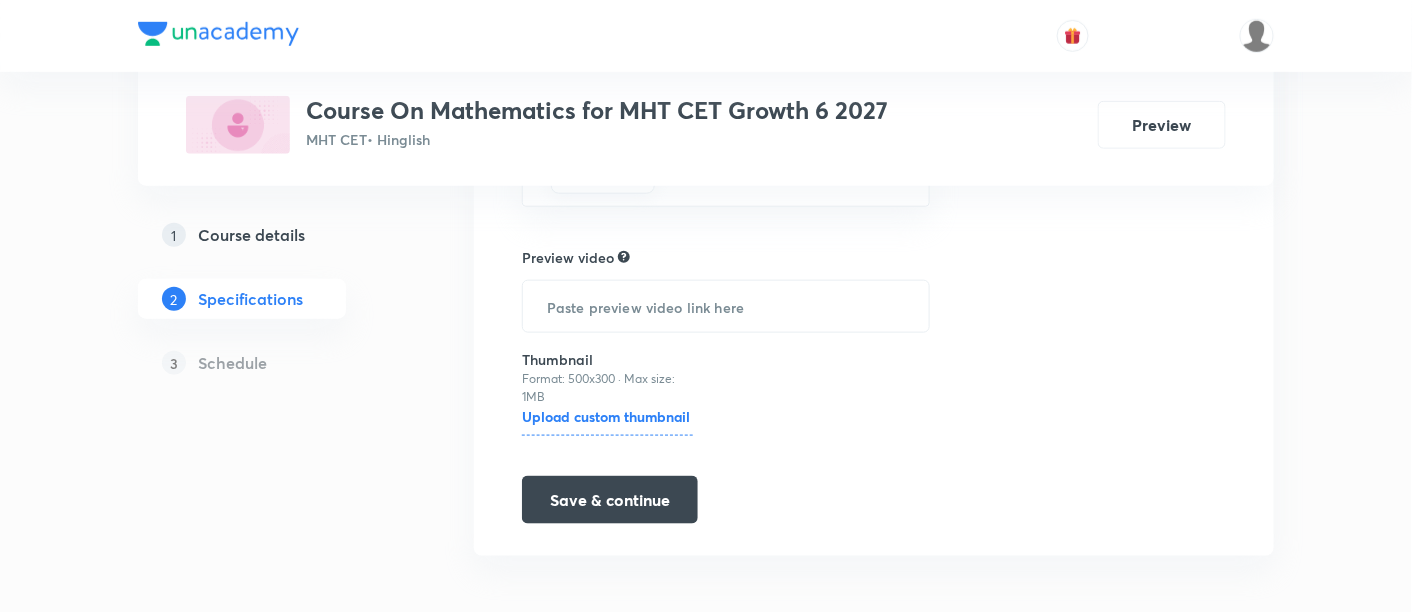 scroll, scrollTop: 538, scrollLeft: 0, axis: vertical 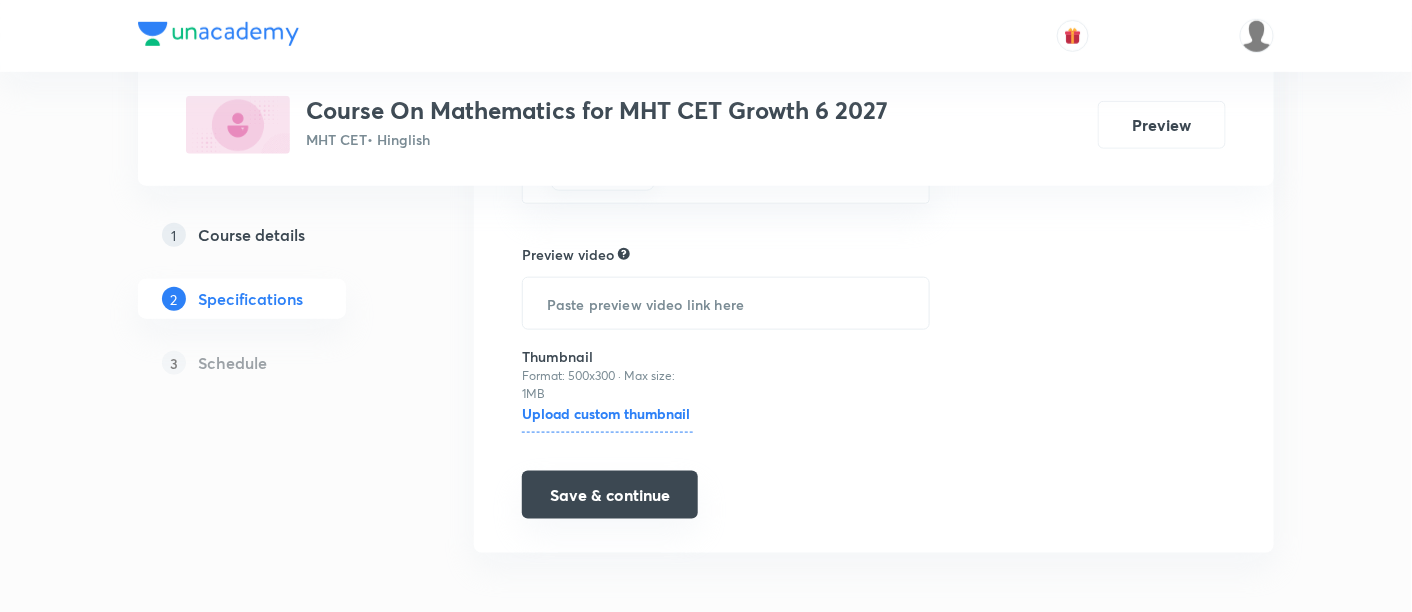 click on "Save & continue" at bounding box center [610, 495] 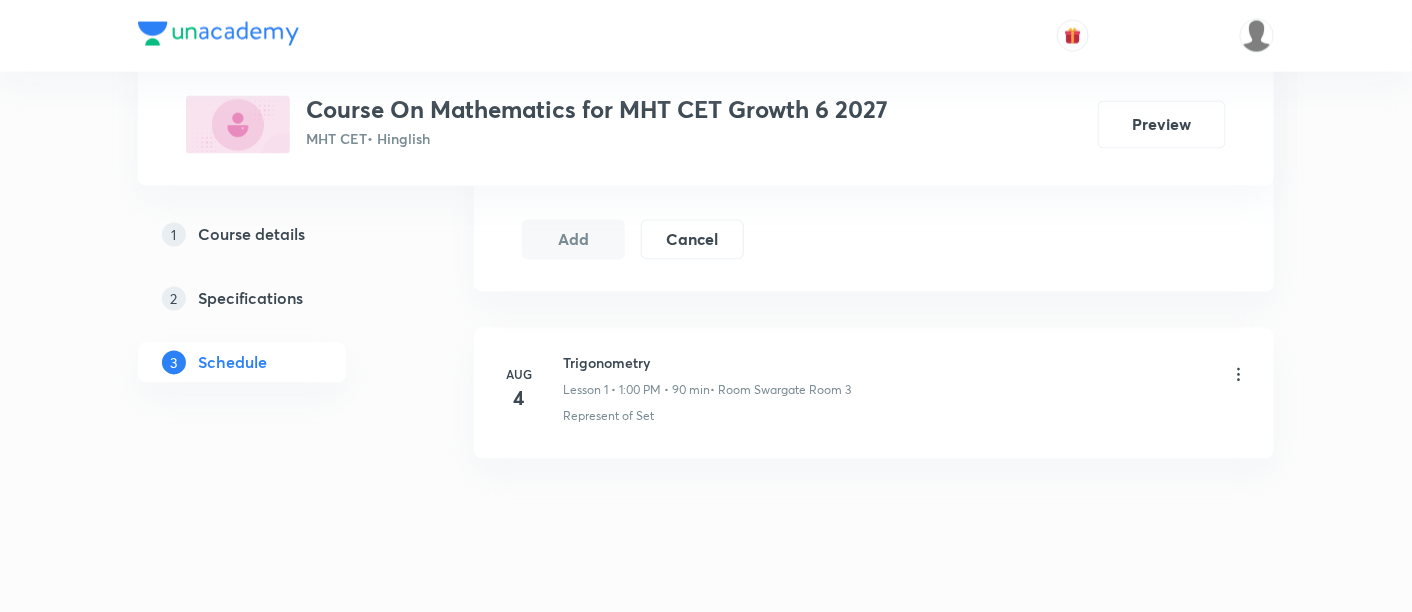 scroll, scrollTop: 1142, scrollLeft: 0, axis: vertical 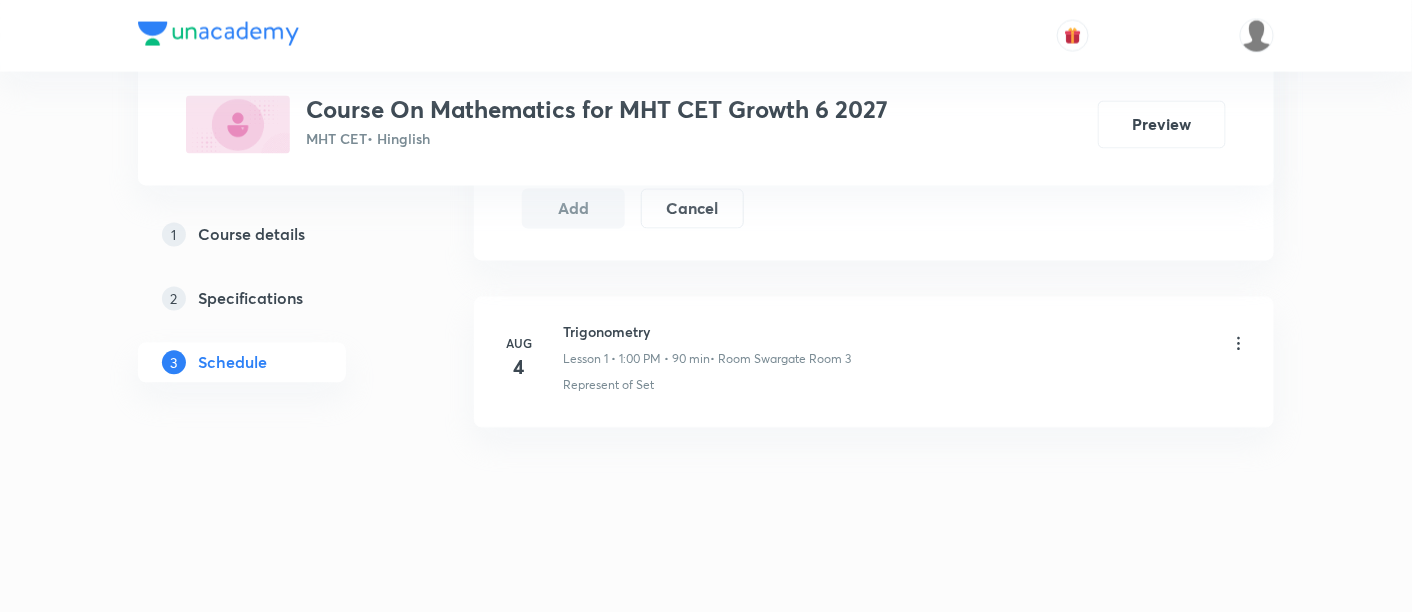 click on "Schedule 1  class Session  2 Live class Session title 0/99 ​ Schedule for Aug 4, 2025, 11:04 AM ​ Duration (in minutes) ​   Session type Online Offline Room Select centre room Sub-concepts Select concepts that wil be covered in this session Add Cancel Aug 4 Trigonometry Lesson 1 • 1:00 PM • 90 min  • Room Swargate Room 3 Represent of Set" at bounding box center (874, -112) 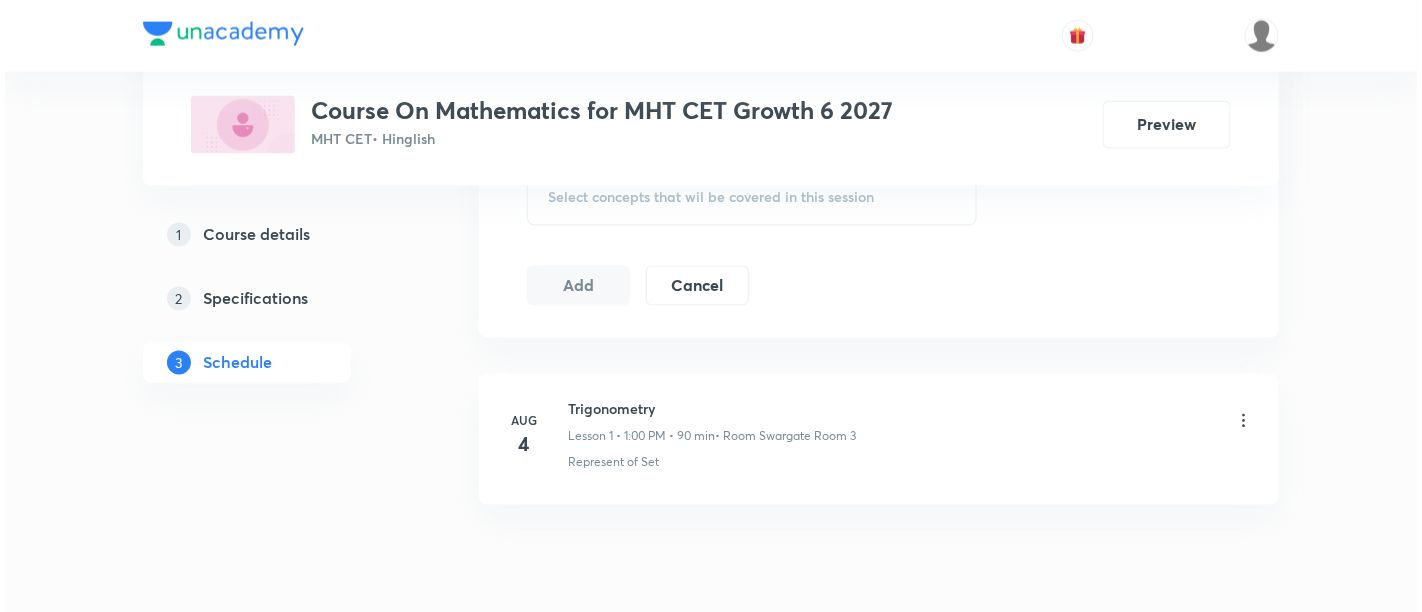 scroll, scrollTop: 1031, scrollLeft: 0, axis: vertical 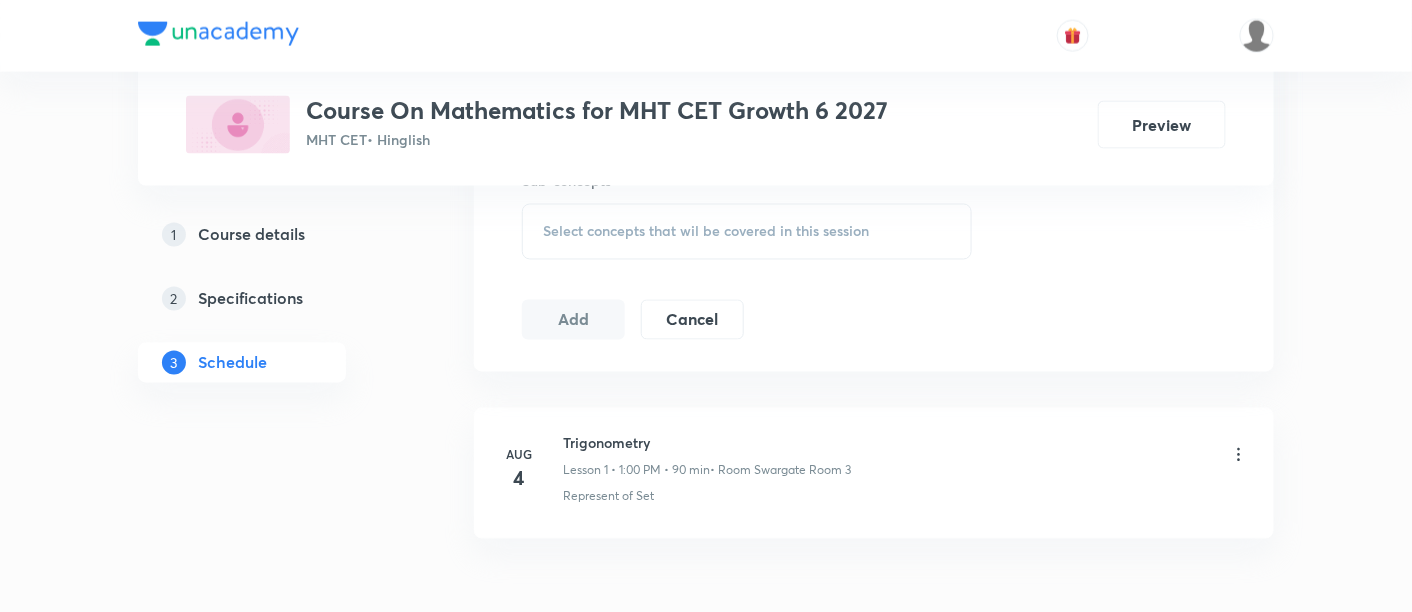 click 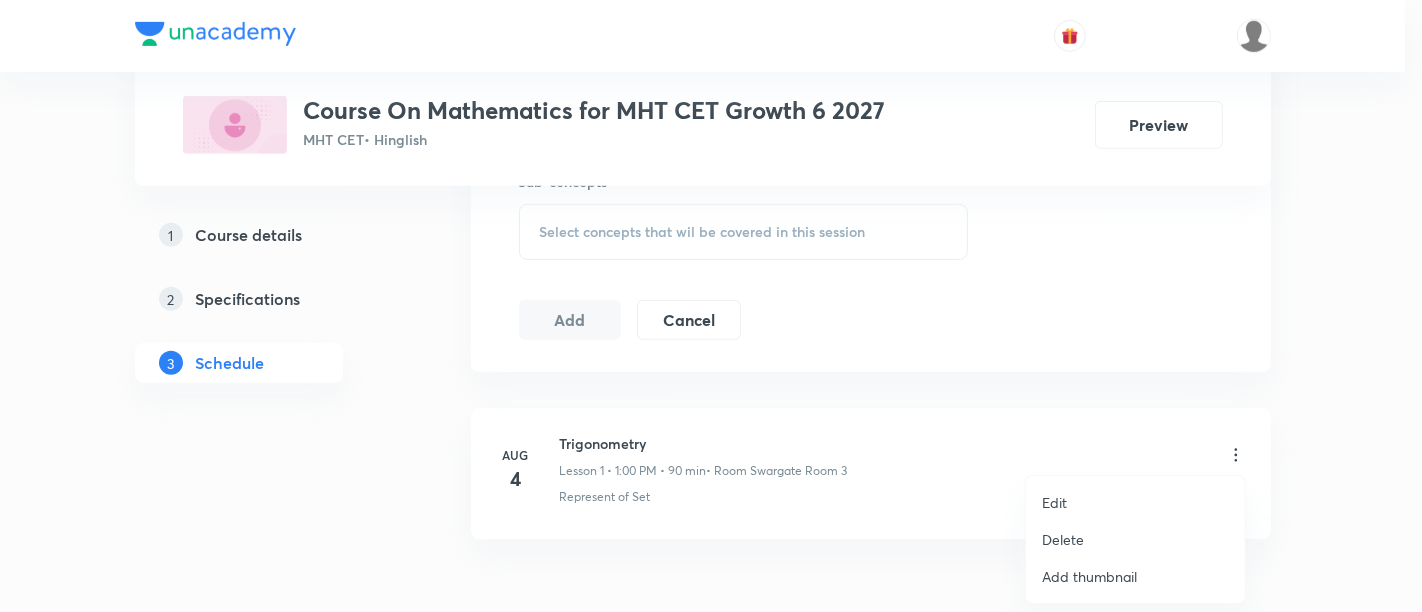 click on "Edit" at bounding box center [1135, 502] 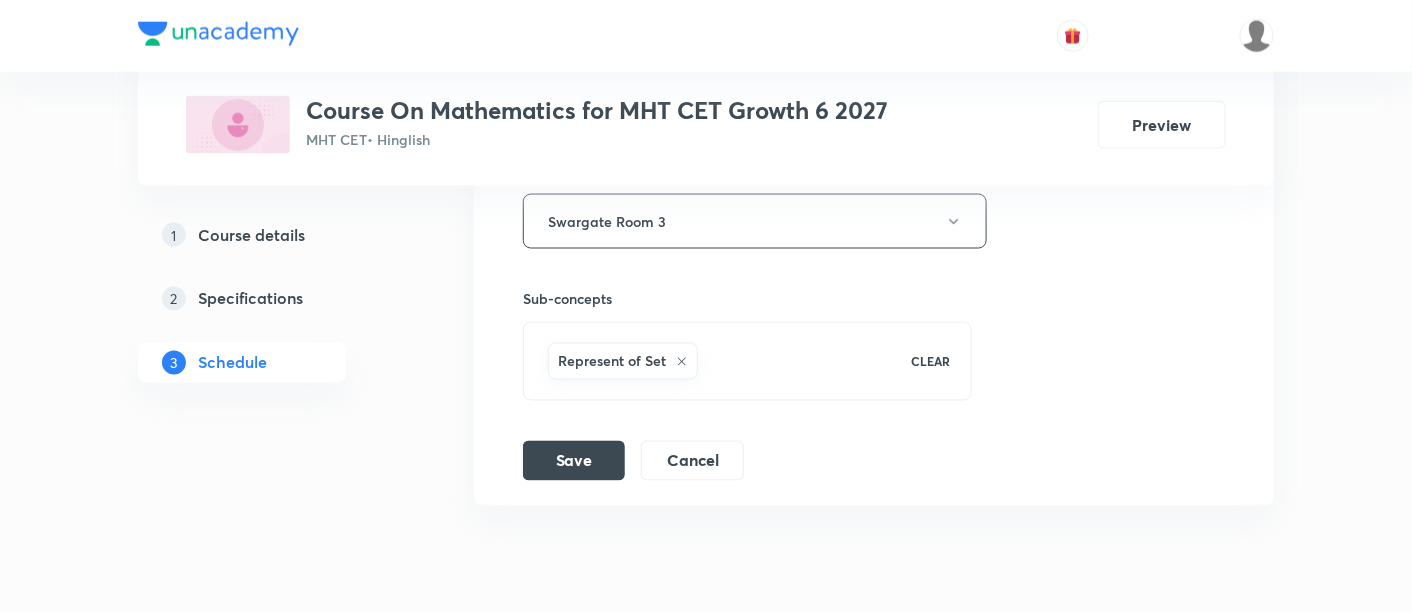 scroll, scrollTop: 880, scrollLeft: 0, axis: vertical 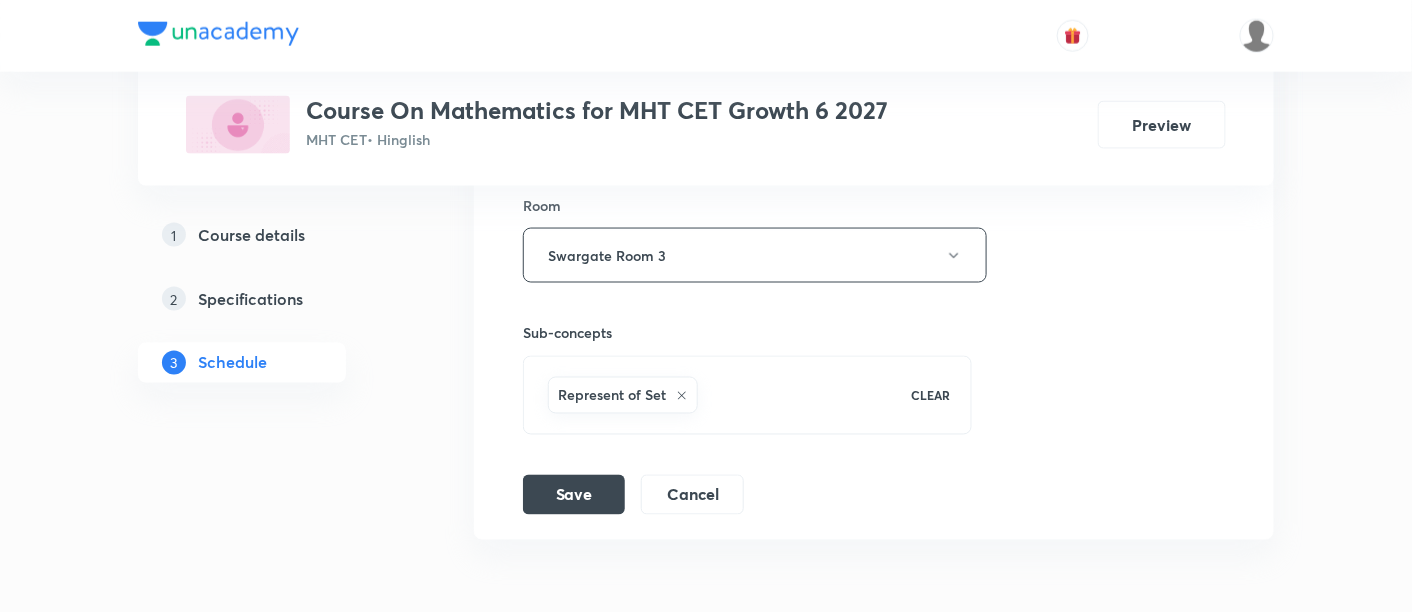 click on "1 Course details" at bounding box center (274, 235) 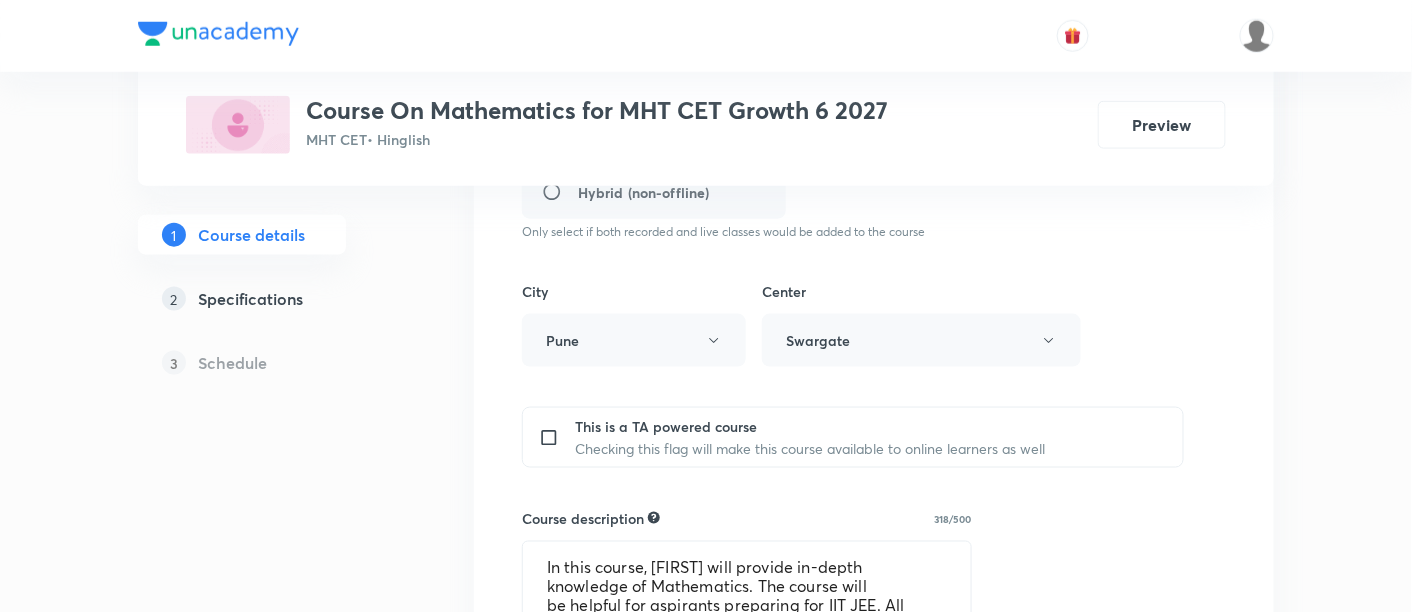 scroll, scrollTop: 583, scrollLeft: 0, axis: vertical 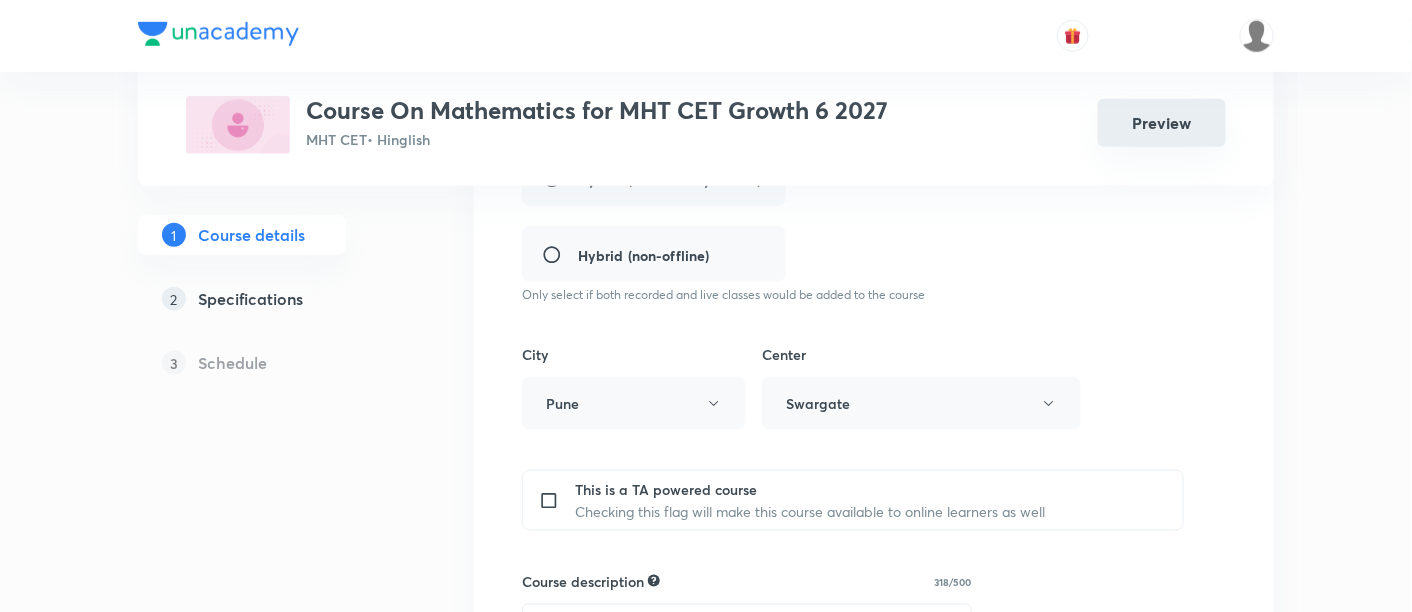 click on "Preview" at bounding box center (1162, 123) 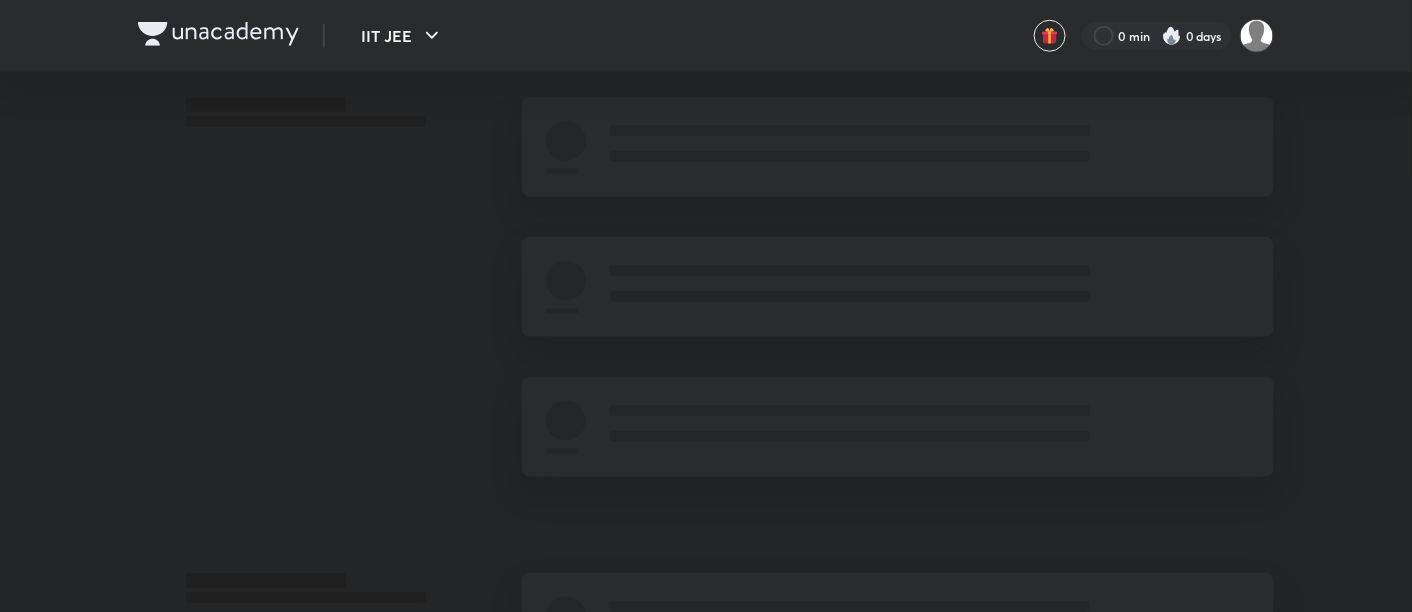 scroll, scrollTop: 0, scrollLeft: 0, axis: both 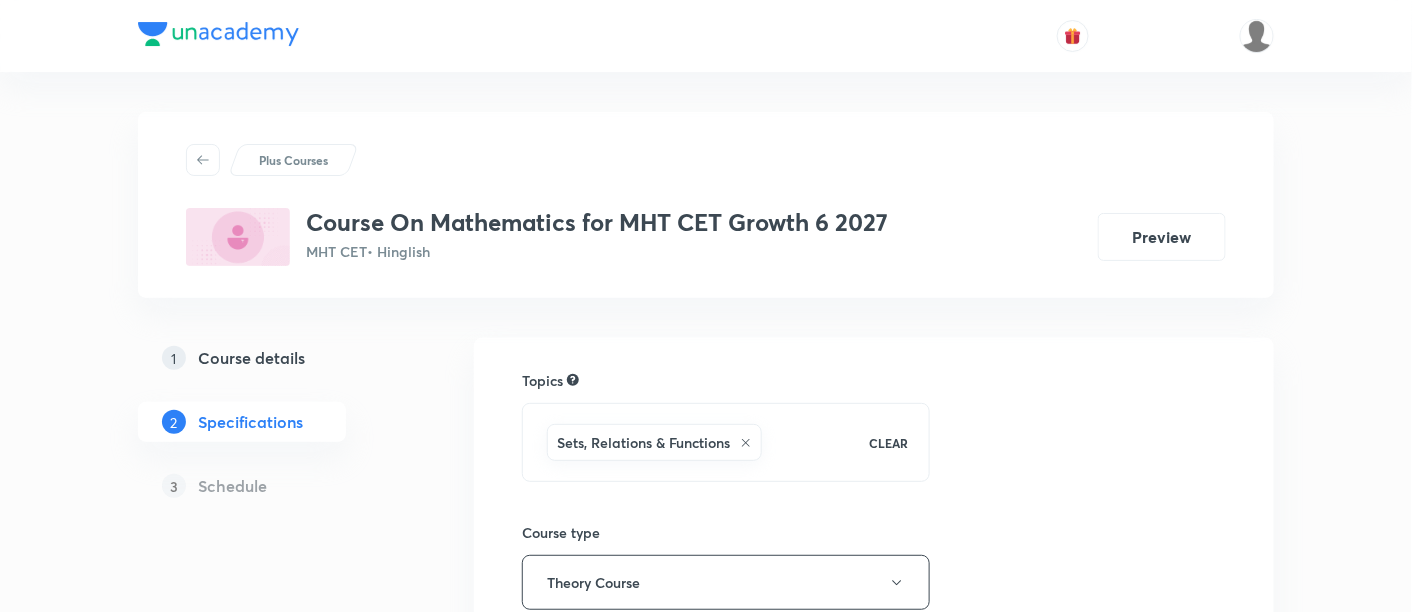 click on "Course details" at bounding box center [251, 358] 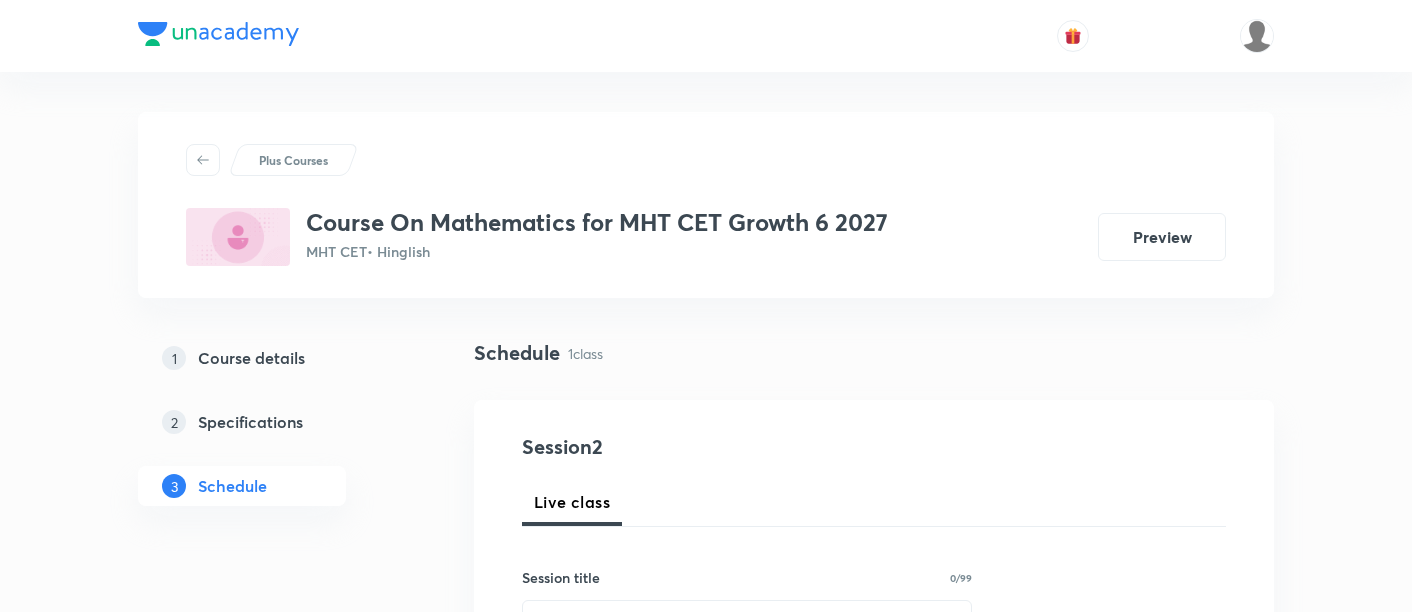 scroll, scrollTop: 1142, scrollLeft: 0, axis: vertical 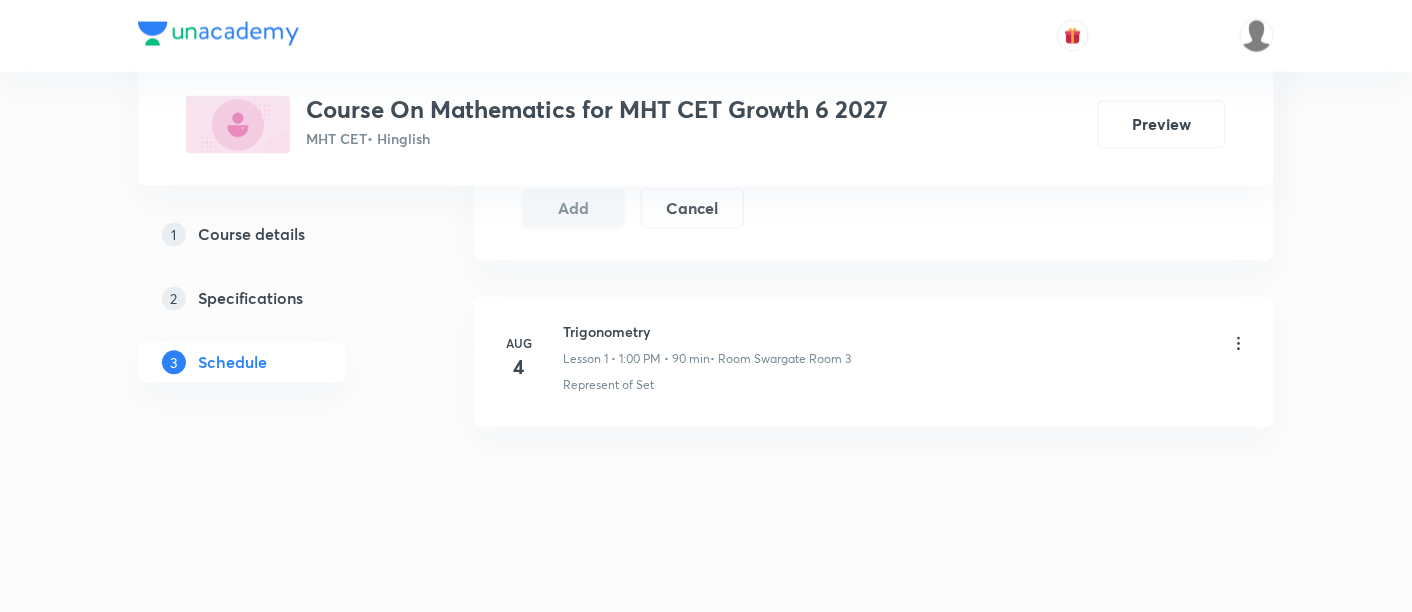 click 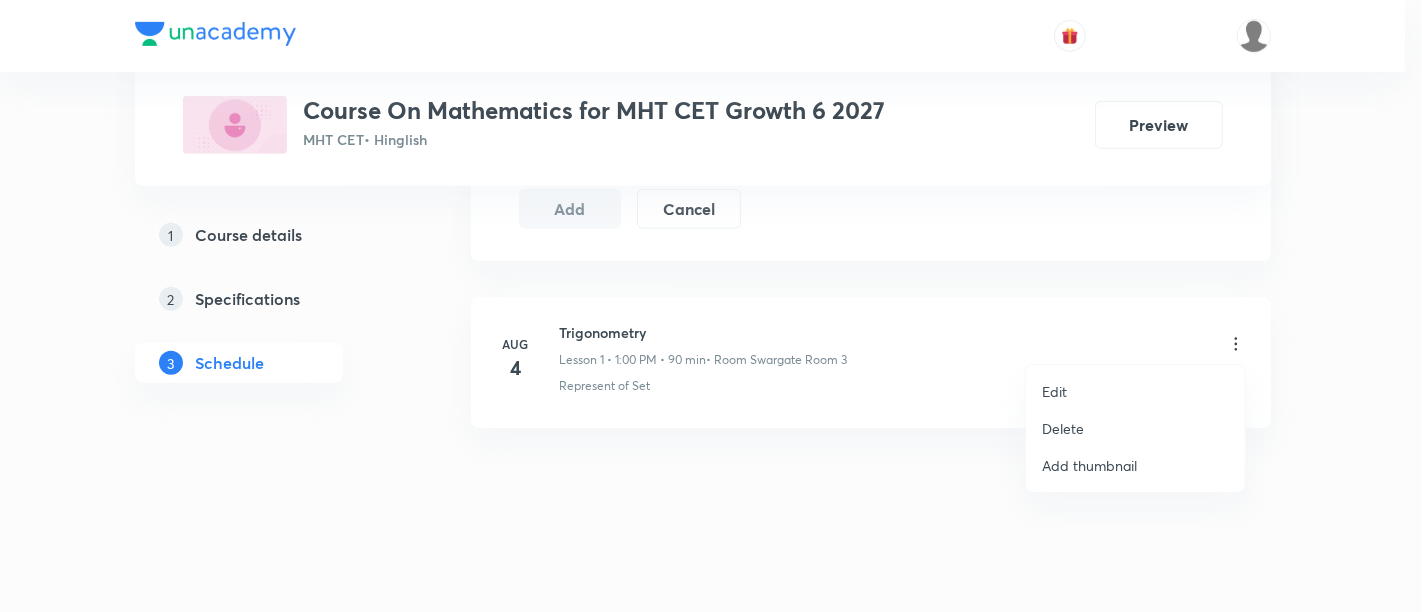 click on "Delete" at bounding box center [1063, 428] 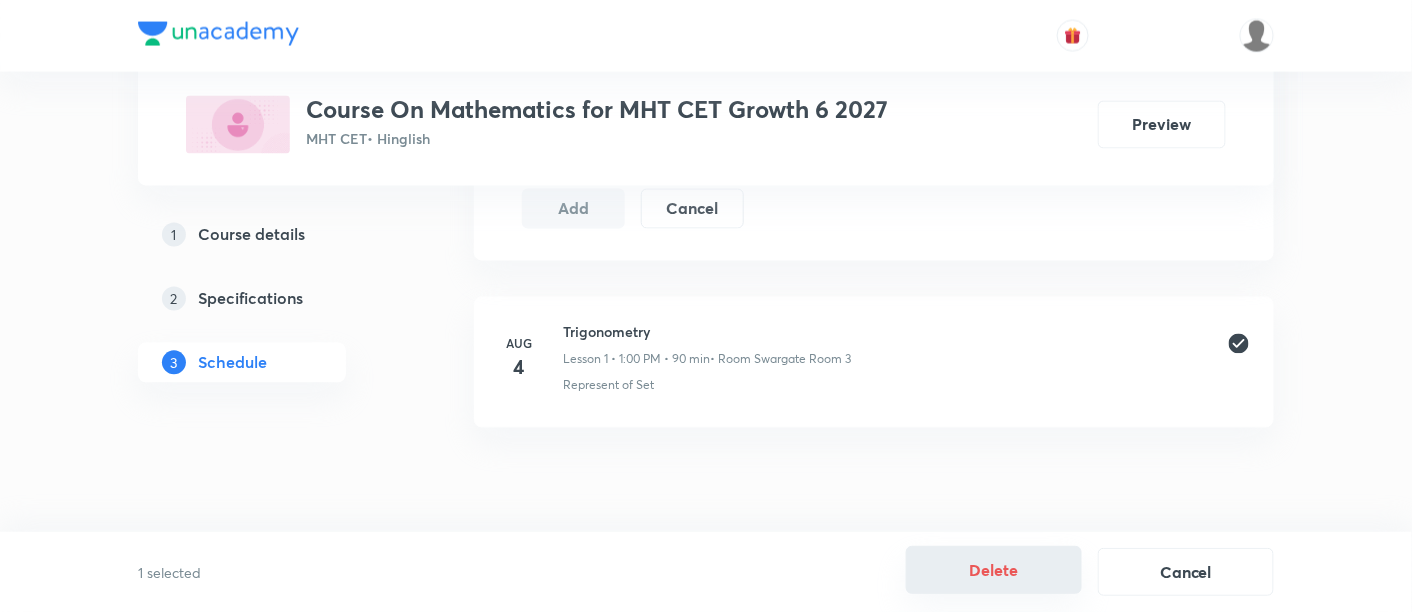 click on "Delete" at bounding box center [994, 570] 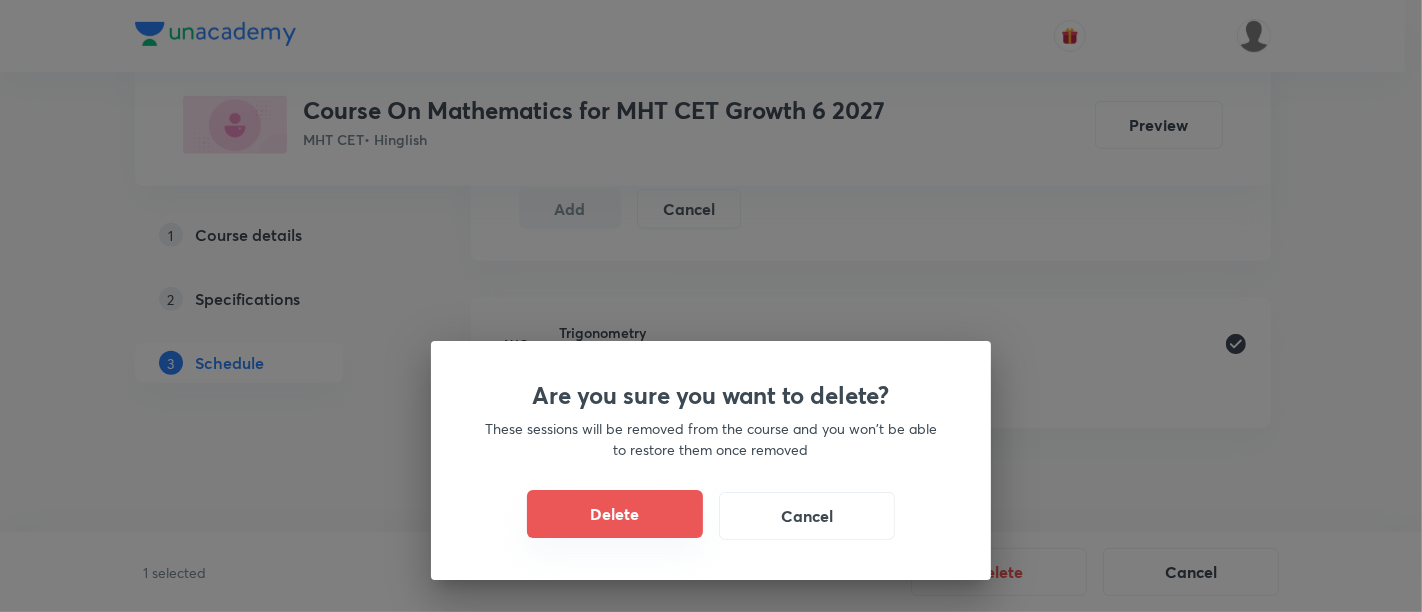 click on "Delete" at bounding box center [615, 514] 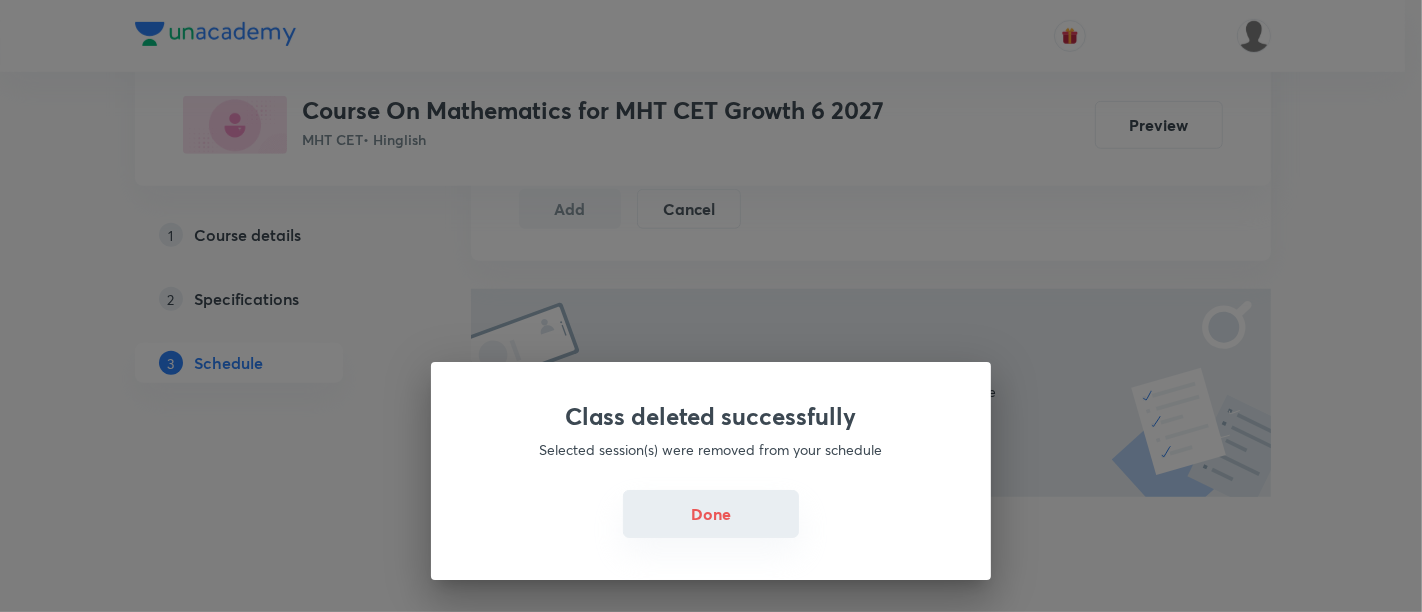 click on "Done" at bounding box center (711, 514) 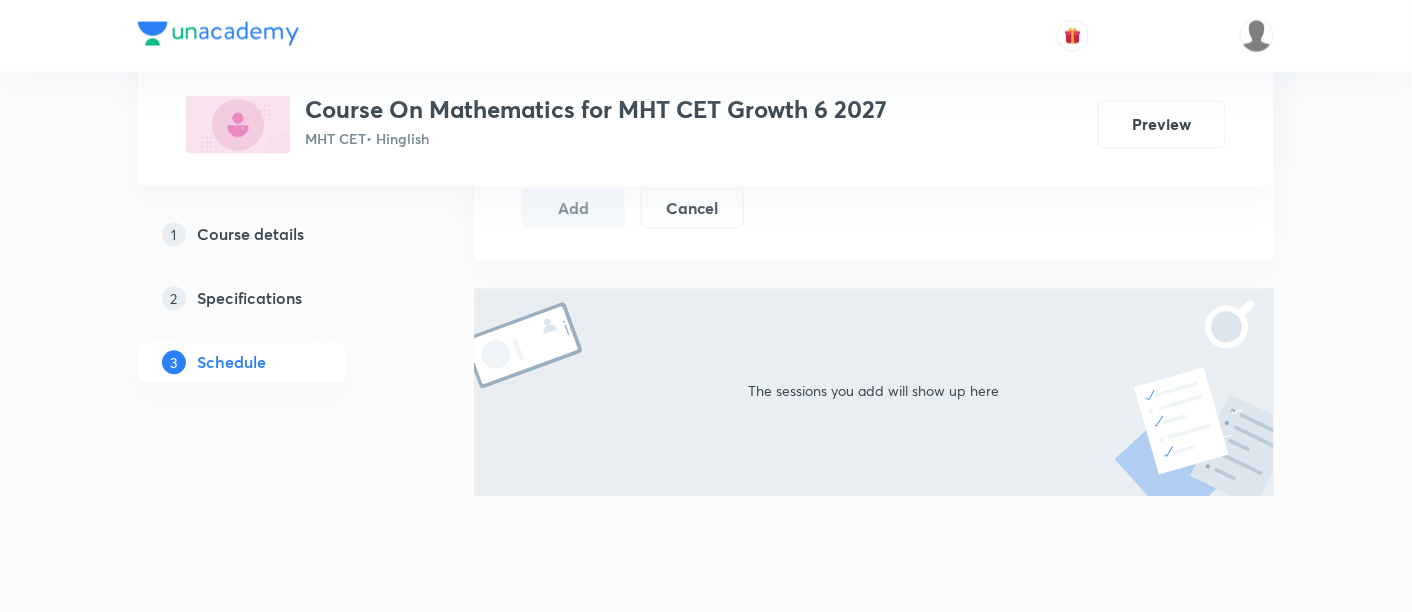 click on "Course On Mathematics for MHT CET Growth 6 2027" at bounding box center (597, 110) 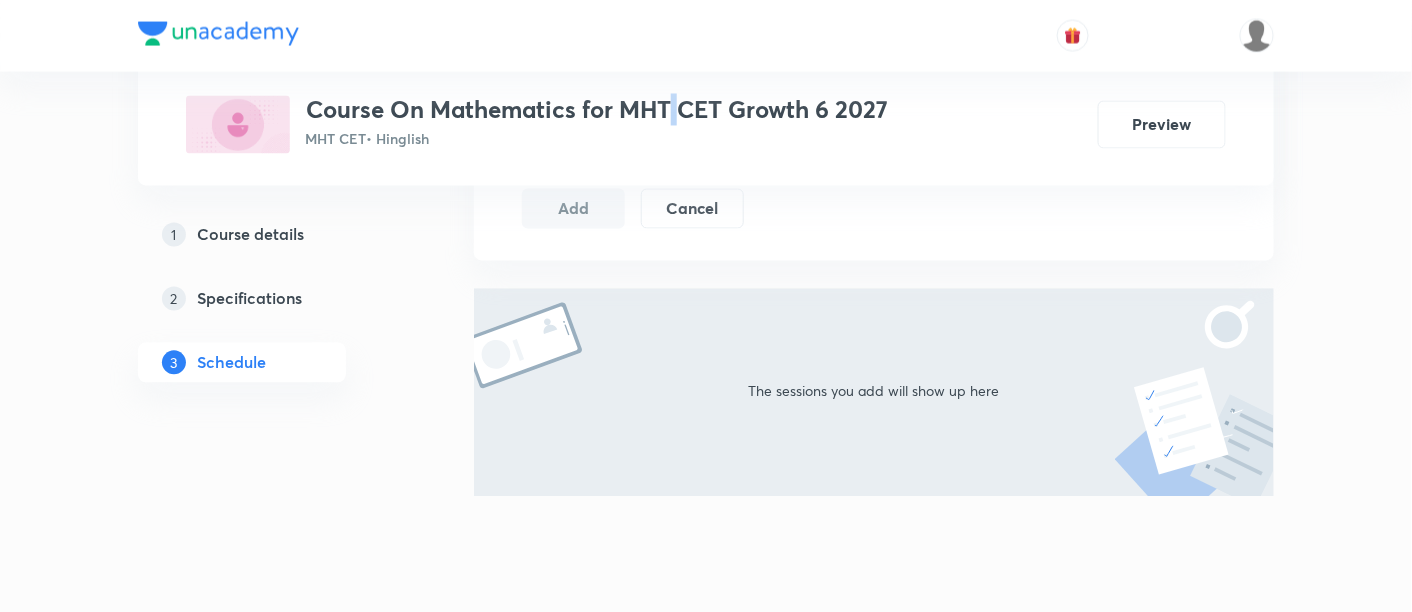 click on "Course On Mathematics for MHT CET Growth 6 2027" at bounding box center [597, 110] 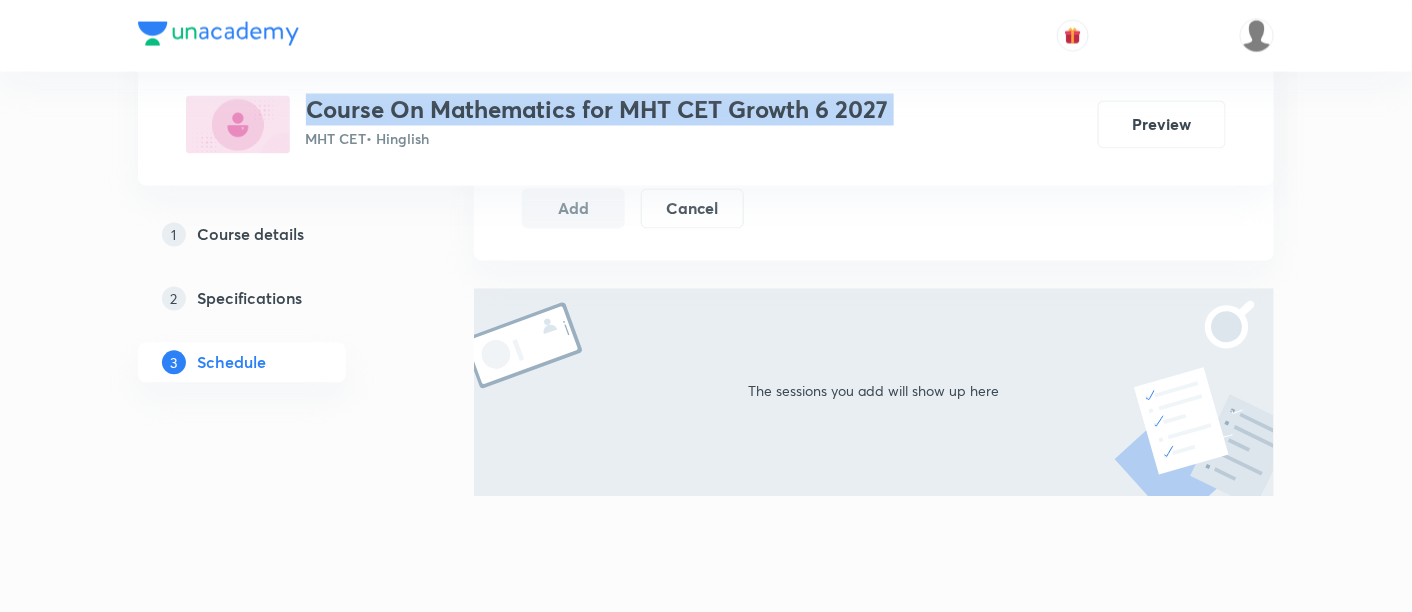 click on "Course On Mathematics for MHT CET Growth 6 2027" at bounding box center [597, 110] 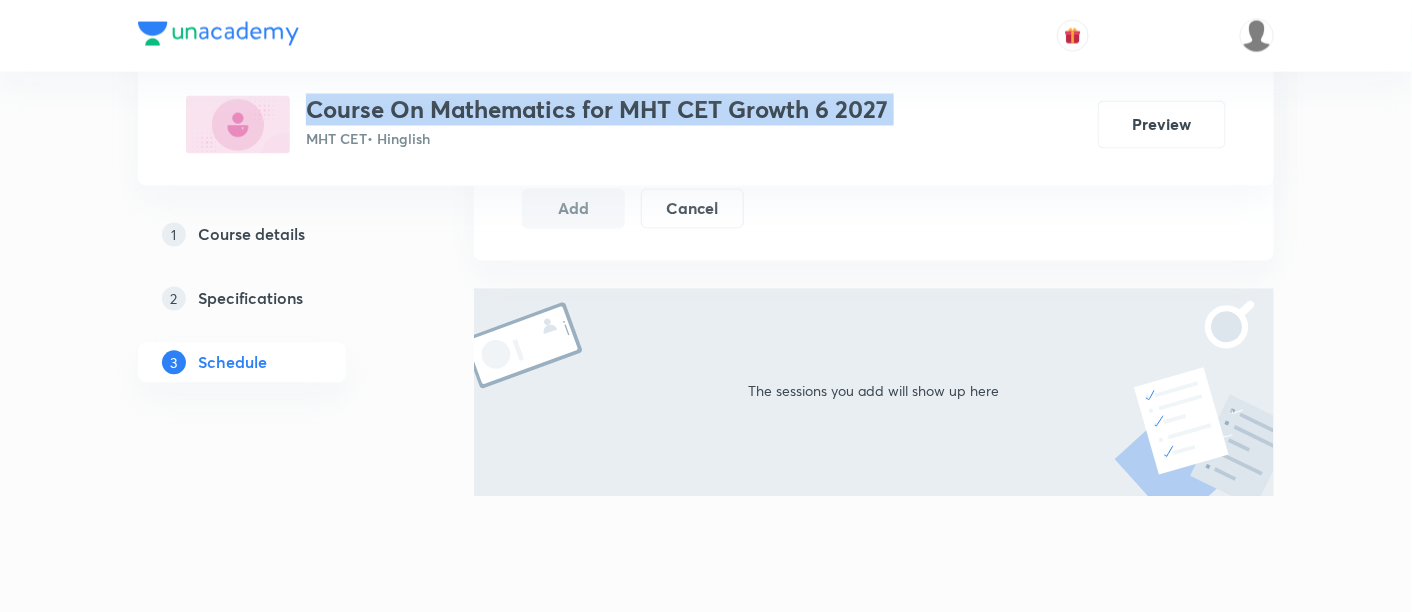 click on "Course details" at bounding box center (251, 235) 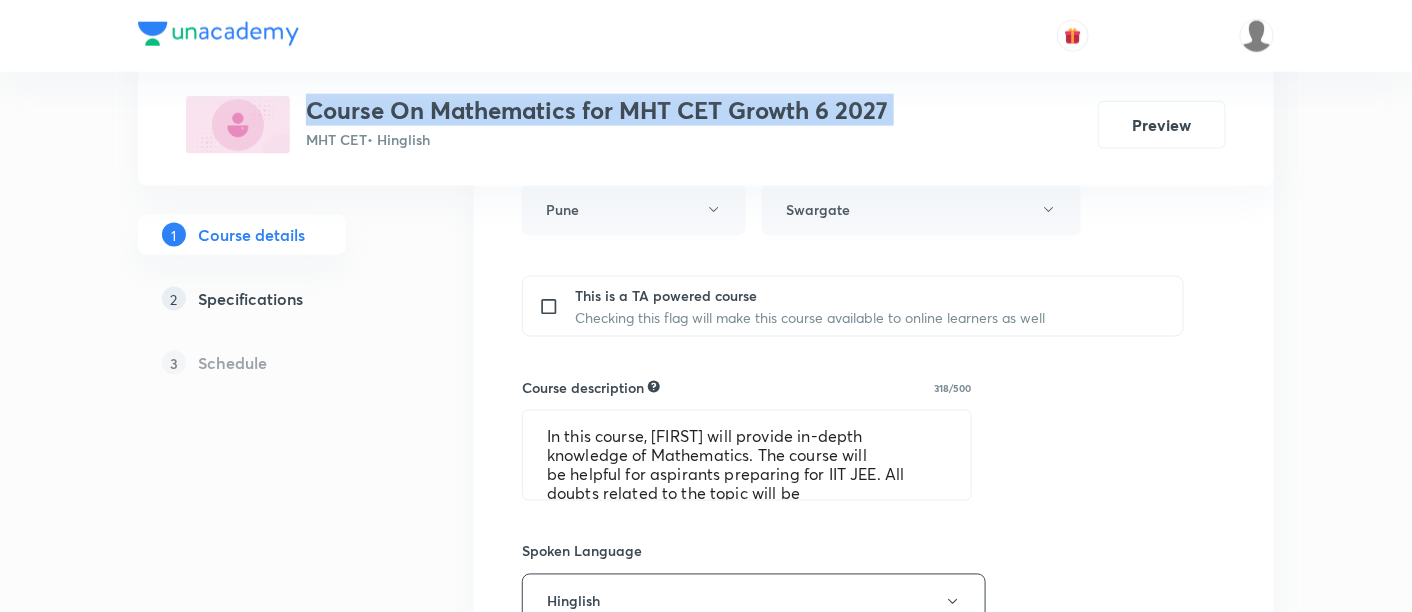 scroll, scrollTop: 777, scrollLeft: 0, axis: vertical 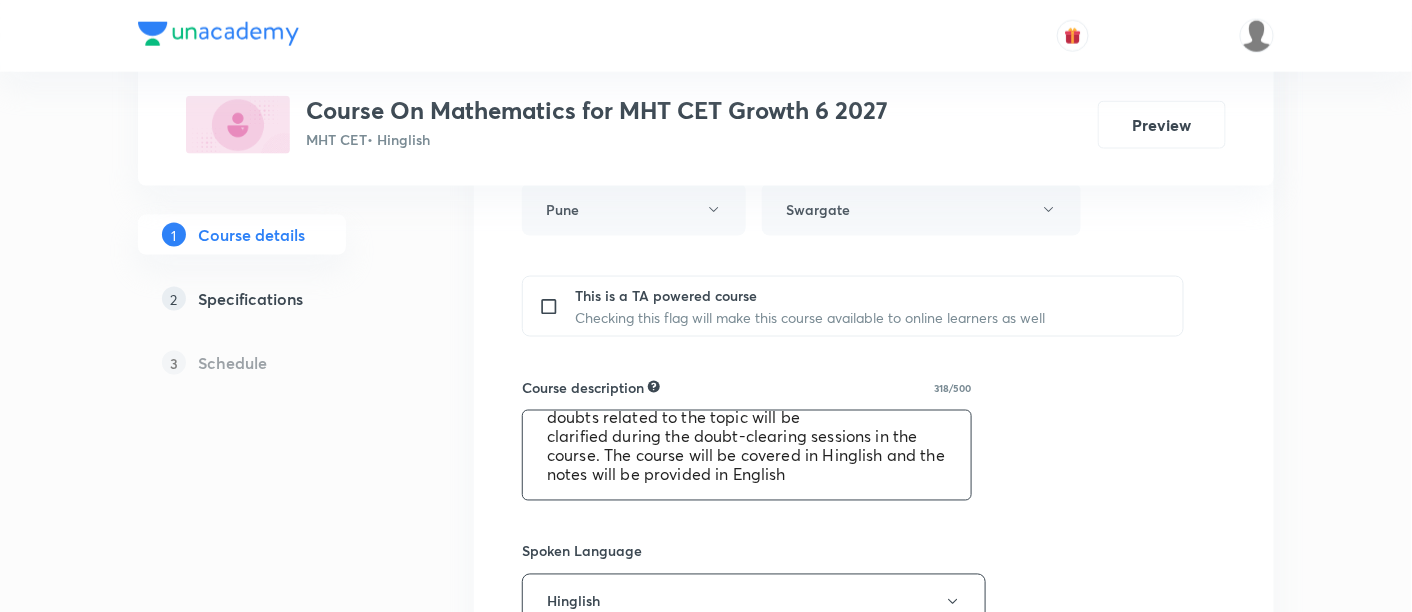 drag, startPoint x: 541, startPoint y: 424, endPoint x: 854, endPoint y: 505, distance: 323.311 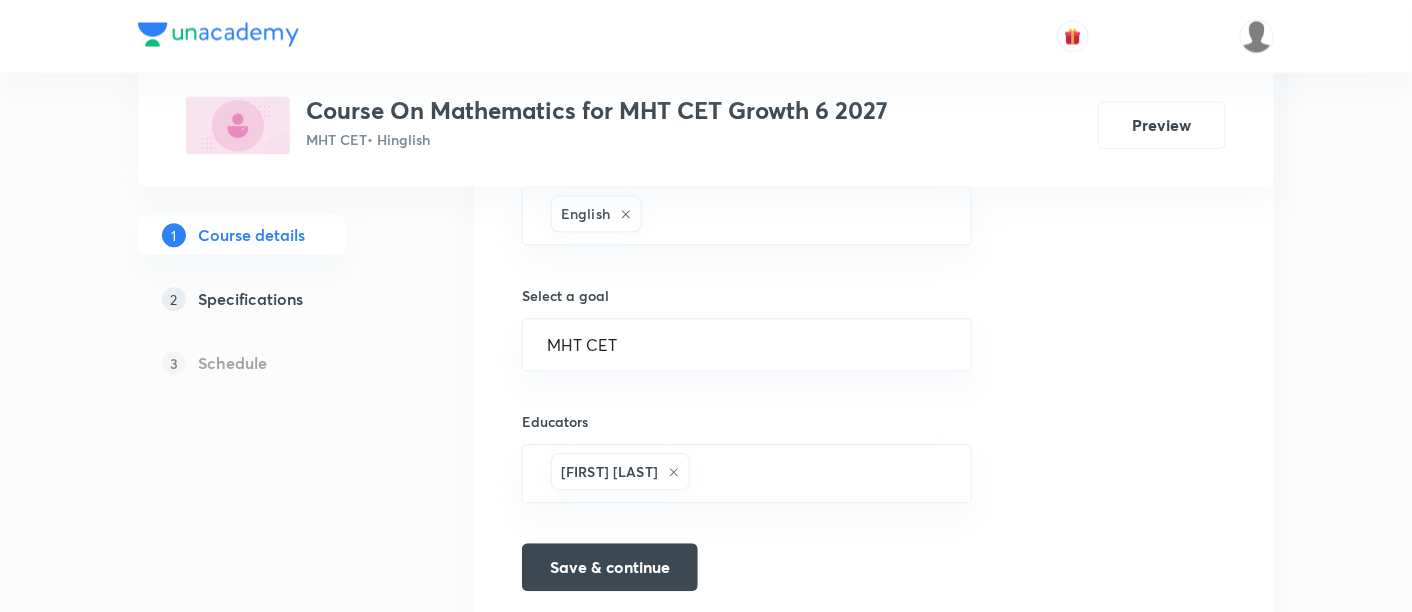 scroll, scrollTop: 1333, scrollLeft: 0, axis: vertical 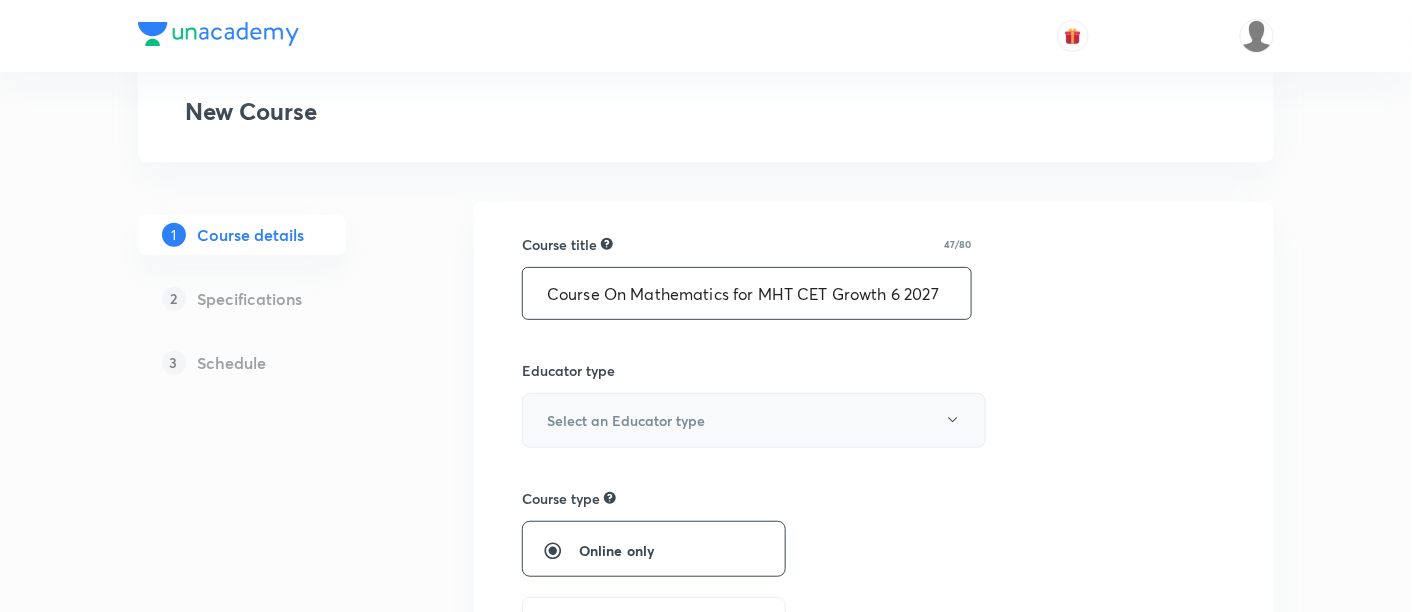 type on "Course On Mathematics for MHT CET Growth 6 2027" 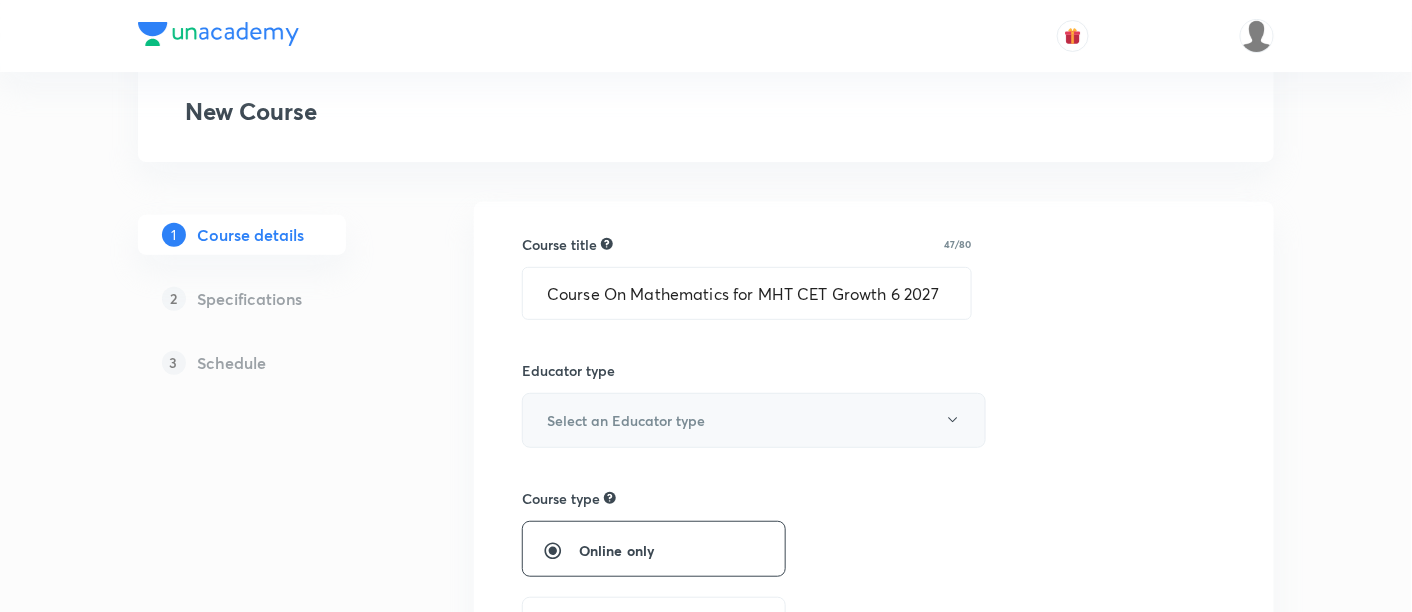 click on "Select an Educator type" at bounding box center (626, 420) 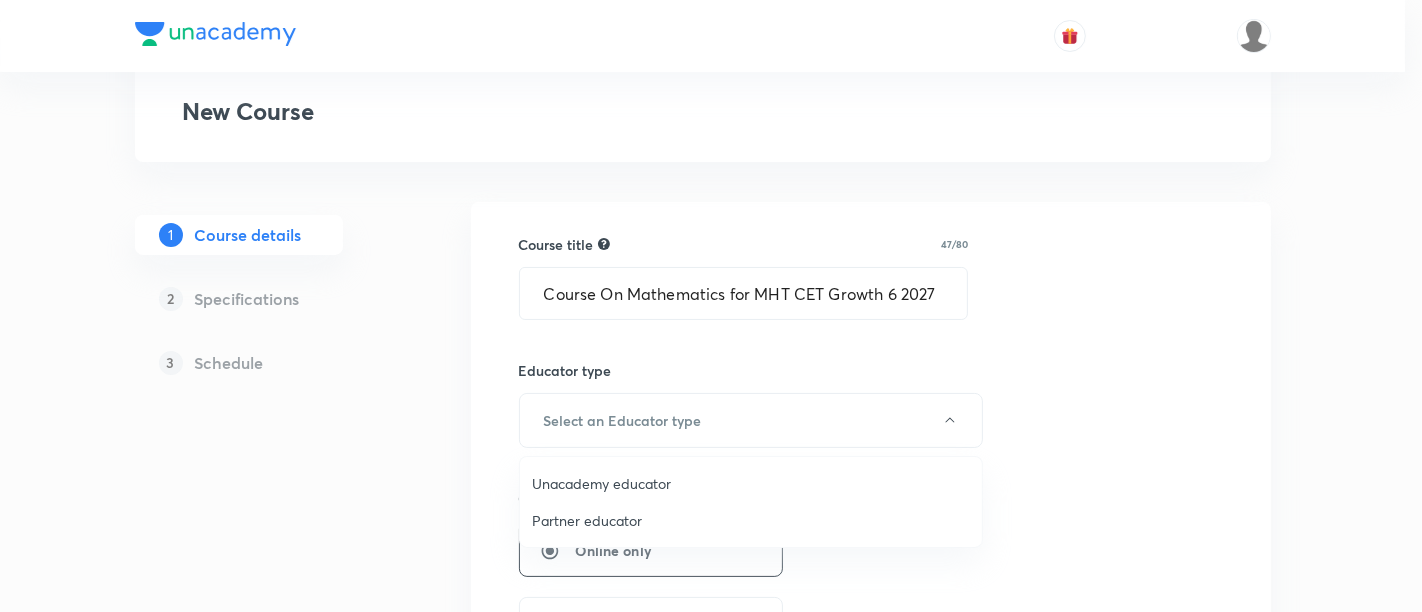 click on "Unacademy educator" at bounding box center [751, 483] 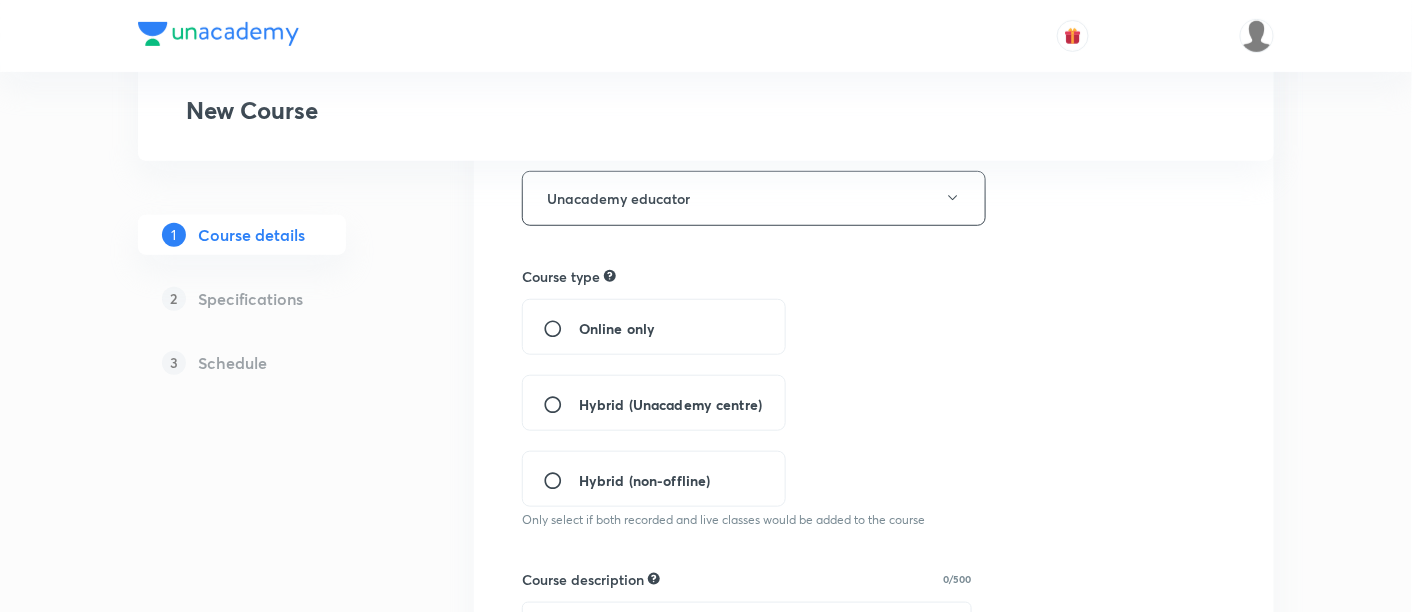 click on "Hybrid (Unacademy centre)" at bounding box center [670, 404] 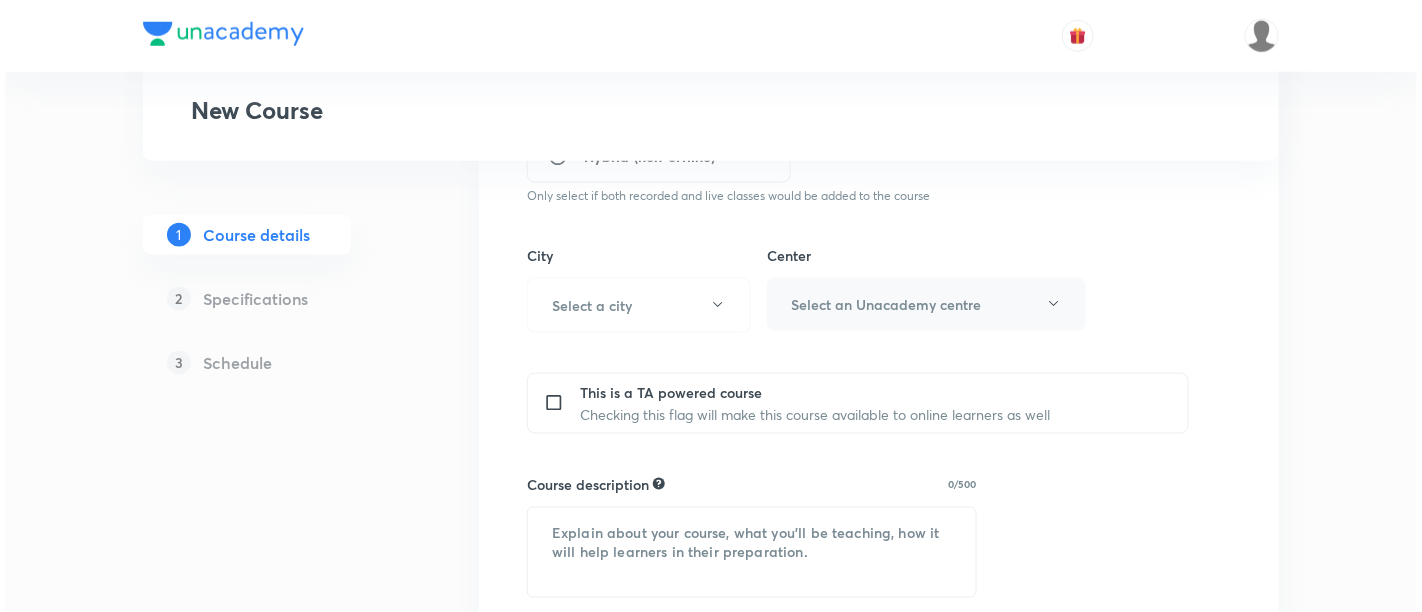 scroll, scrollTop: 666, scrollLeft: 0, axis: vertical 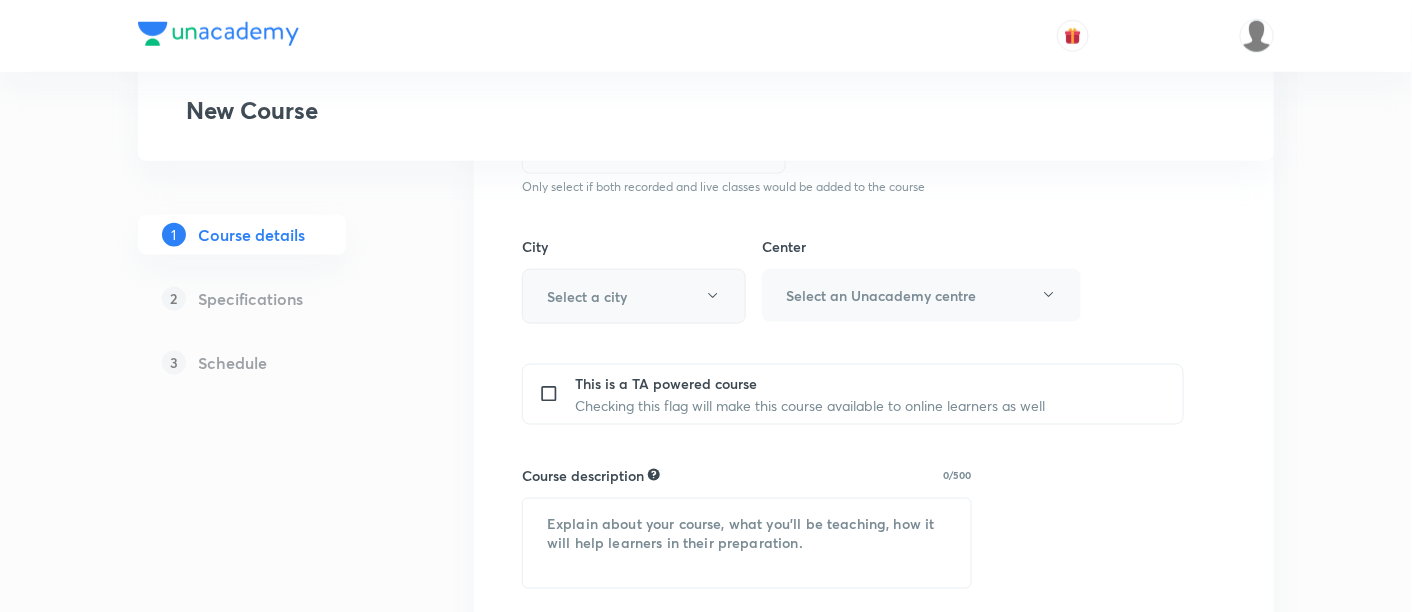 click on "Select a city" at bounding box center (634, 296) 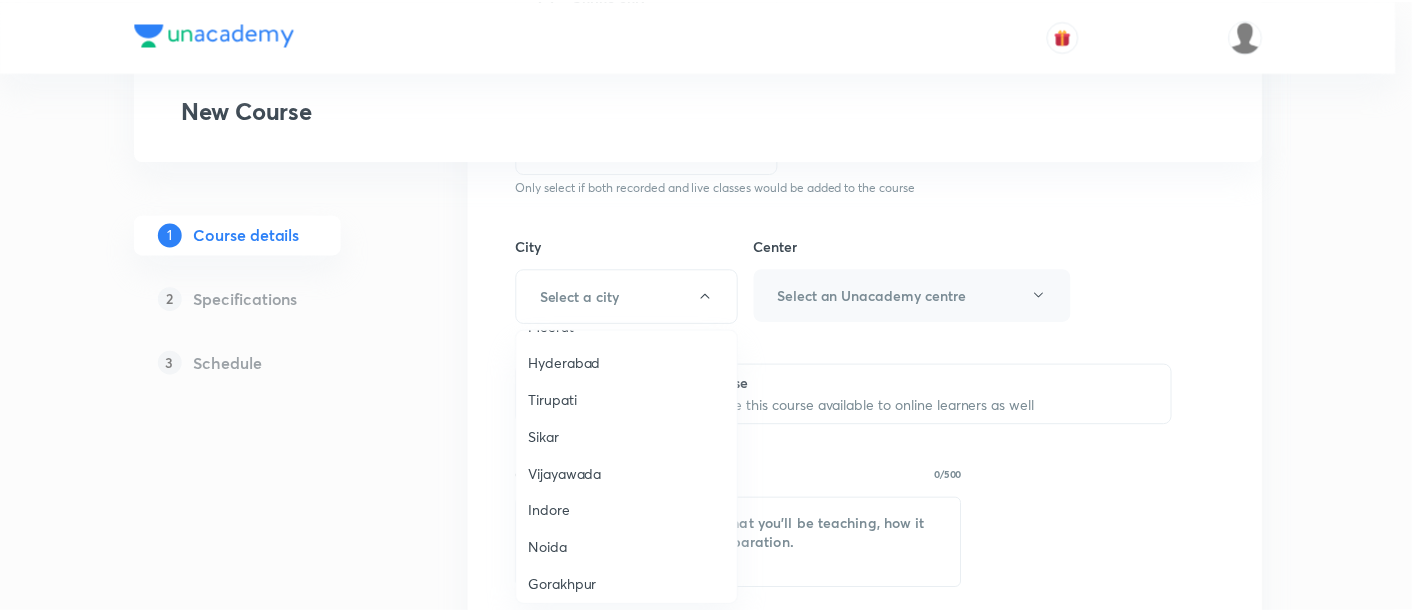 scroll, scrollTop: 1444, scrollLeft: 0, axis: vertical 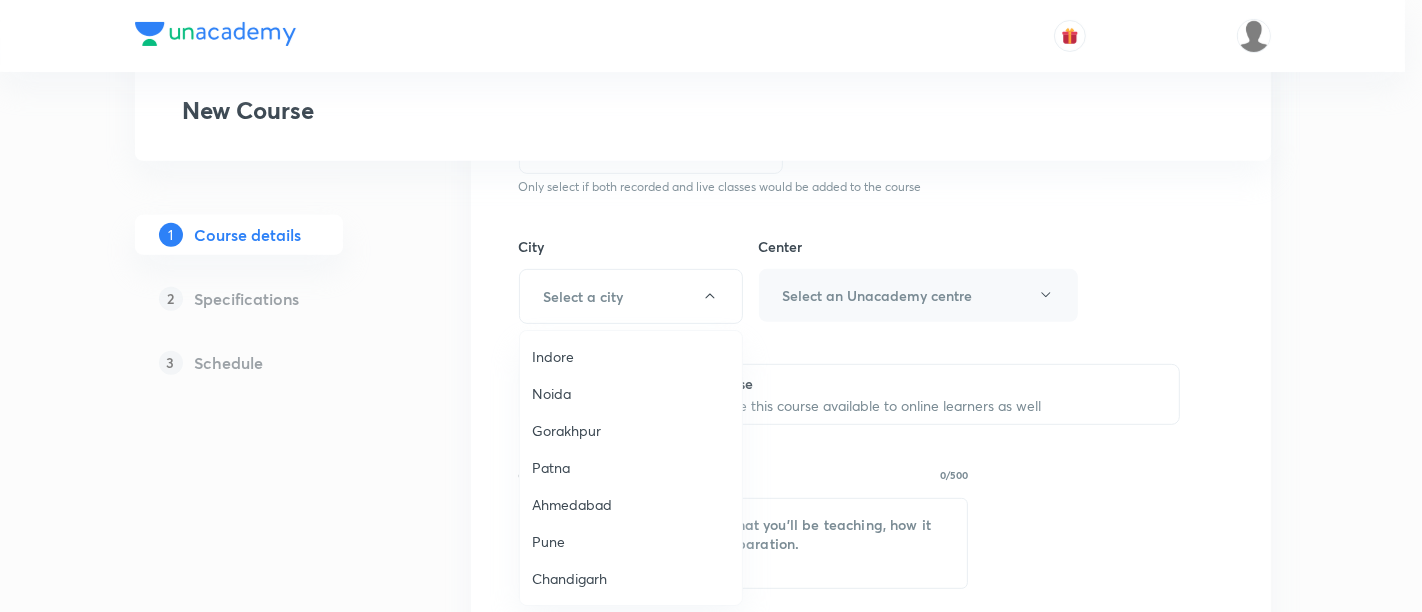 click on "Pune" at bounding box center (631, 541) 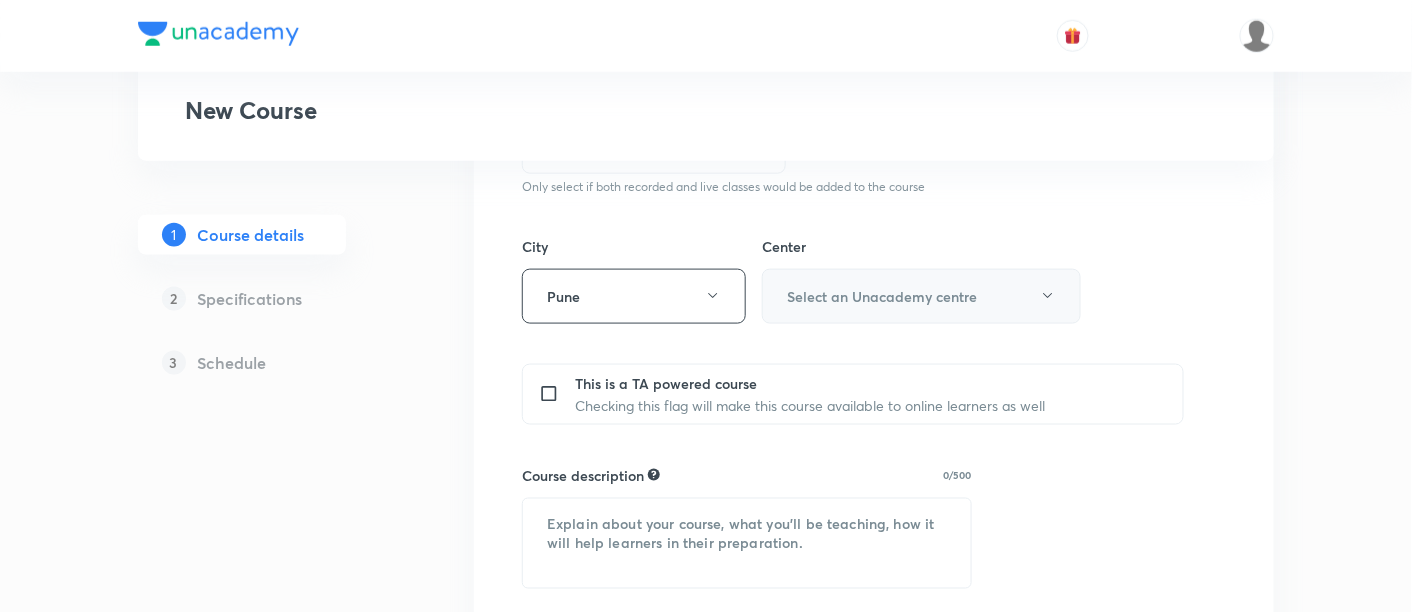 click on "Select an Unacademy centre" at bounding box center (882, 296) 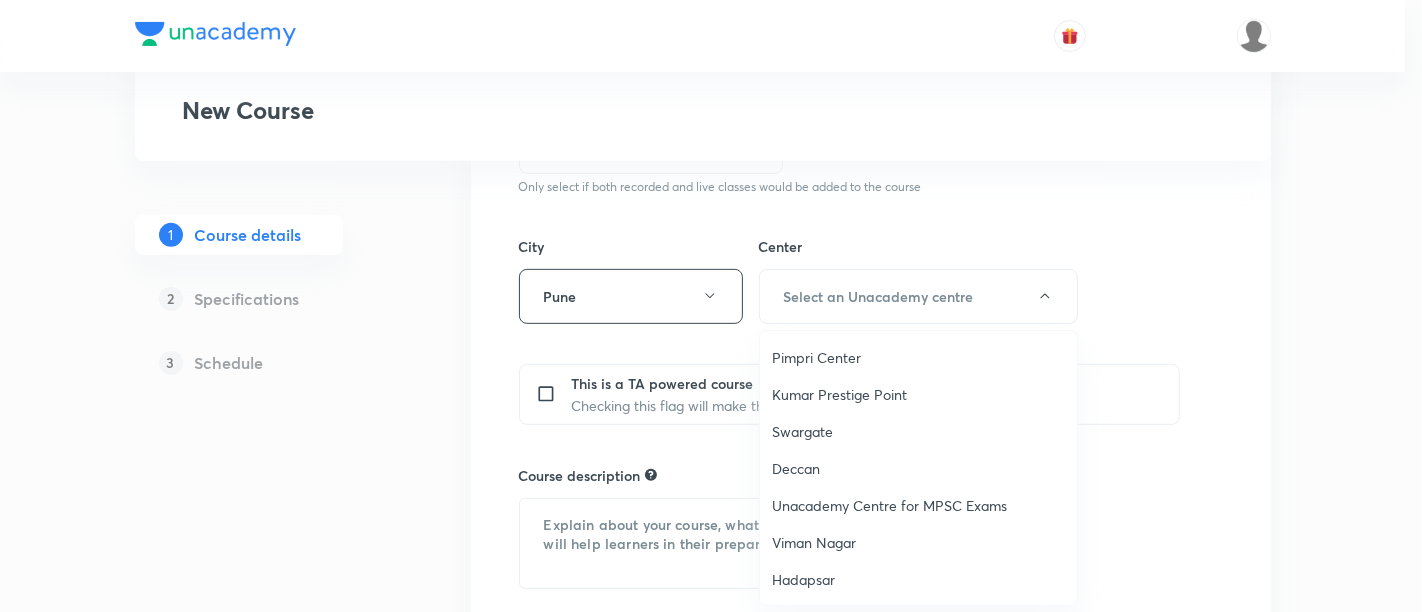 click on "Viman Nagar" at bounding box center (918, 542) 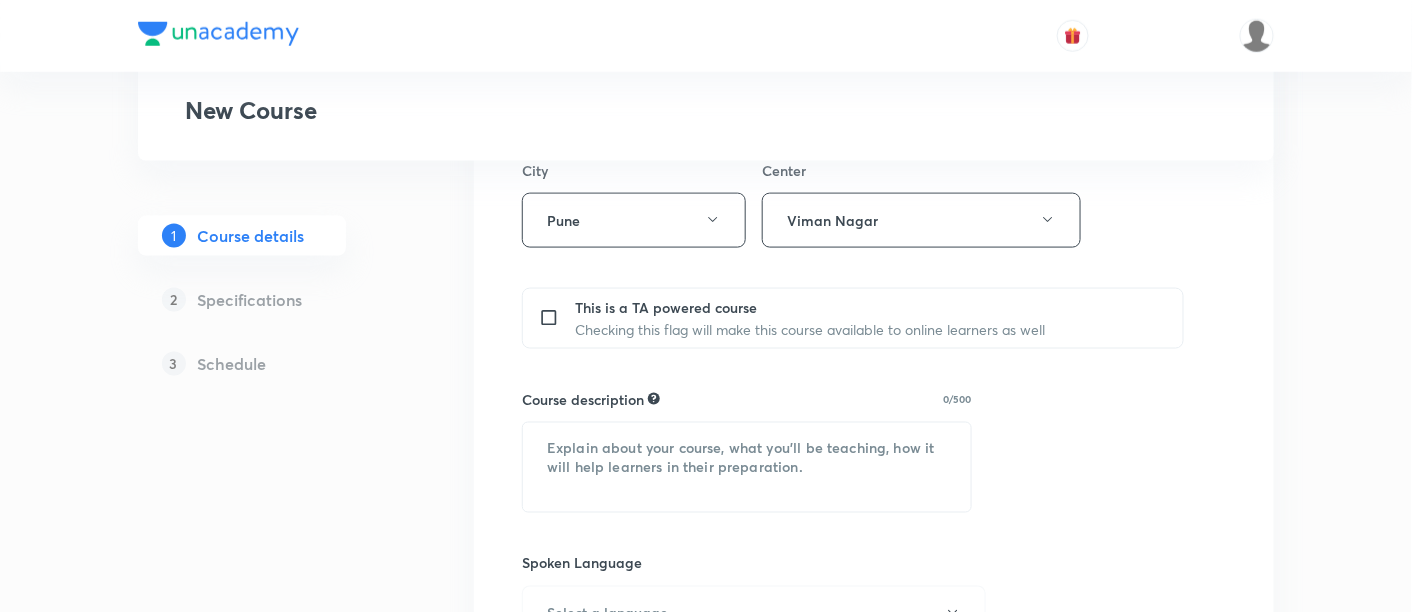 scroll, scrollTop: 777, scrollLeft: 0, axis: vertical 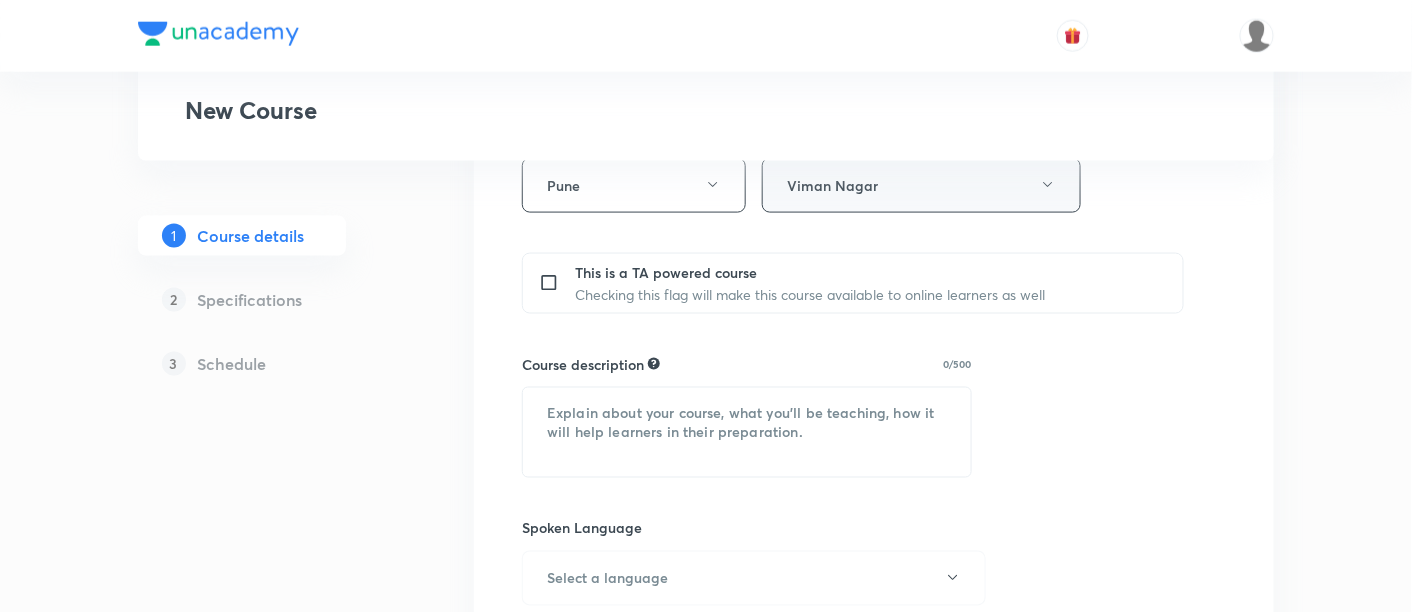 click on "Viman Nagar" at bounding box center (921, 185) 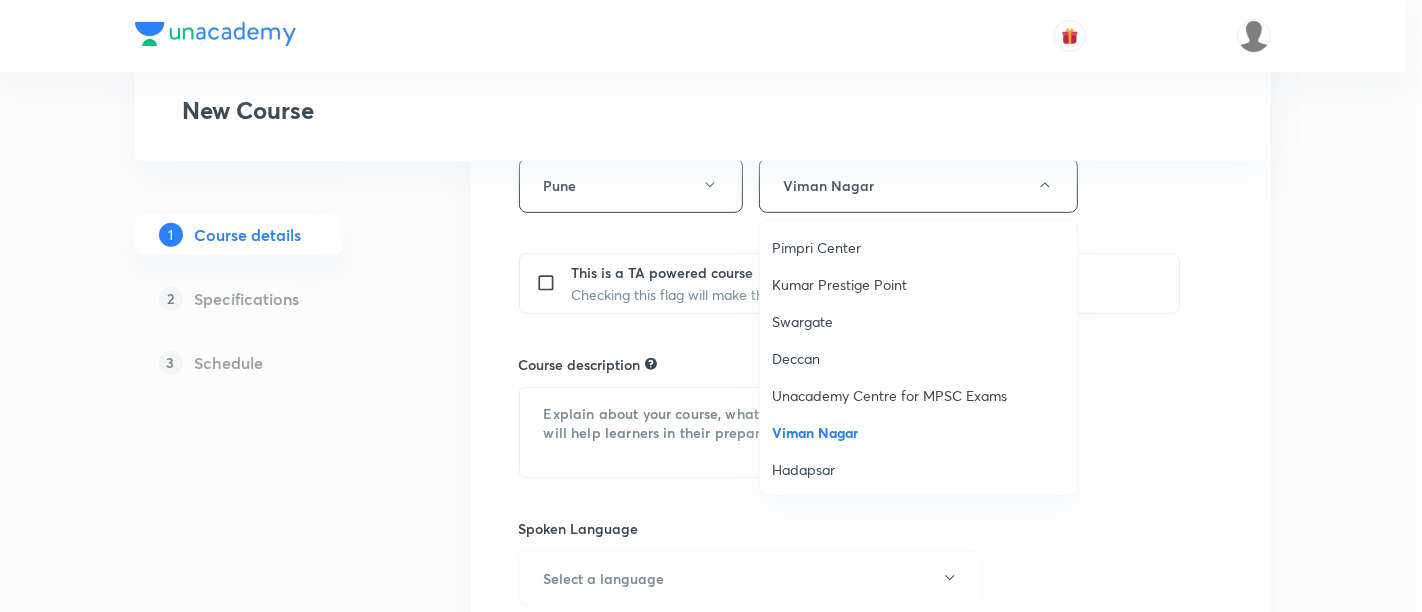 click on "Swargate" at bounding box center [918, 321] 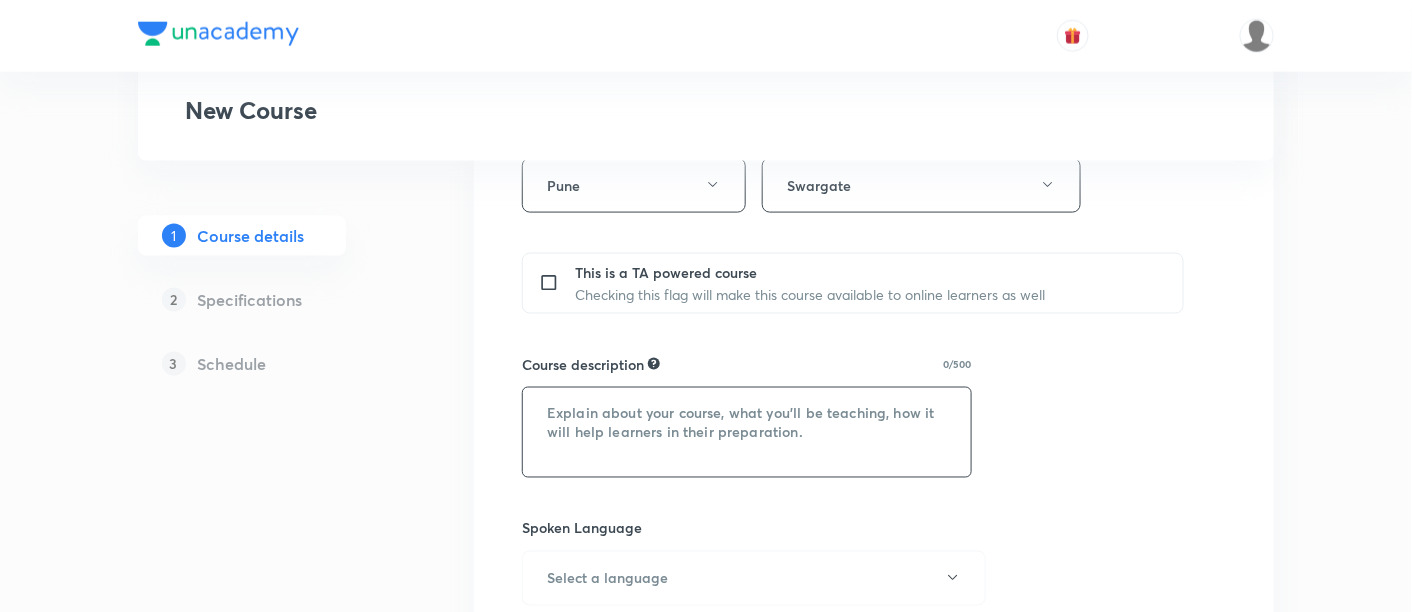 drag, startPoint x: 770, startPoint y: 390, endPoint x: 764, endPoint y: 401, distance: 12.529964 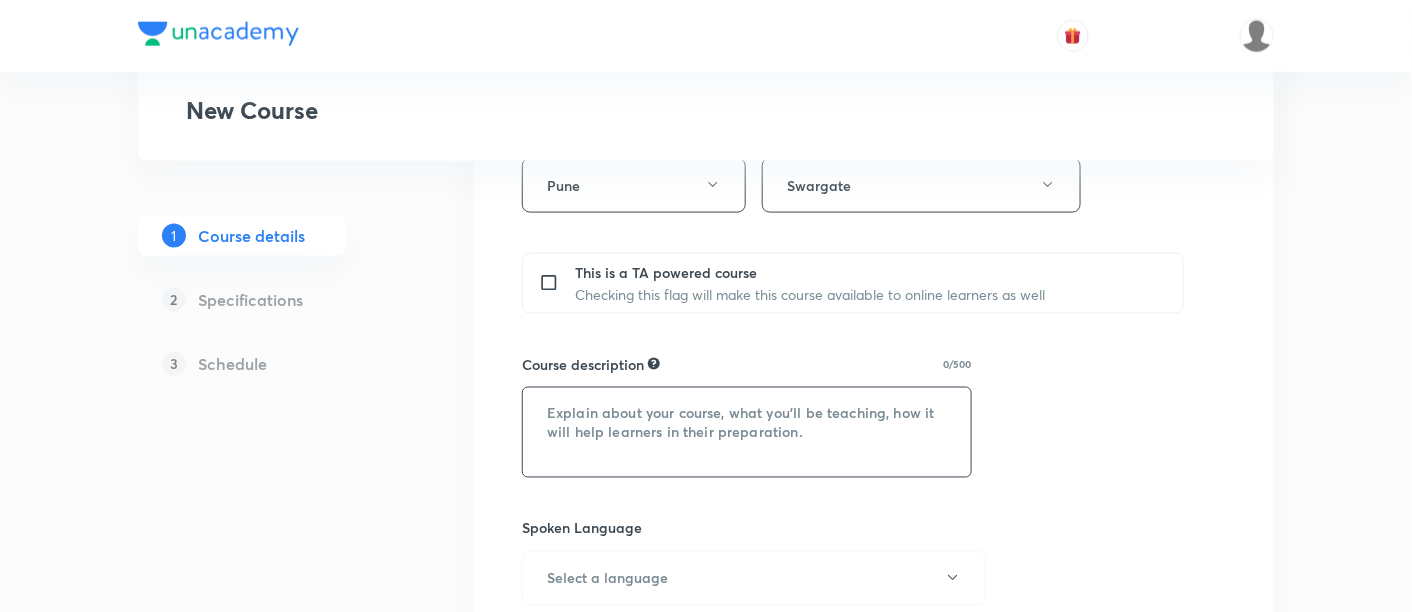 paste on ""In this course, Prakash will provide in-depth knowledge of Mathematics. The course will
be helpful for aspirants preparing for IIT JEE. All doubts related to the topic will be
clarified during the doubt-clearing sessions in the course. The course will be covered in Hinglish and the notes will be provided in English"" 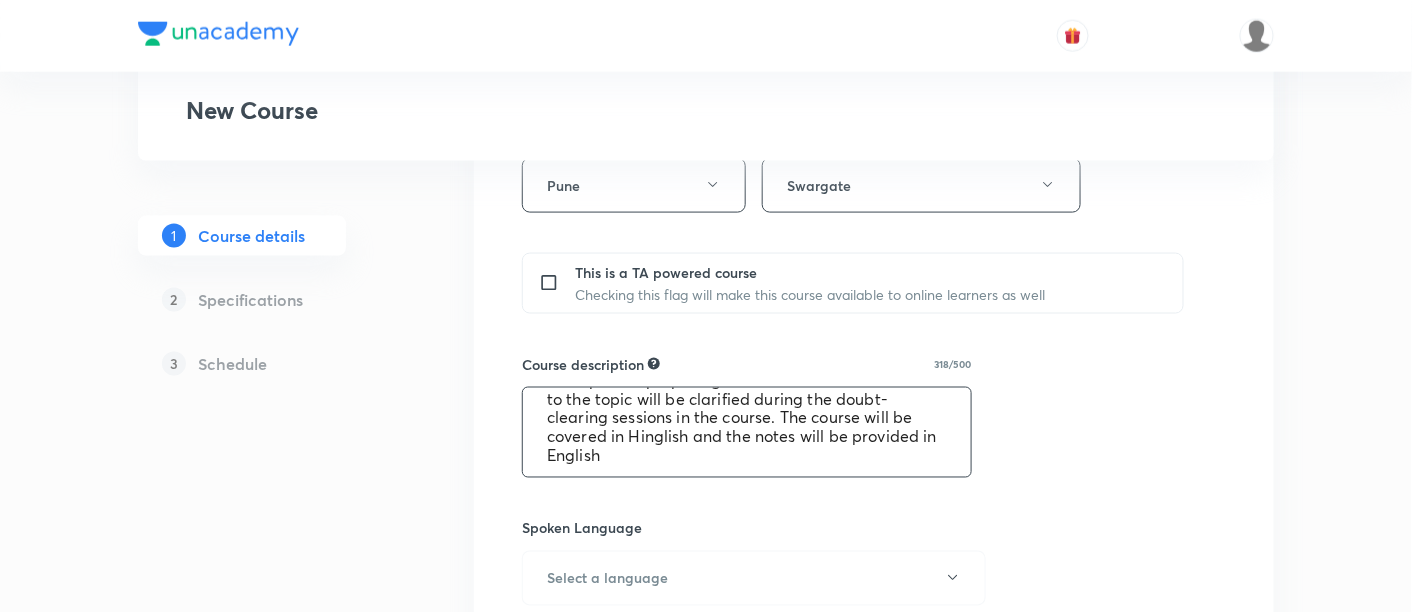 scroll, scrollTop: 76, scrollLeft: 0, axis: vertical 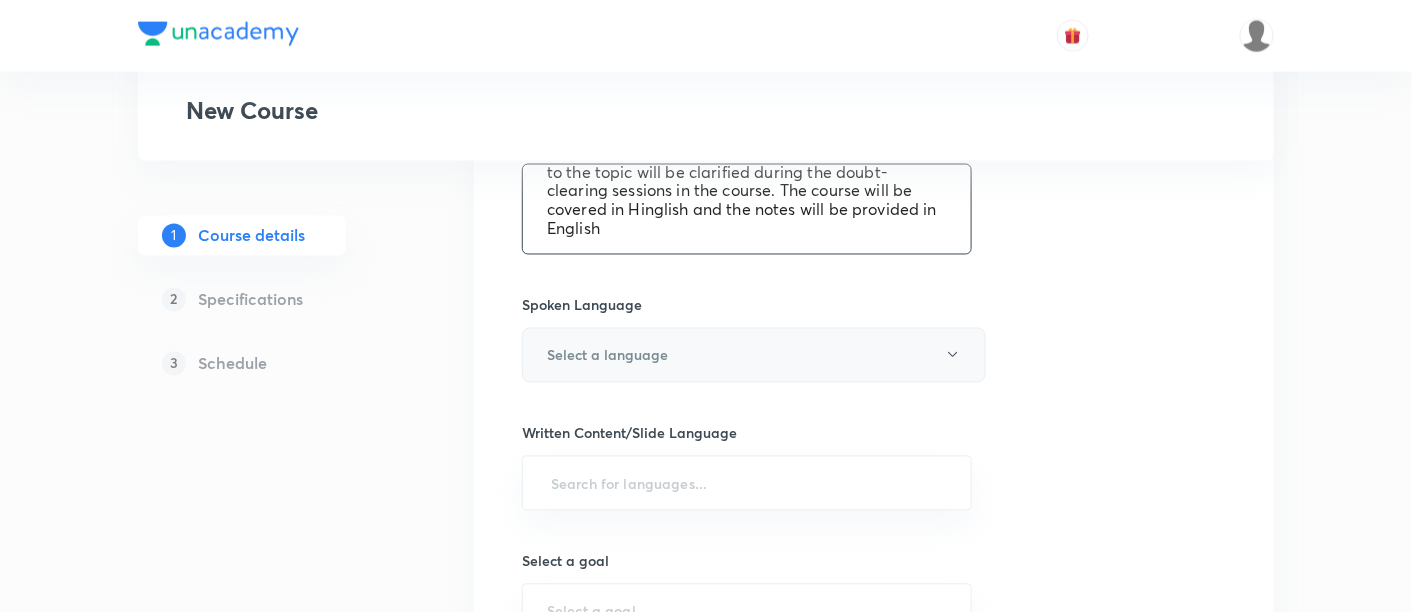 type on ""In this course, Prakash will provide in-depth knowledge of Mathematics. The course will
be helpful for aspirants preparing for IIT JEE. All doubts related to the topic will be
clarified during the doubt-clearing sessions in the course. The course will be covered in Hinglish and the notes will be provided in English"" 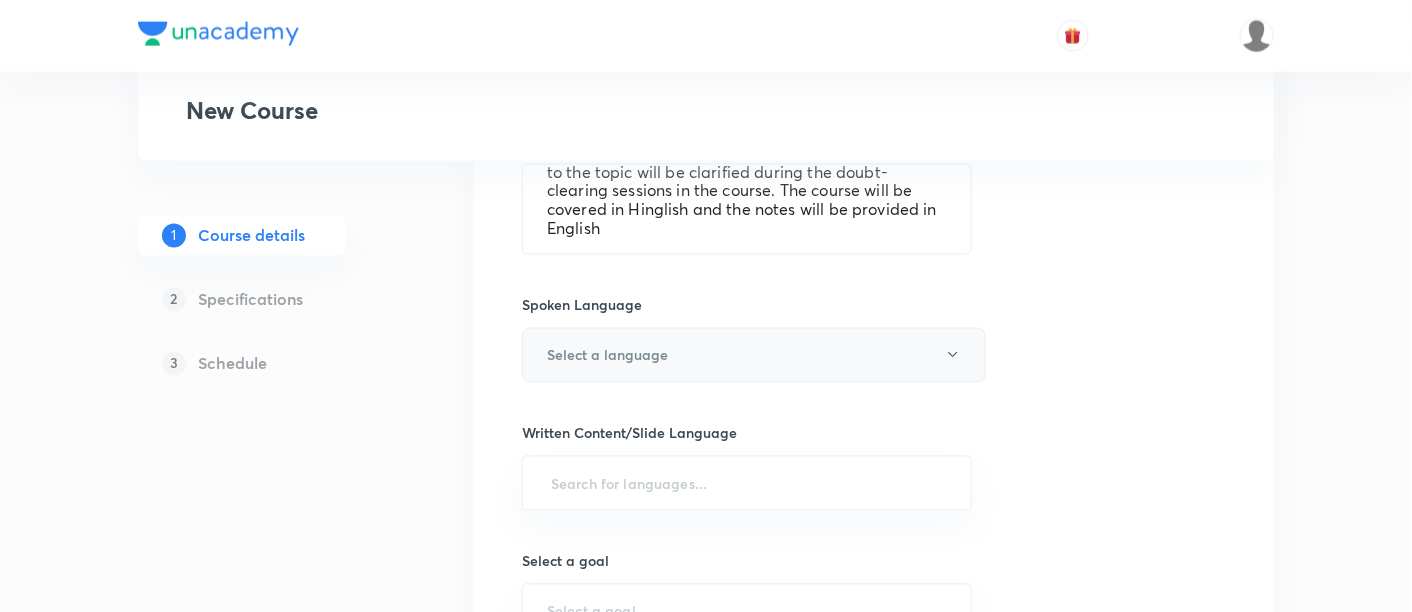 click on "Select a language" at bounding box center (754, 355) 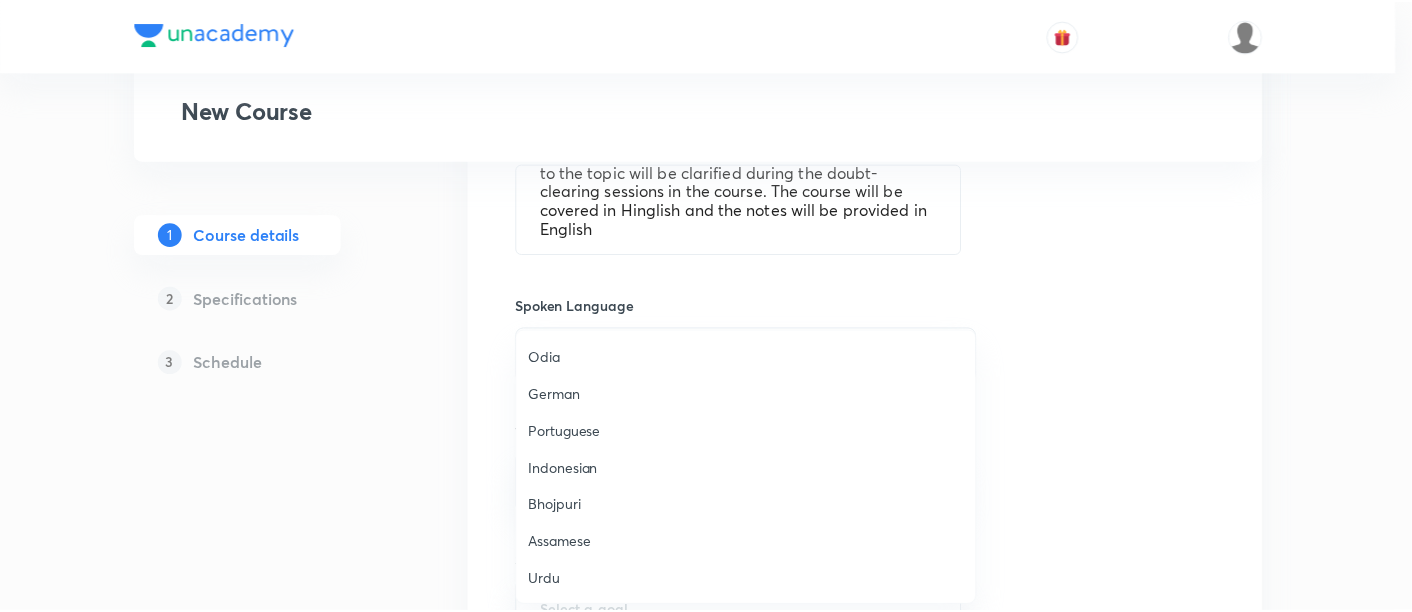 scroll, scrollTop: 591, scrollLeft: 0, axis: vertical 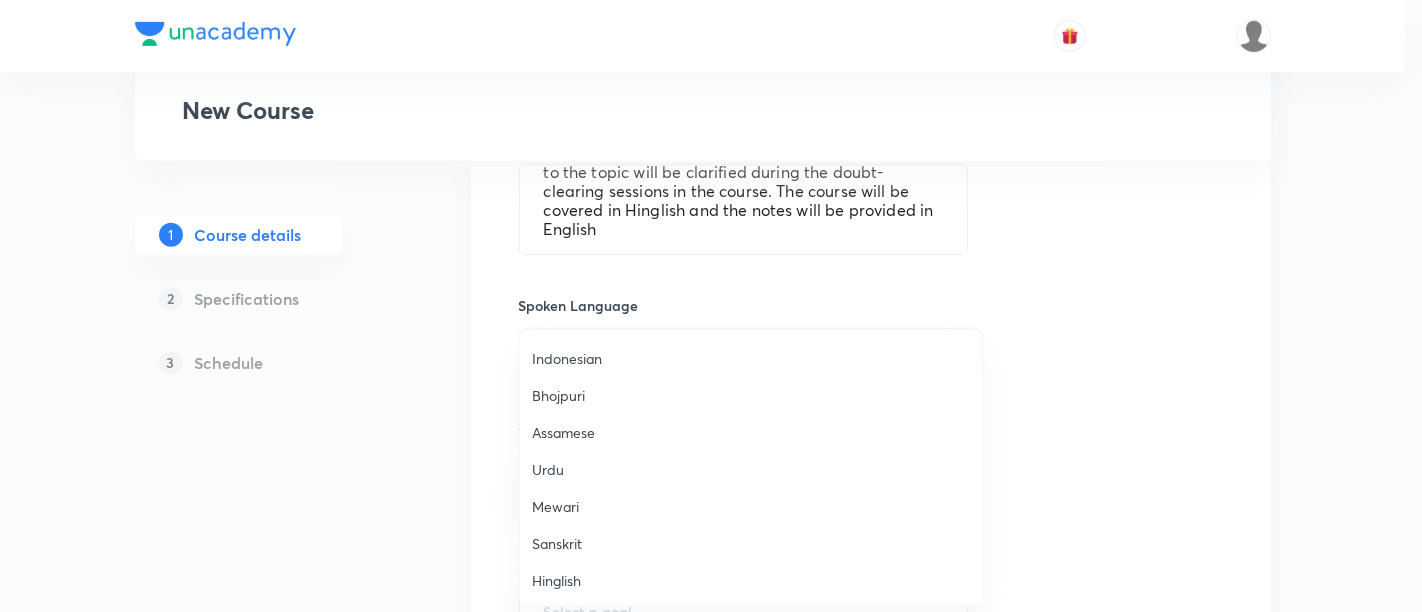 click on "Hinglish" at bounding box center [751, 580] 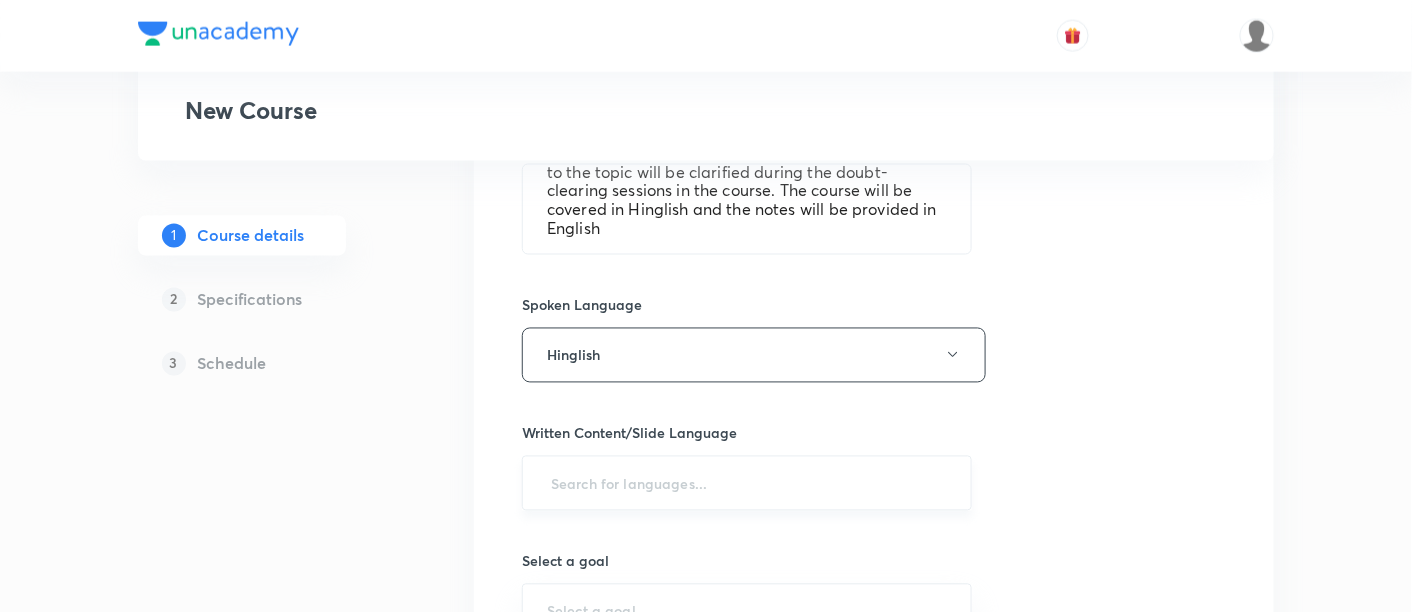 click at bounding box center (747, 483) 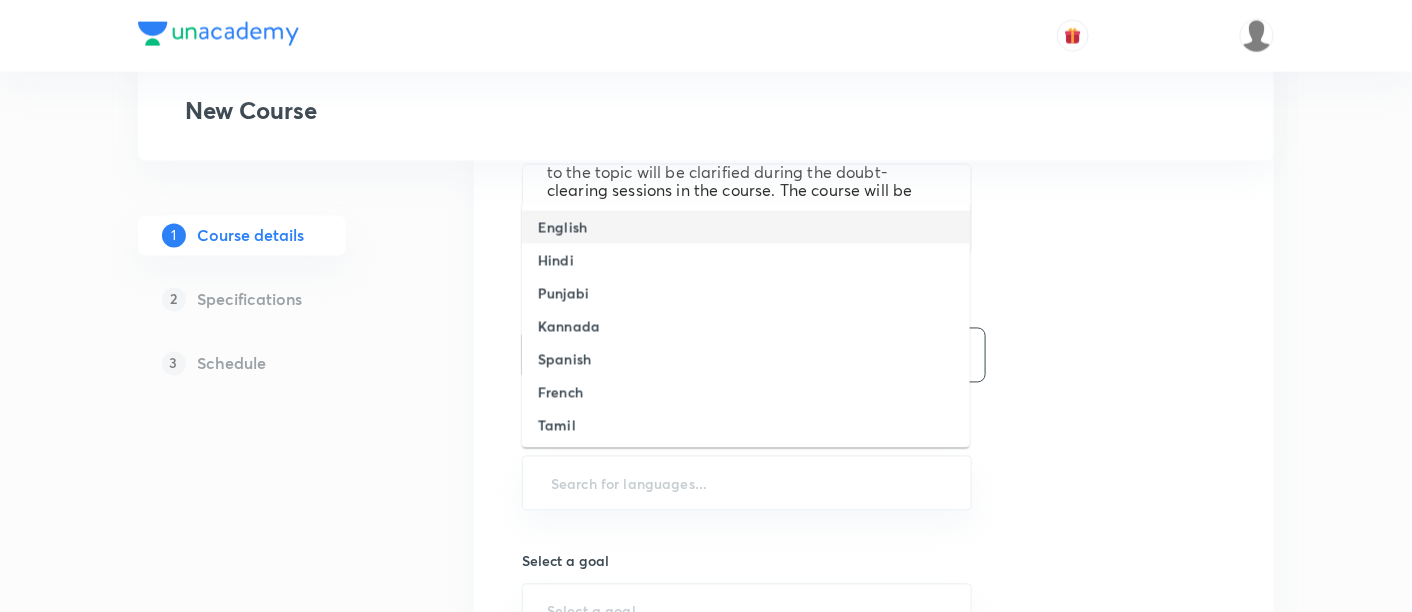 click on "English" at bounding box center [746, 227] 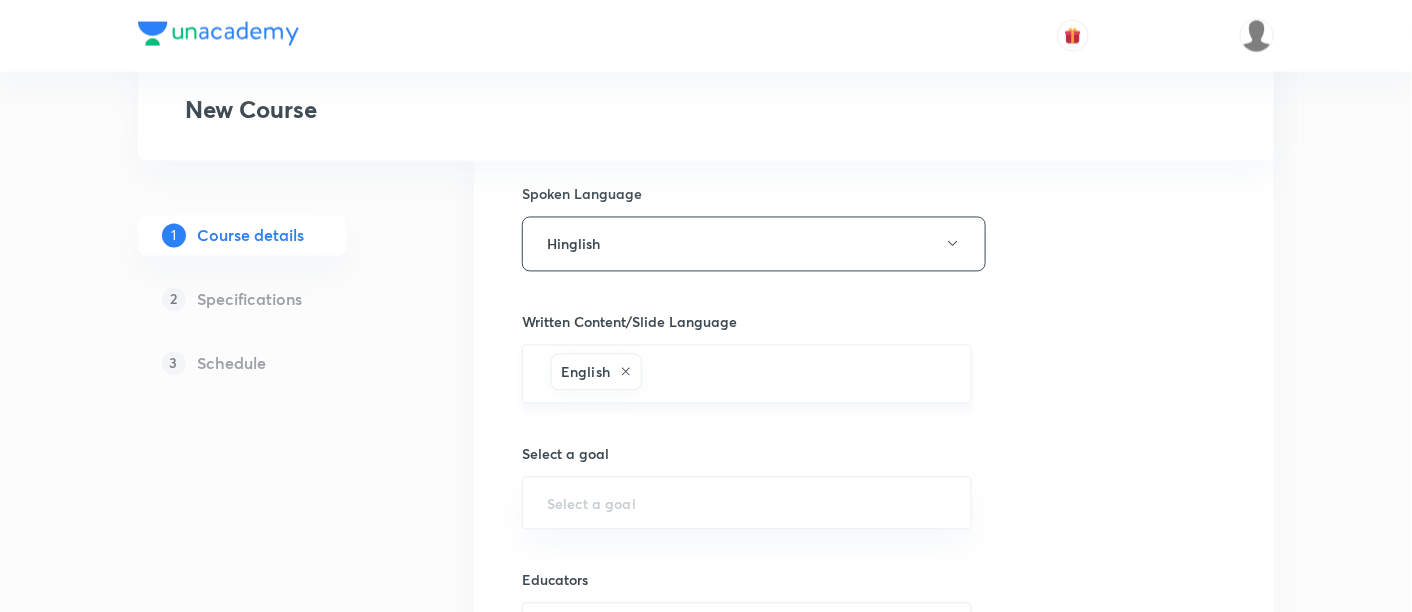 scroll, scrollTop: 1222, scrollLeft: 0, axis: vertical 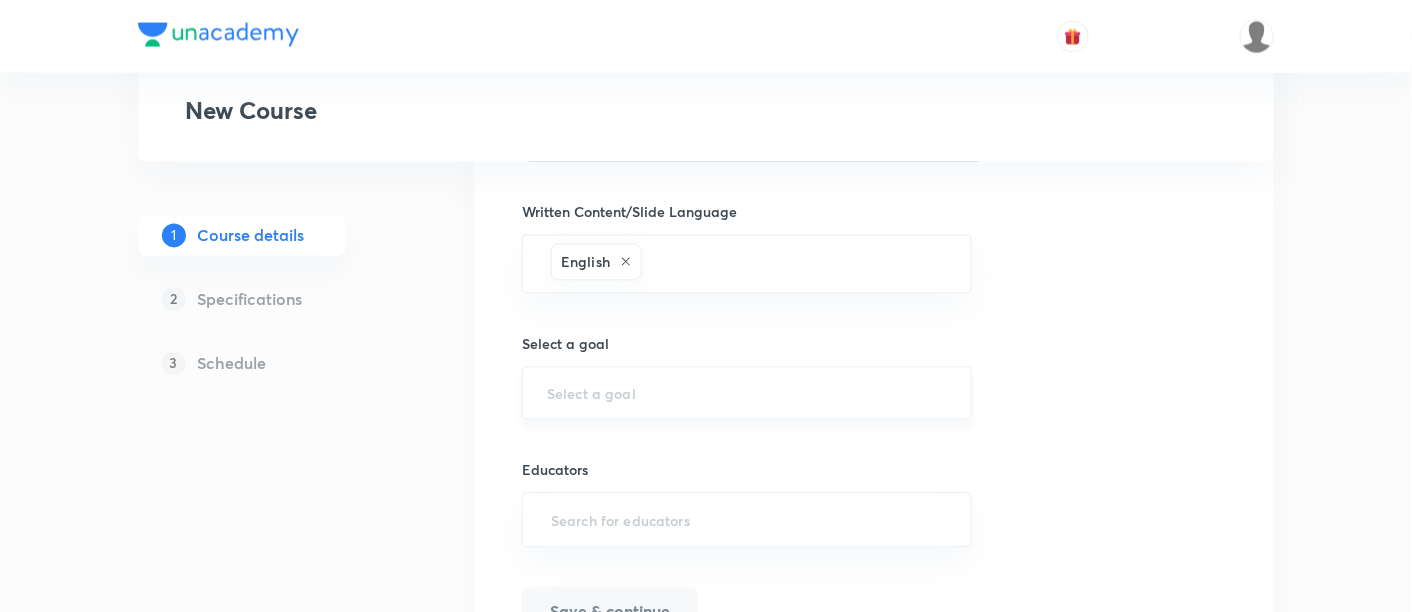 click on "​" at bounding box center (747, 392) 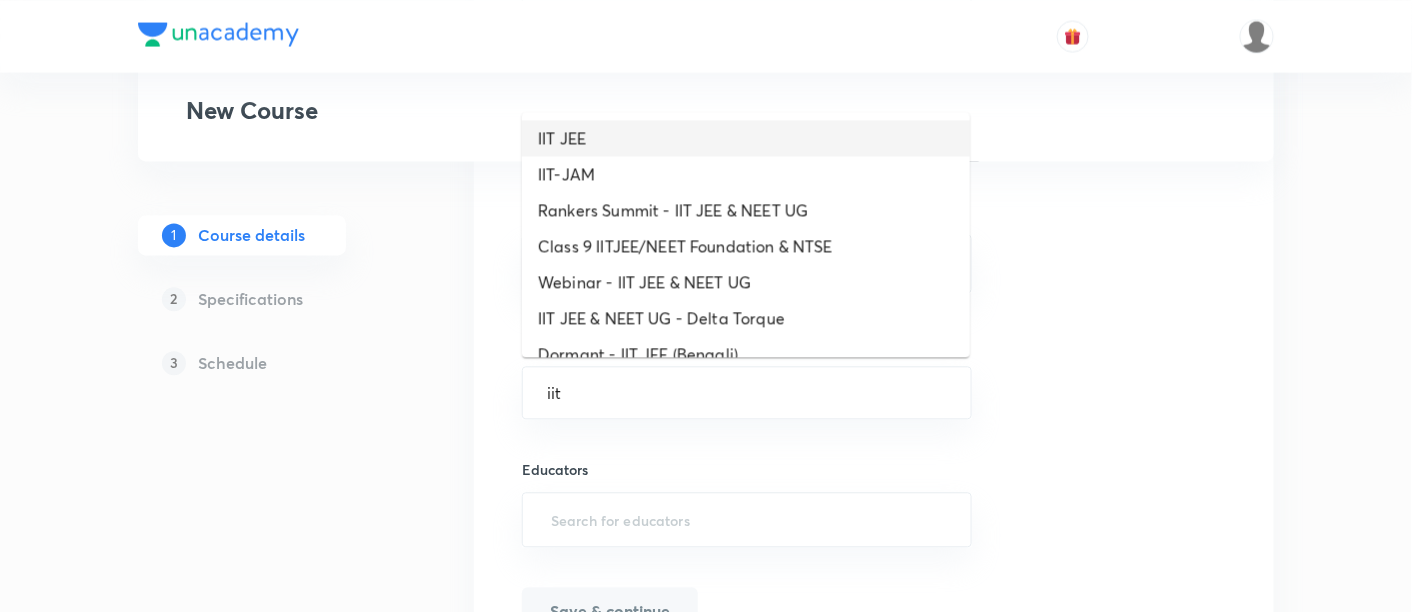 click on "IIT JEE" at bounding box center [746, 138] 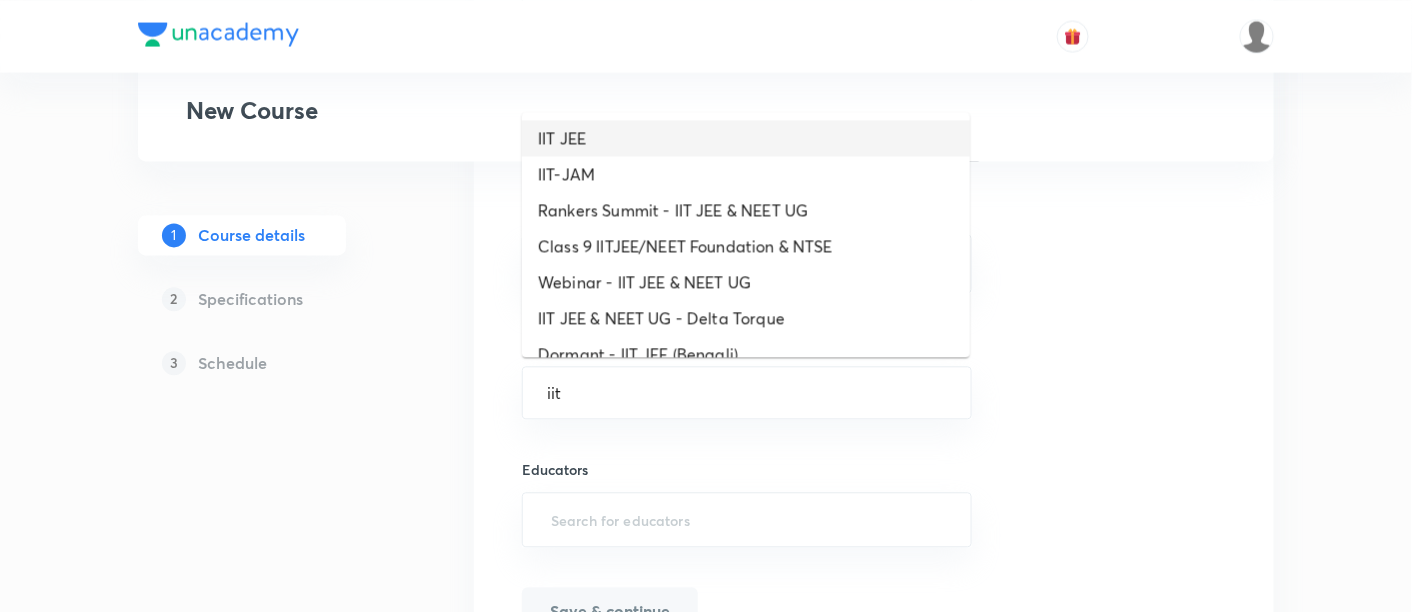 type on "IIT JEE" 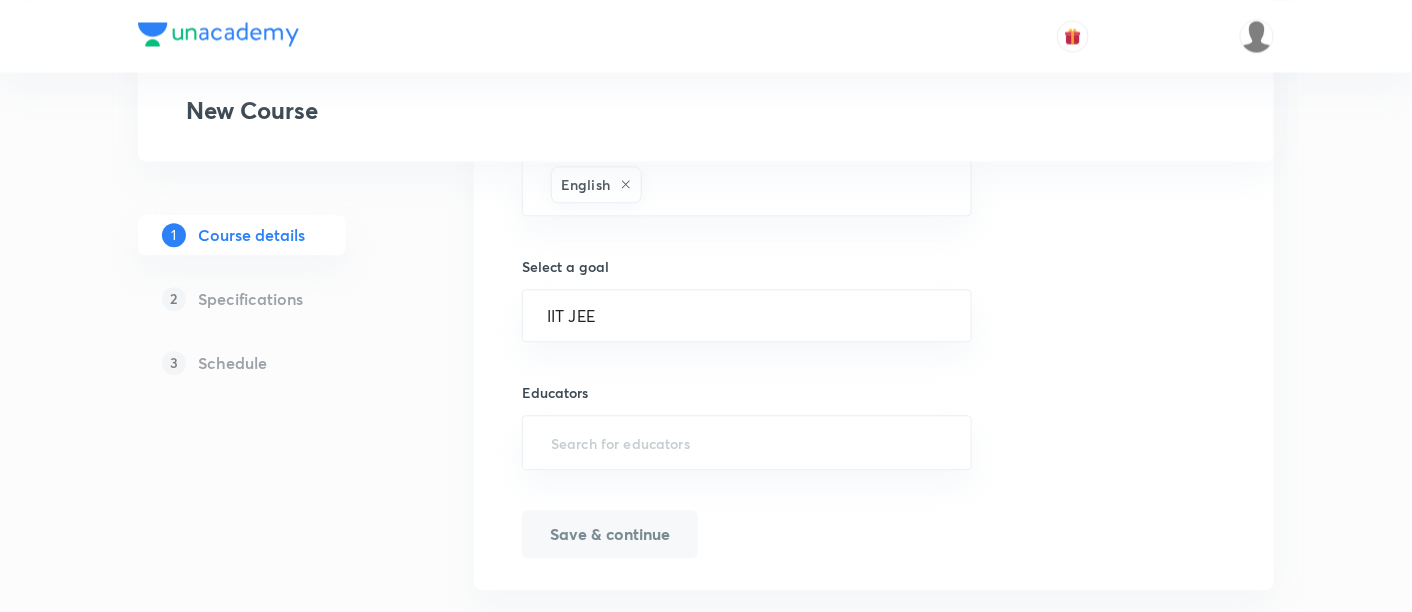 scroll, scrollTop: 1334, scrollLeft: 0, axis: vertical 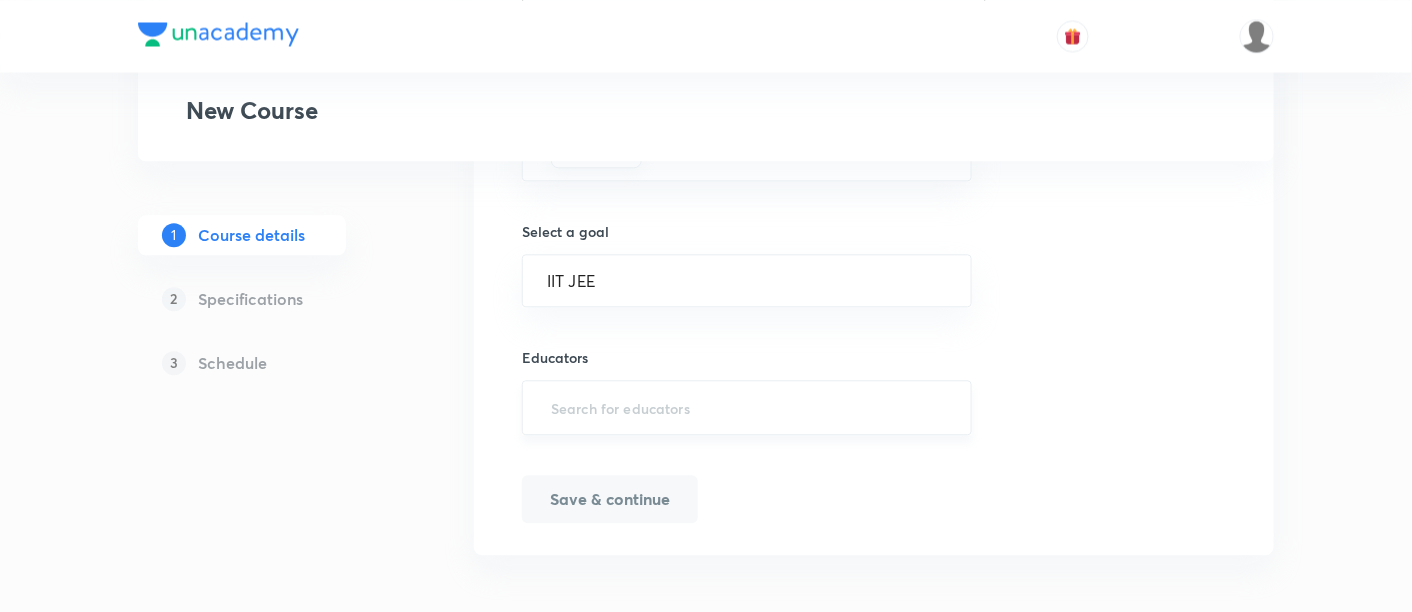 click at bounding box center [747, 407] 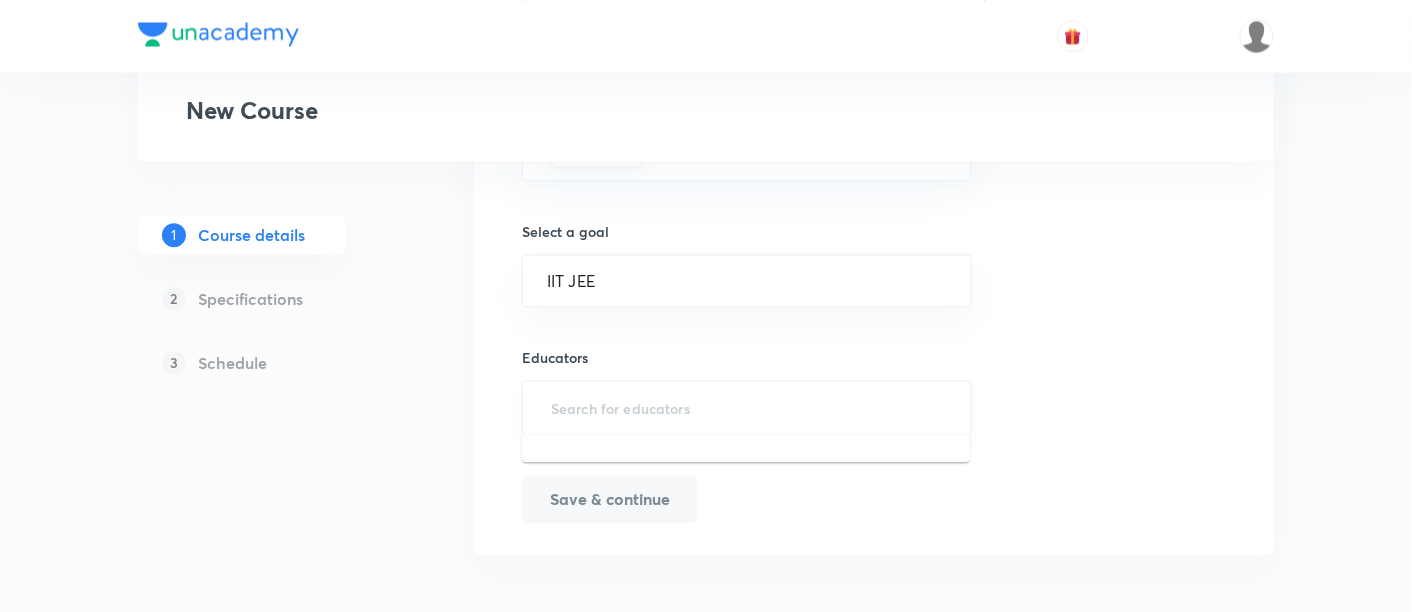 paste on "[USERNAME]" 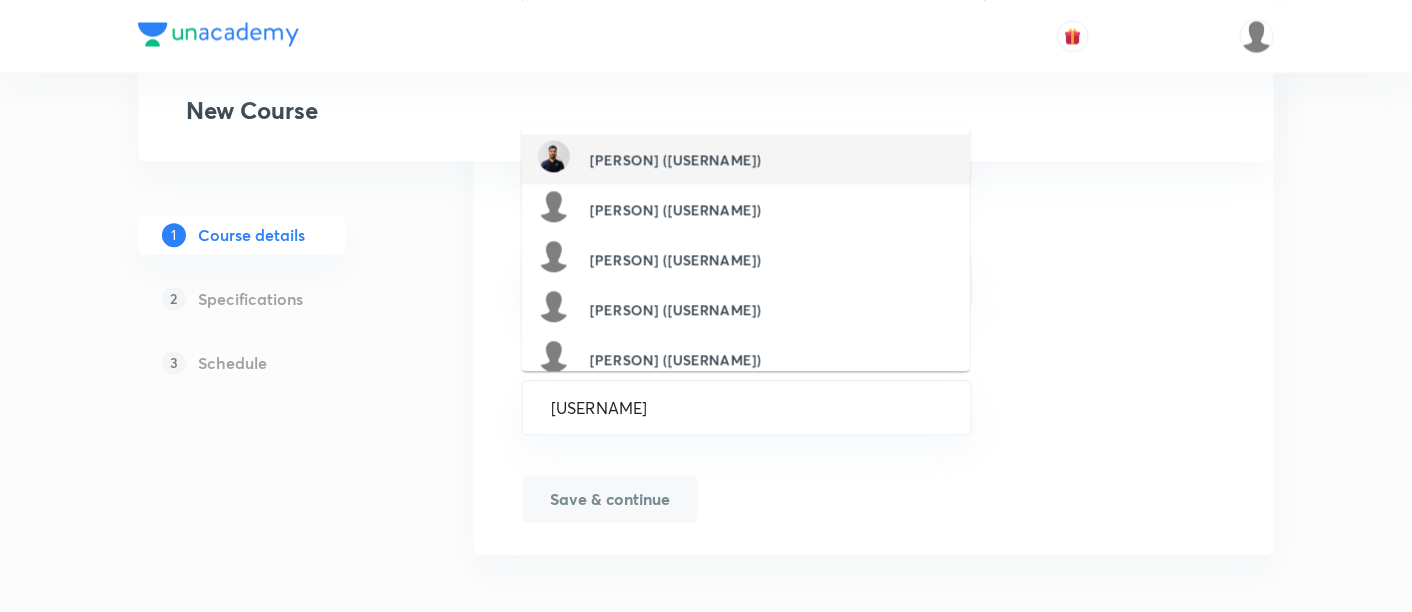 click on "Prakash Kumar(unacademy-user-177BQWGK6D5R)" at bounding box center [675, 159] 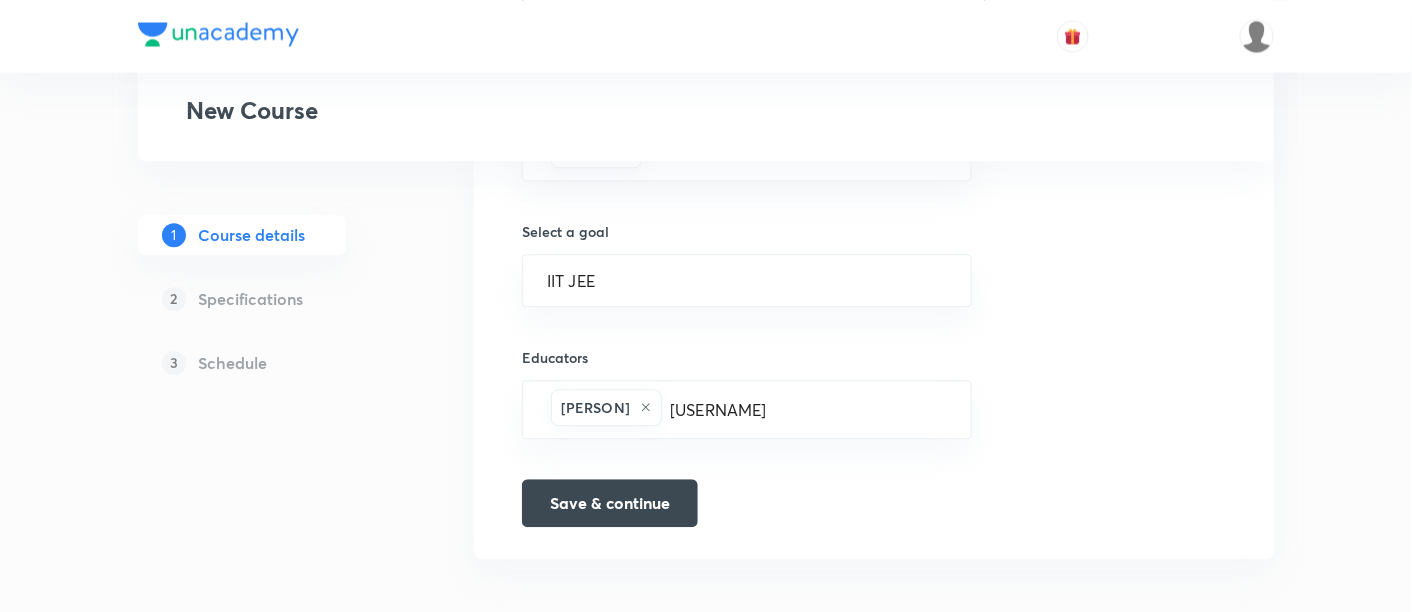 type 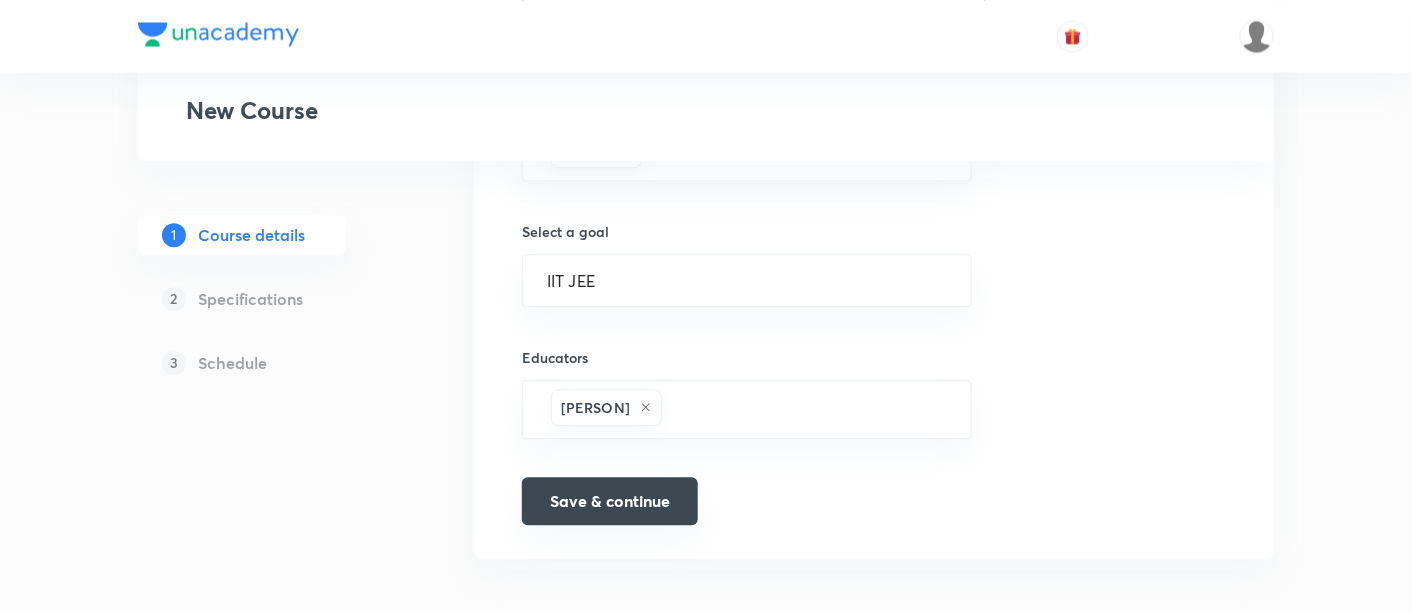 click on "Save & continue" at bounding box center (610, 501) 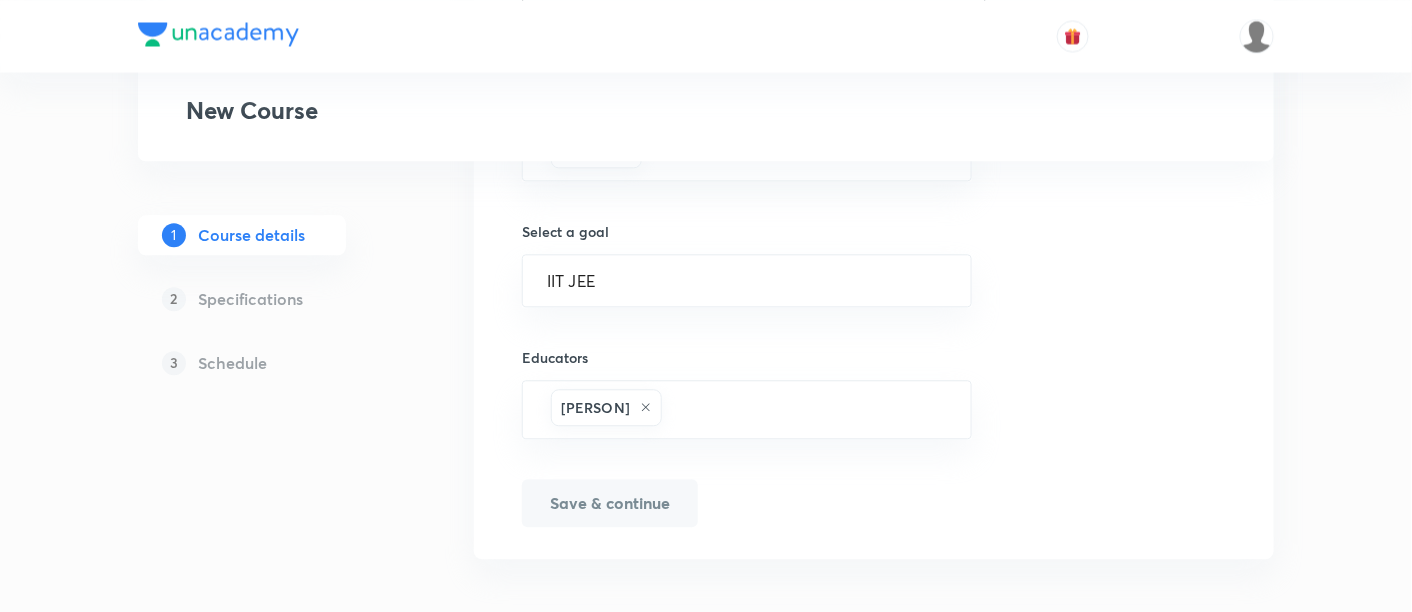 scroll, scrollTop: 1360, scrollLeft: 0, axis: vertical 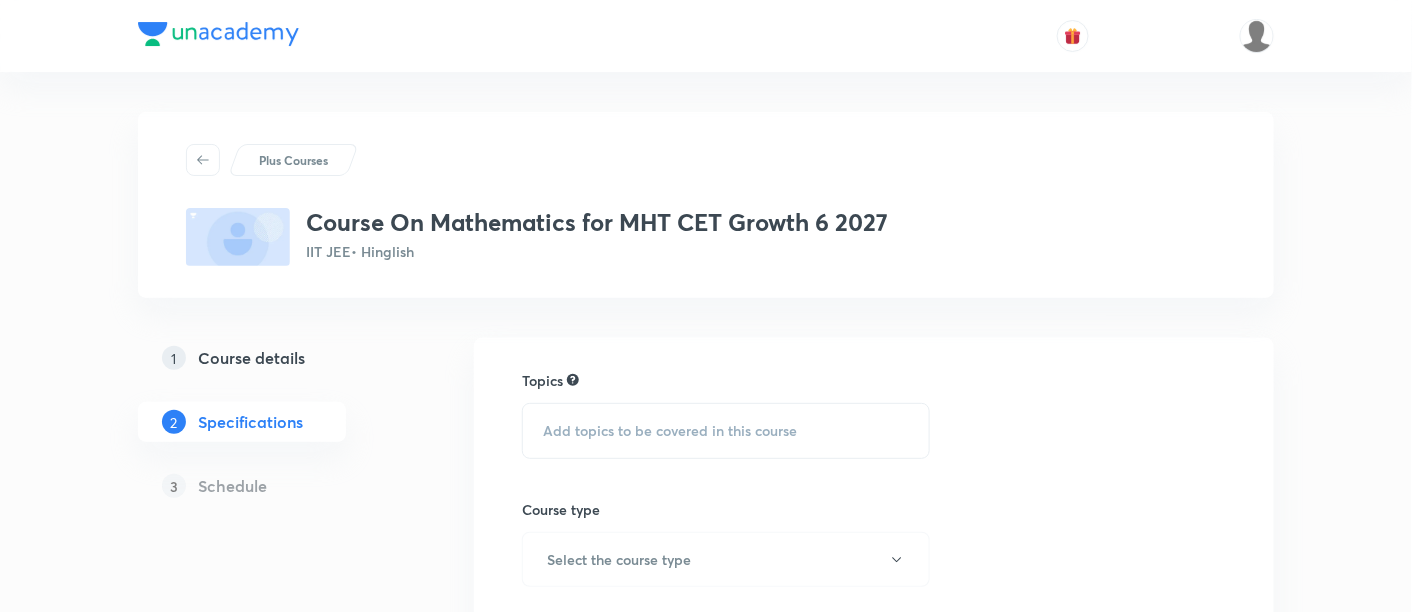 click on "Add topics to be covered in this course" at bounding box center [670, 431] 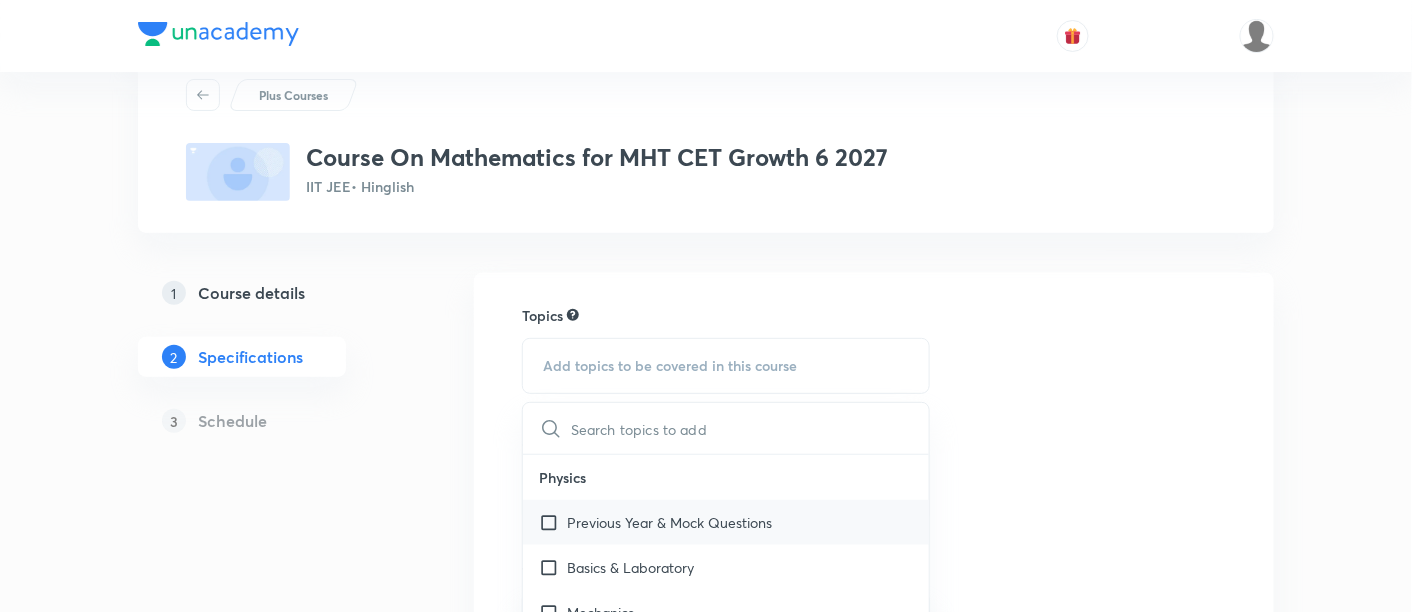scroll, scrollTop: 111, scrollLeft: 0, axis: vertical 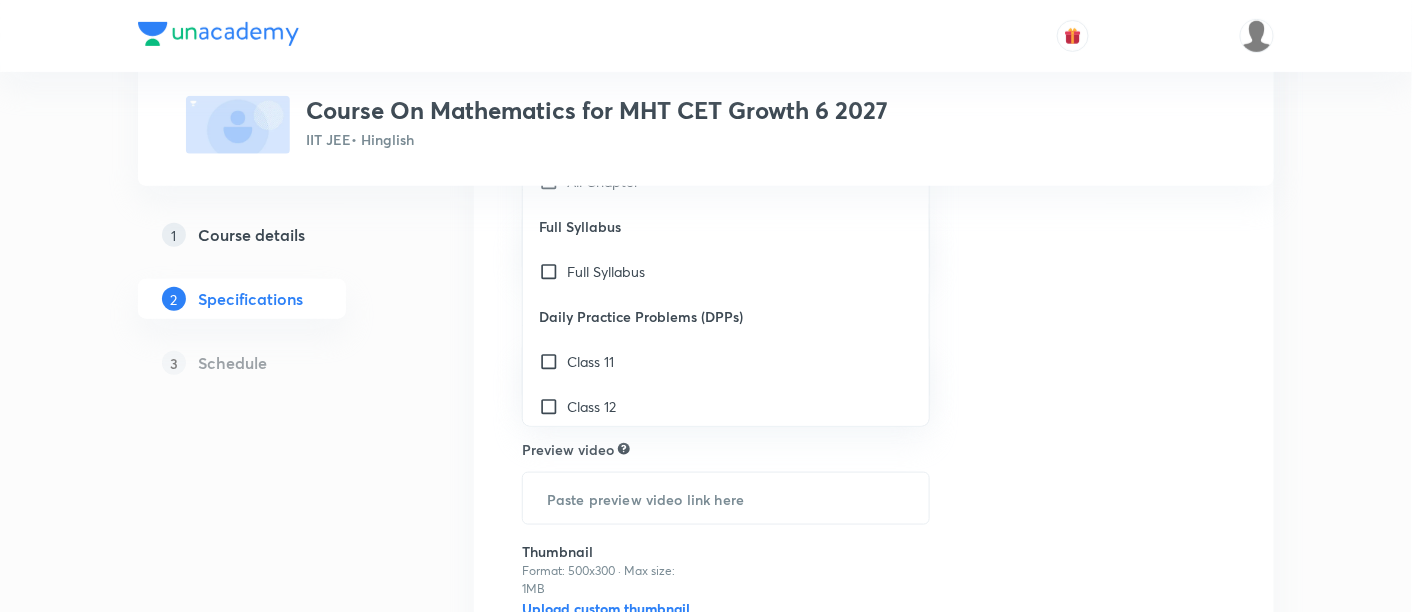 click on "Class 11" at bounding box center (726, 361) 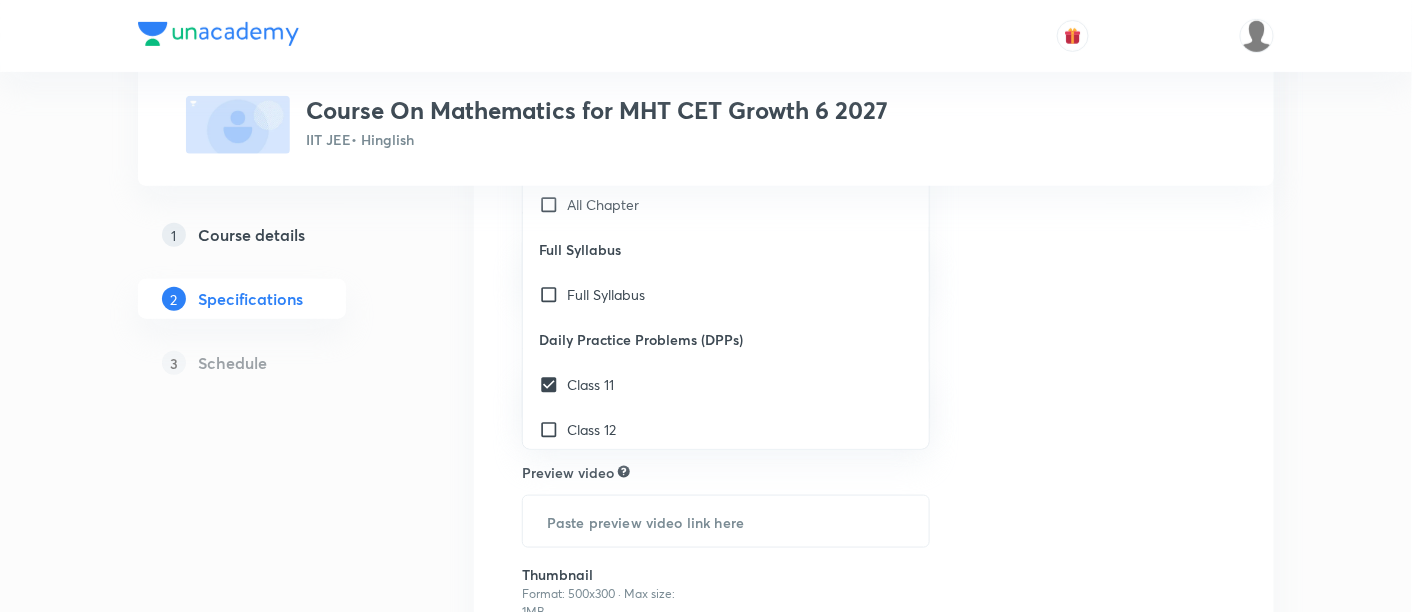 checkbox on "true" 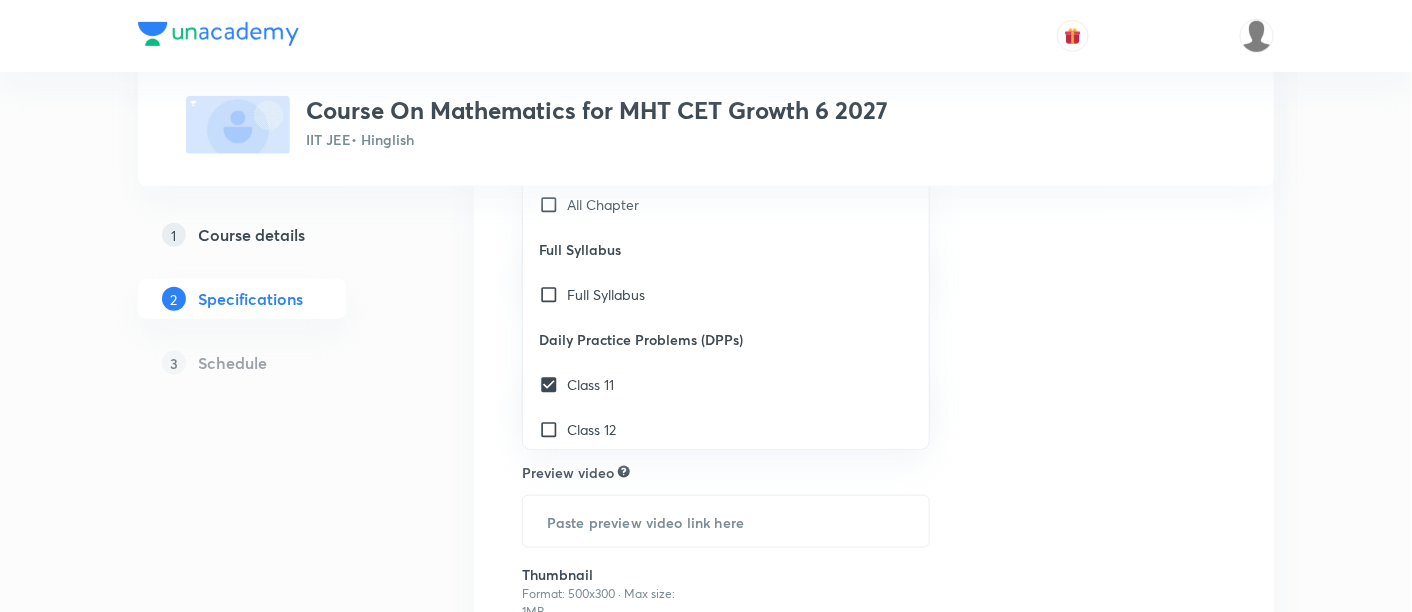 click on "Topics Class 11 CLEAR ​ Physics Previous Year & Mock Questions Basics & Laboratory Mechanics Solid & Fluid Mechanics Waves Geometrical & Wave Optics Electricity & Magnetism Thermal Physics Modern Physics Physics Crash Course Basic Mathematics and Vector Newton's Law of Motion and Friction Kinematics-2D Kinematics-1D and Calculus Current Electricity Capacitance Electrostatics Magnetic Effect of Current and Magnetism Center of Mass and Collision Error Rotational Motion Circular Motion Work, Power & Energy Wave Optics and Electromagnetic Waves Electromagnetic Induction and Alternating Current Unit and Dimension Principle of Communication Newton's Law of Motion 1D Motion Modern Physics - 1 Modern Physics - 2 Geometrical Optics Basic Math Elasticity, Thermal Expansion, Calorimetry and Heat Transfer KTG and Thermodynamics Fluid Mechanics Wave on String Sound Wave Simple Harmonic Motion Gravitation Motion in Straightline Semiconductor UNSAT Physics Chapter Unit and measurement and Kinematics Chemistry Mathematics" at bounding box center [874, 332] 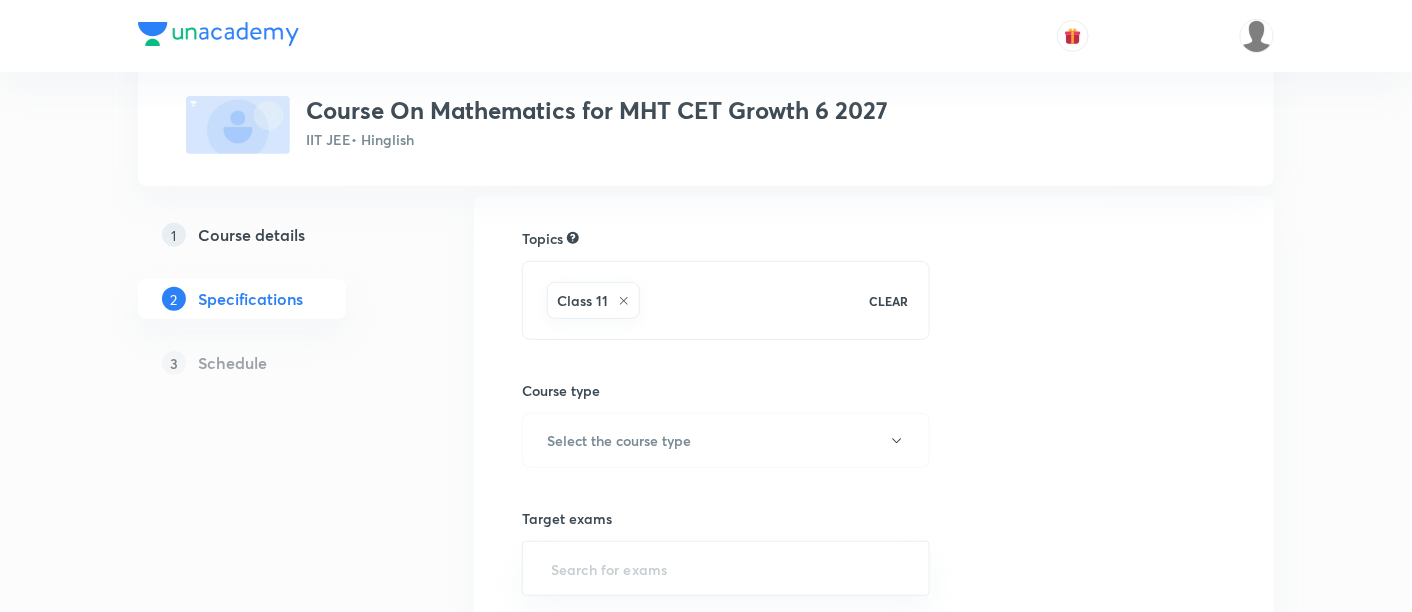 scroll, scrollTop: 222, scrollLeft: 0, axis: vertical 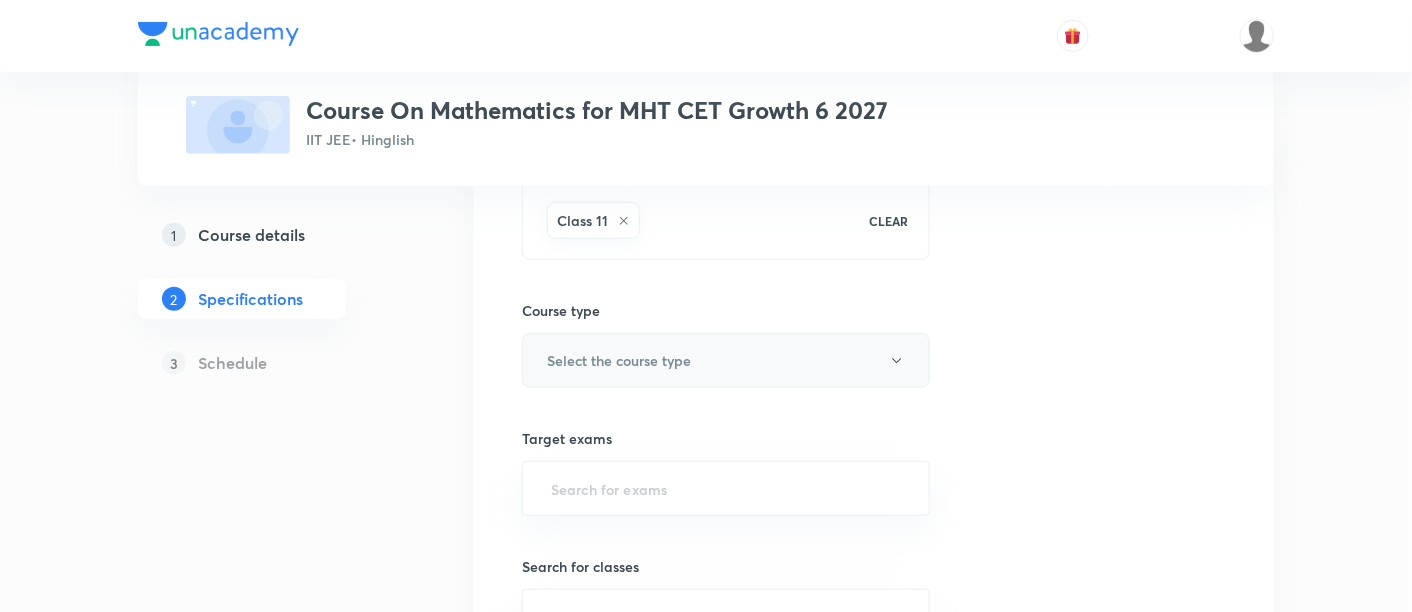 click on "Select the course type" at bounding box center [726, 360] 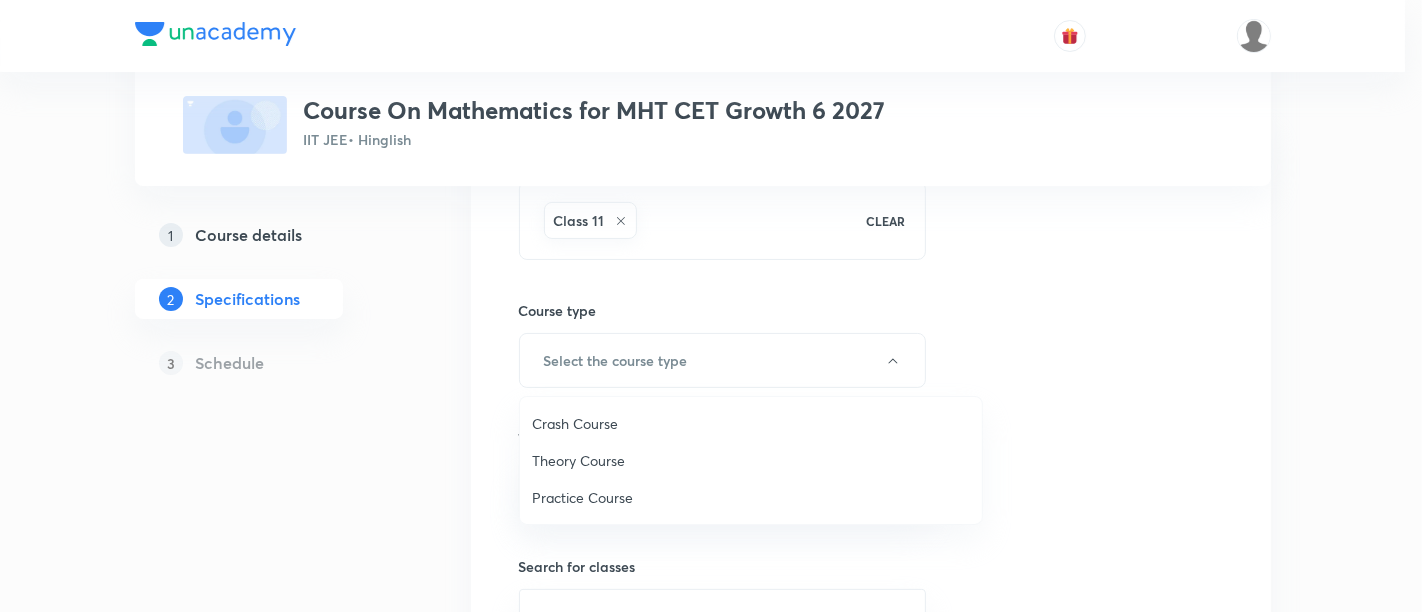 click on "Theory Course" at bounding box center (751, 460) 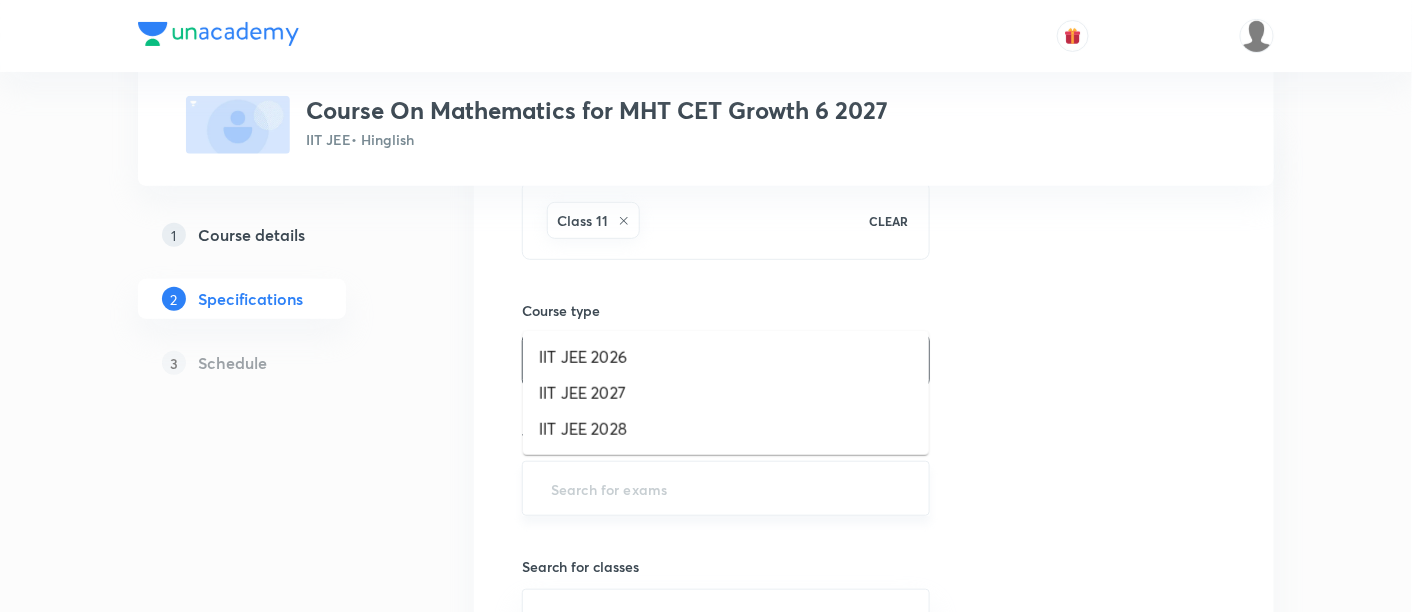 click at bounding box center [726, 488] 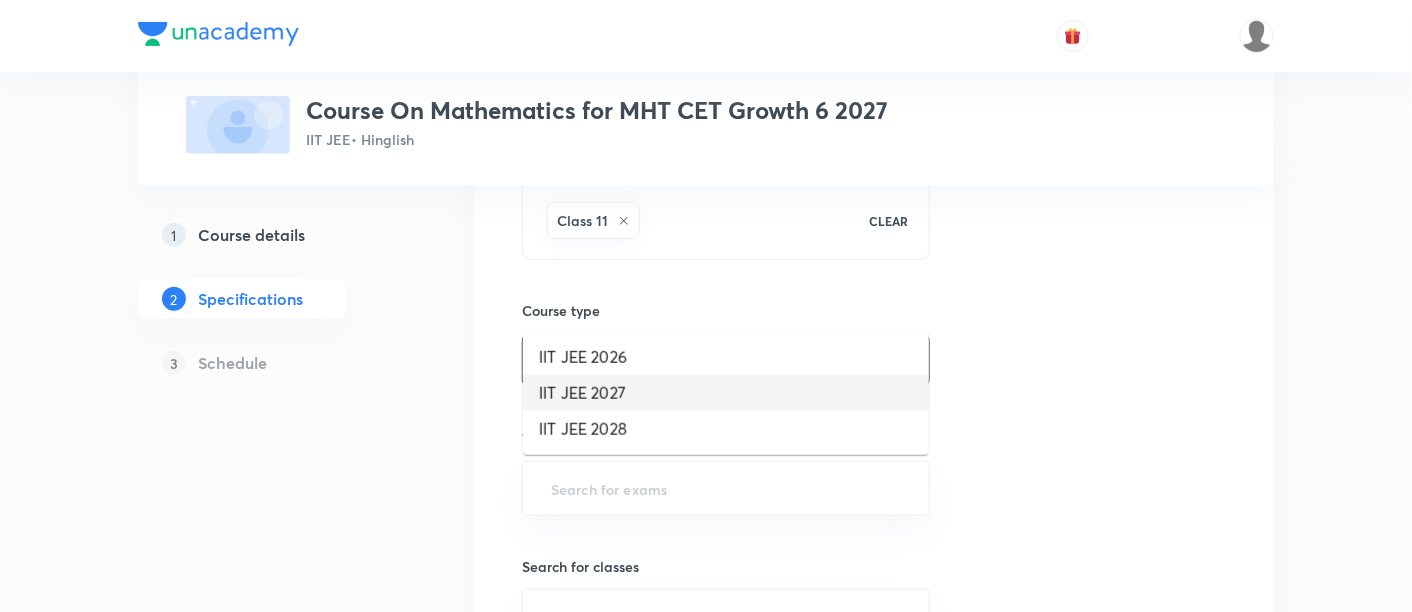 click on "IIT JEE 2027" at bounding box center [726, 393] 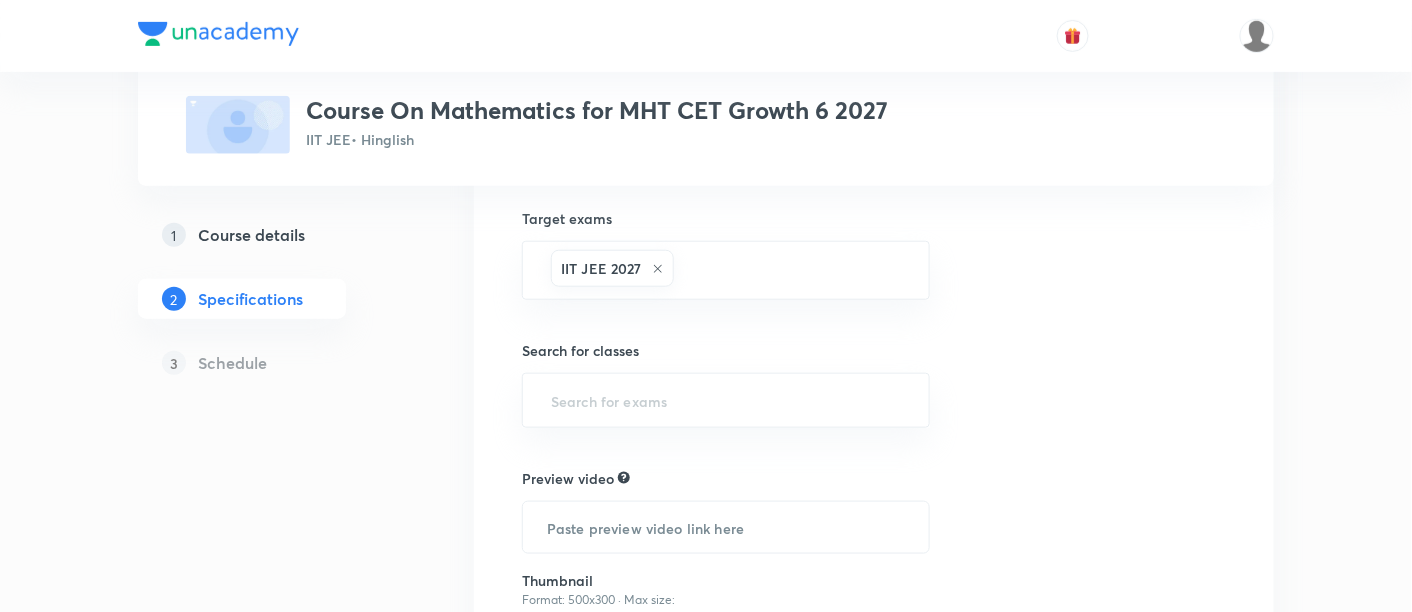 scroll, scrollTop: 444, scrollLeft: 0, axis: vertical 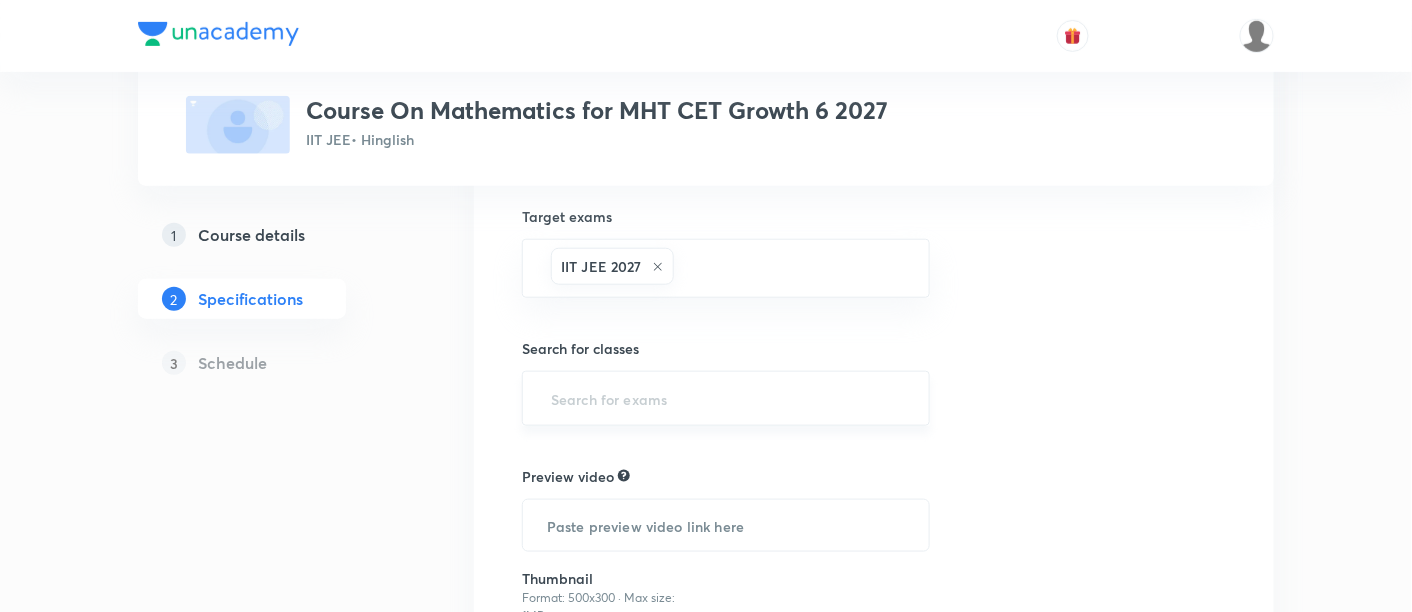 click at bounding box center (726, 398) 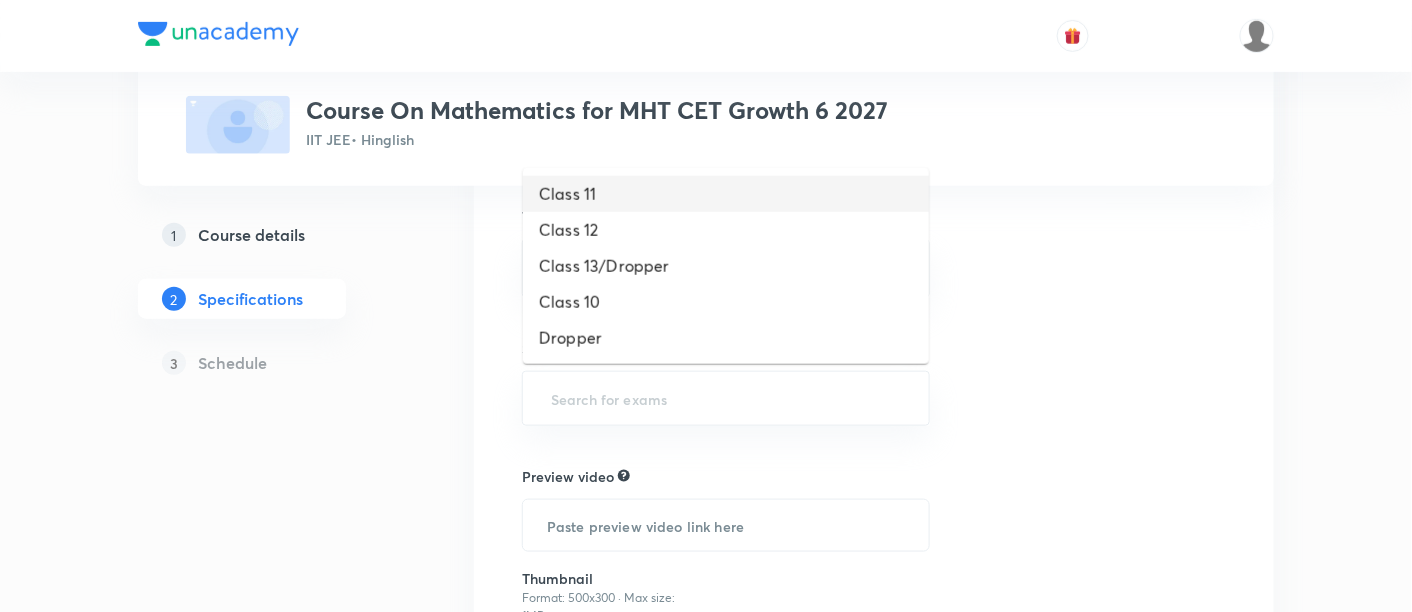 click on "Class 11" at bounding box center (726, 194) 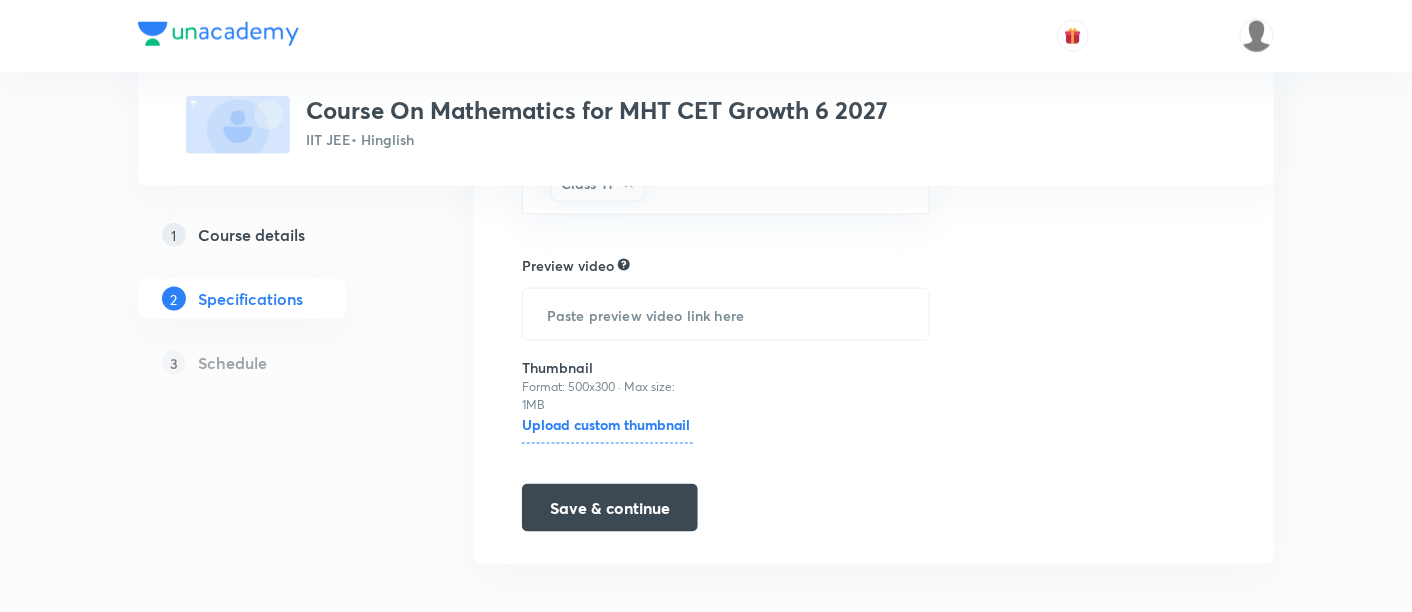 scroll, scrollTop: 669, scrollLeft: 0, axis: vertical 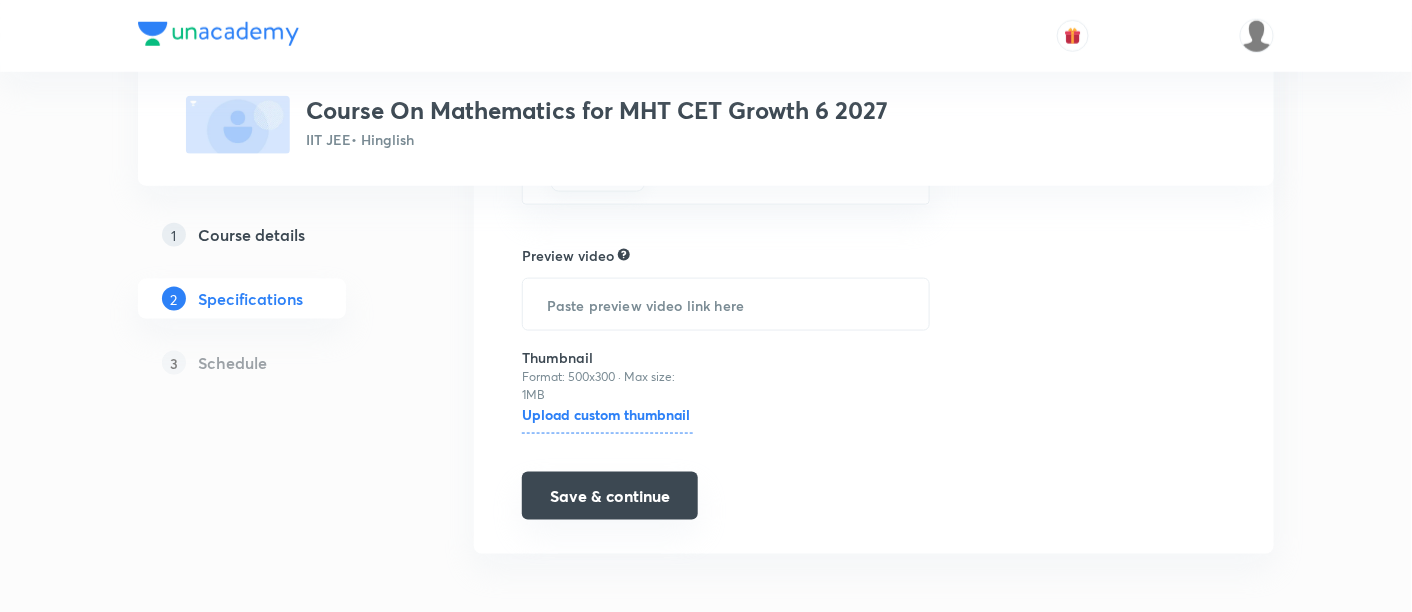 click on "Save & continue" at bounding box center [610, 496] 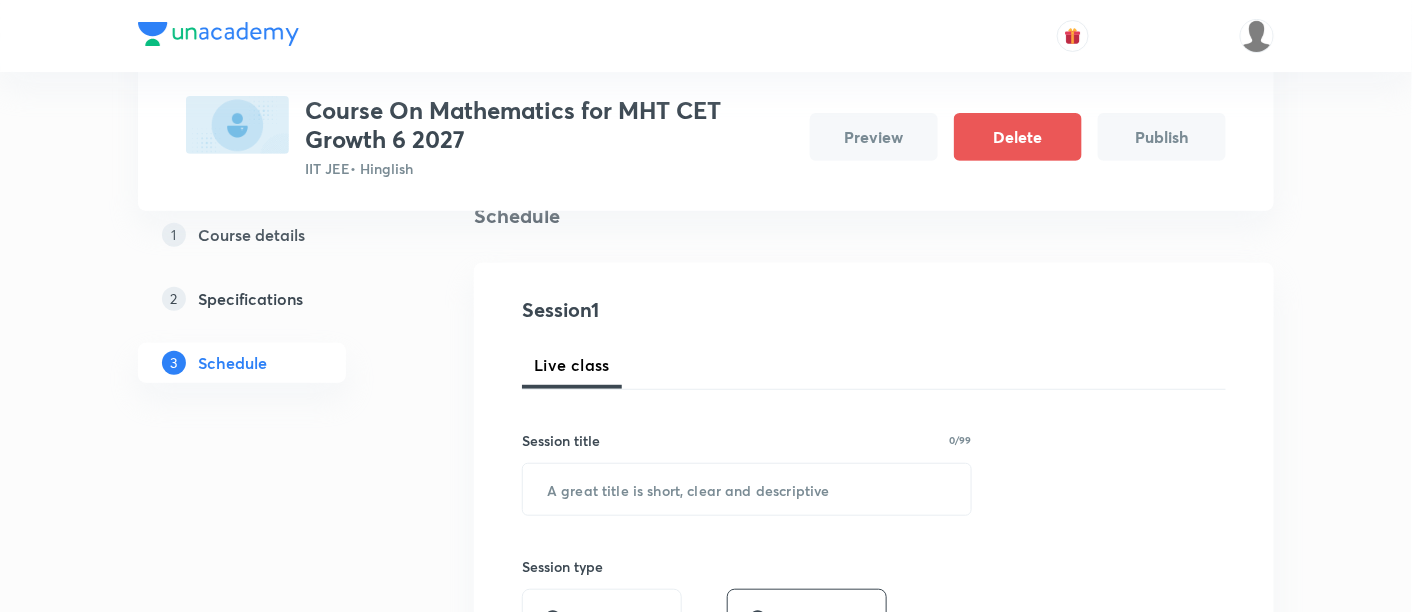 scroll, scrollTop: 278, scrollLeft: 0, axis: vertical 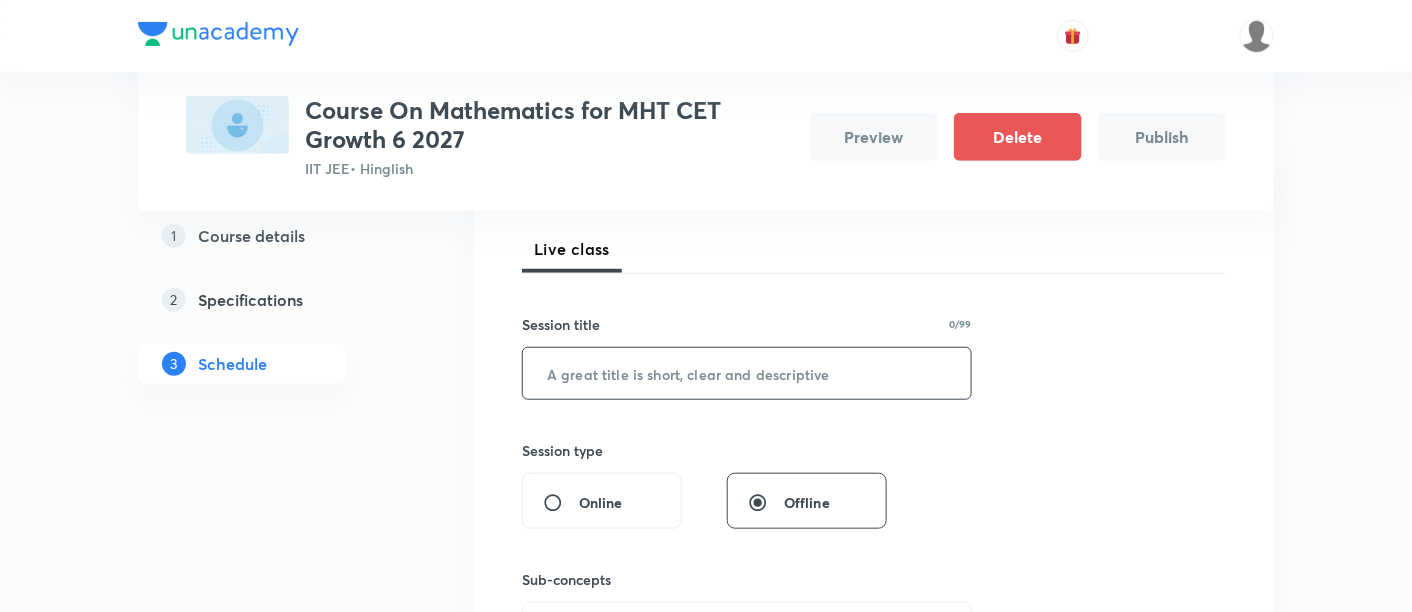 click at bounding box center [747, 373] 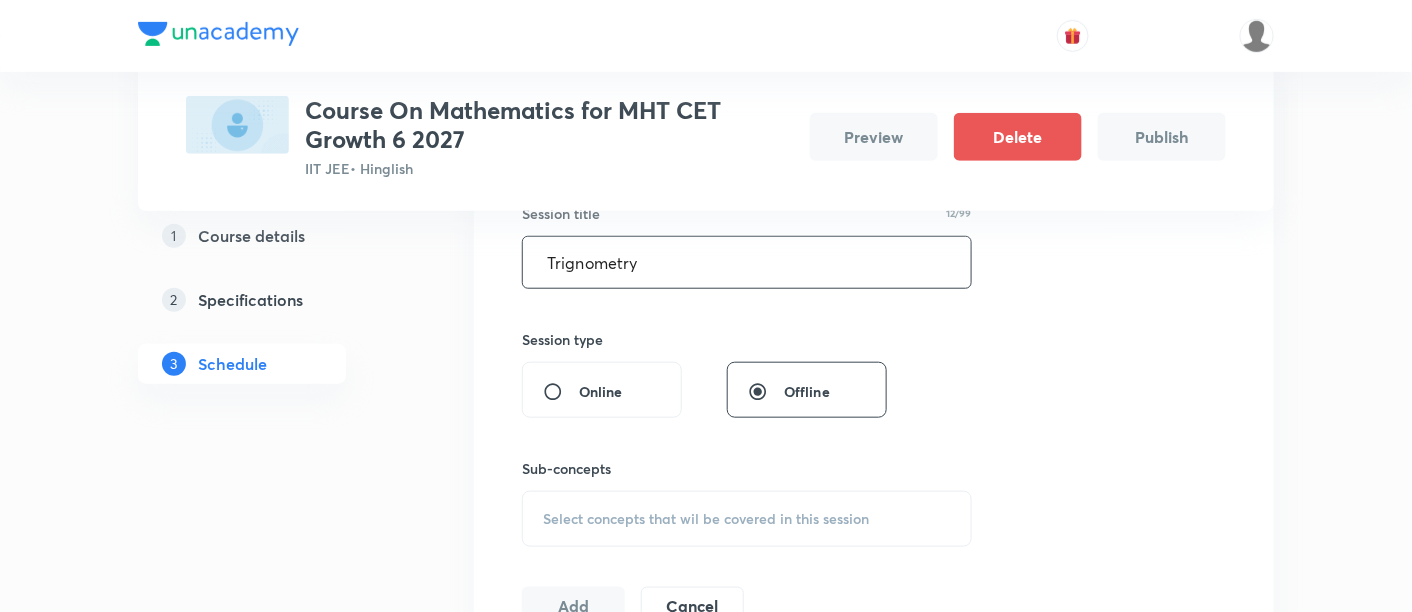 type on "Trignometry" 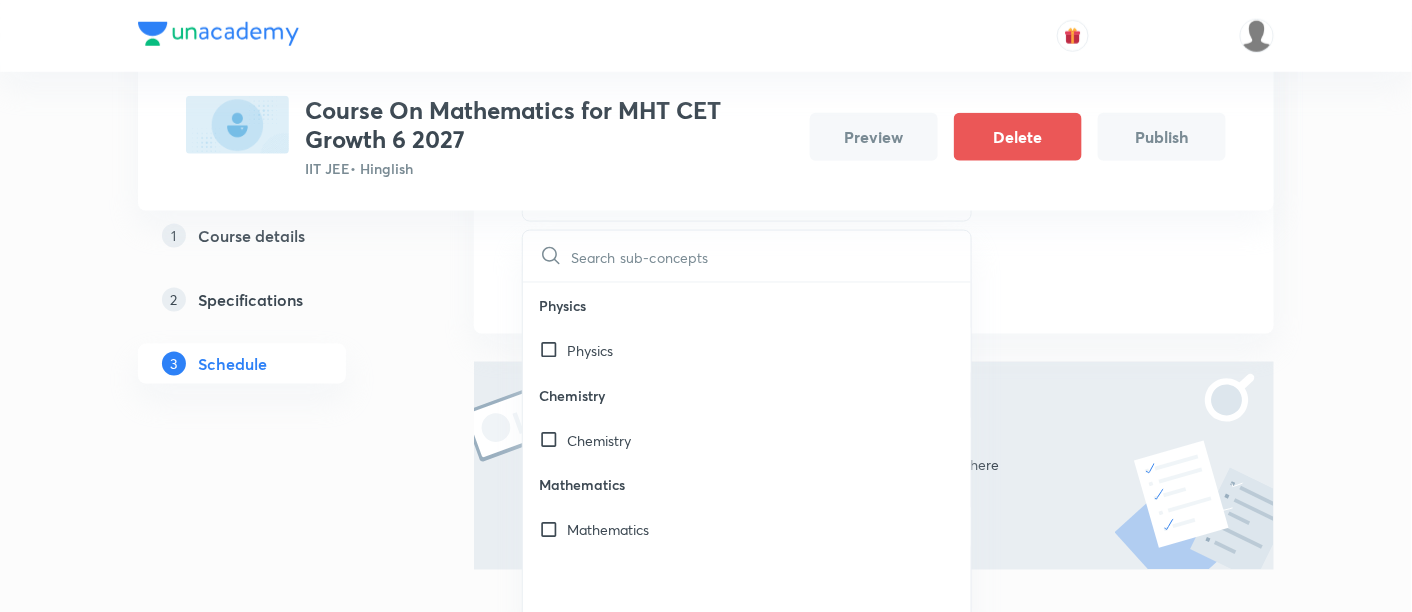 scroll, scrollTop: 722, scrollLeft: 0, axis: vertical 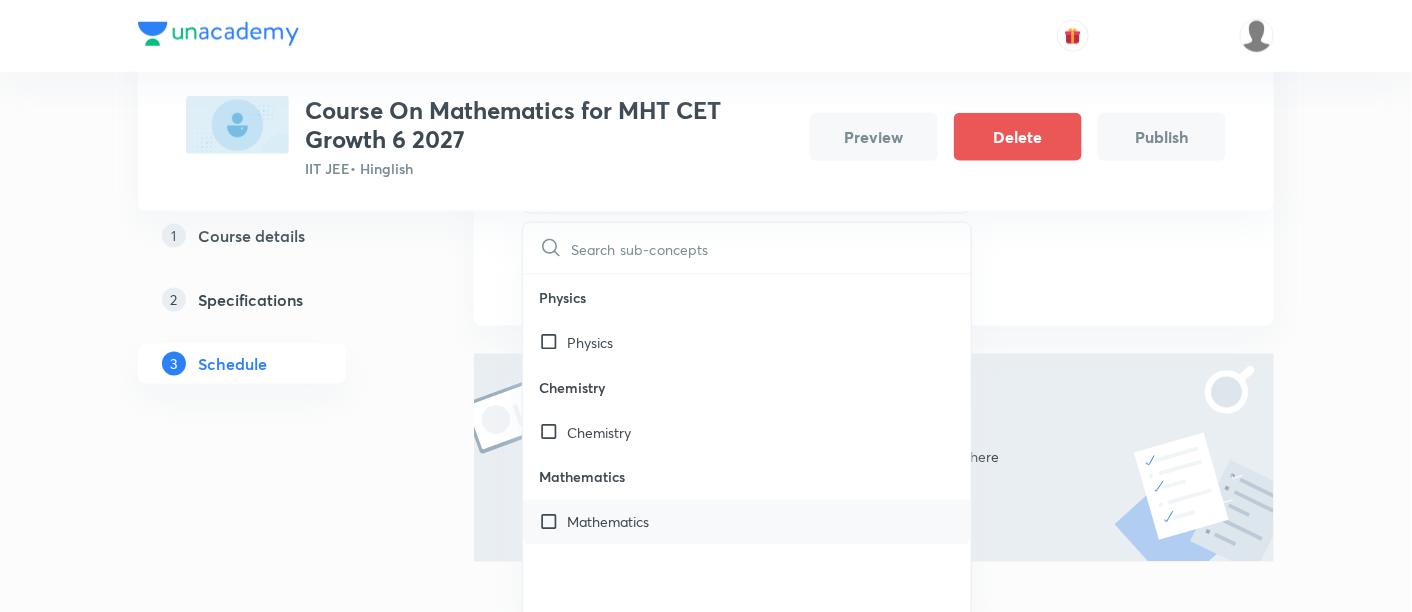 click on "Mathematics" at bounding box center [747, 522] 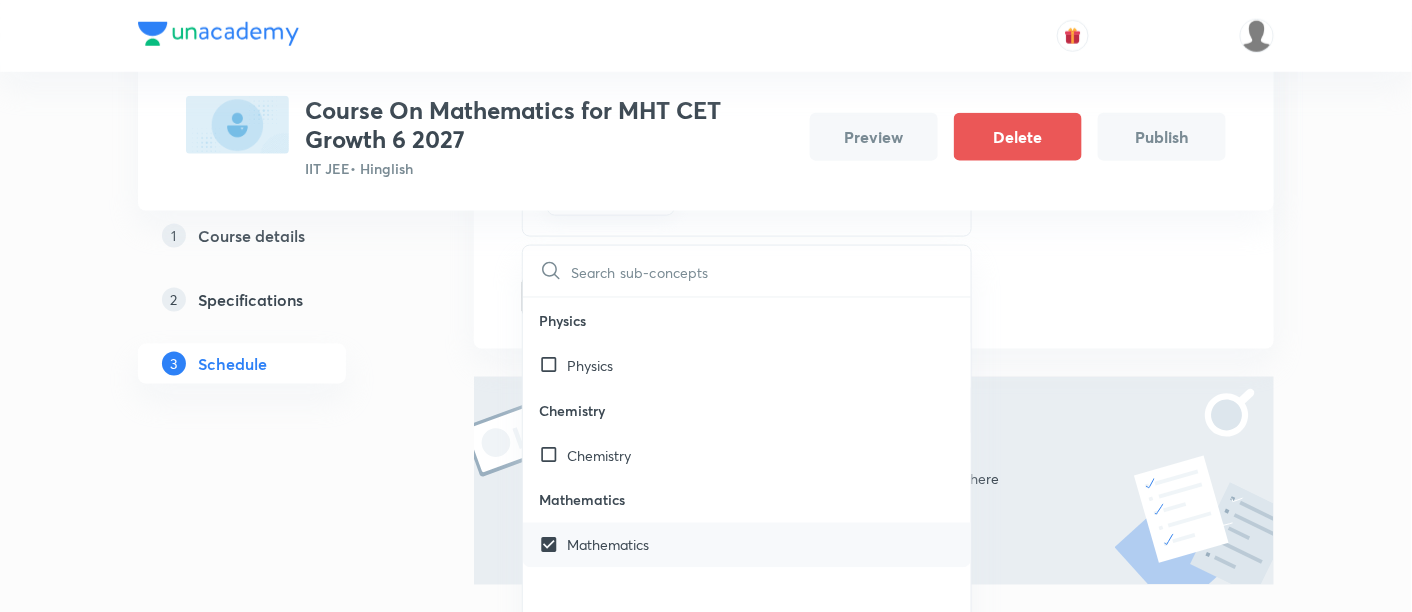 checkbox on "true" 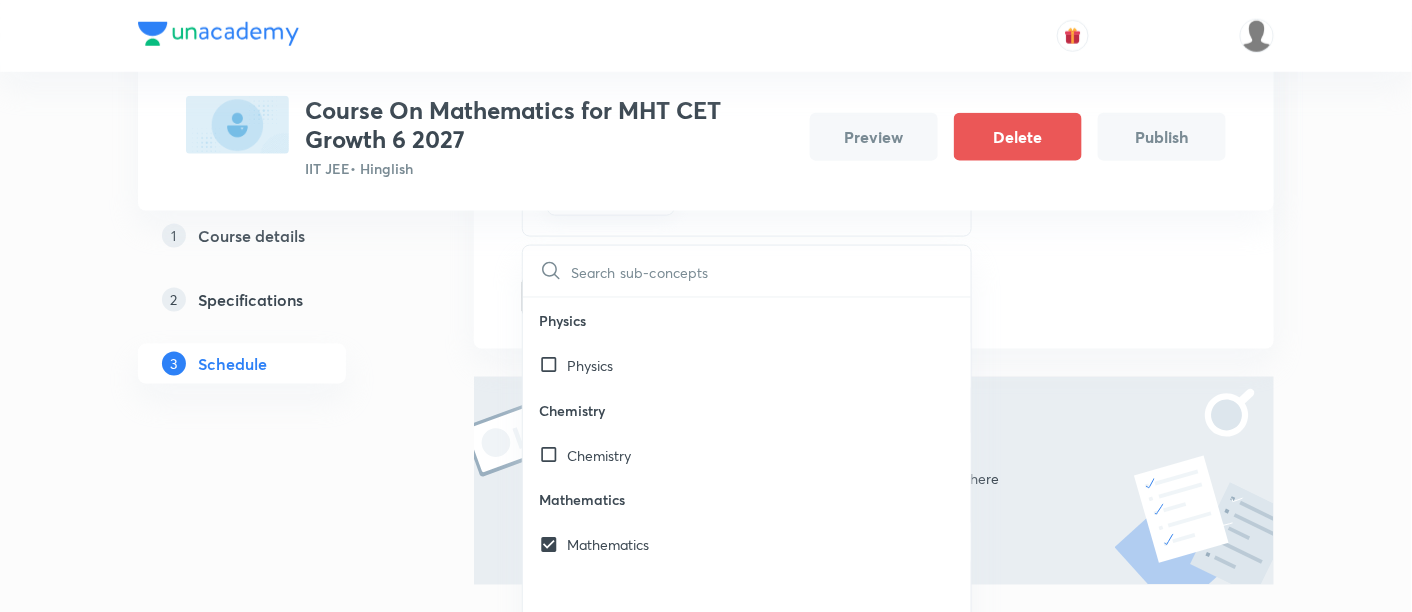 click on "Session  1 Live class Session title 12/99 Trignometry ​   Session type Online Offline Sub-concepts Mathematics CLEAR ​ Physics  Physics  Chemistry Chemistry Mathematics Mathematics Add Cancel" at bounding box center (874, 26) 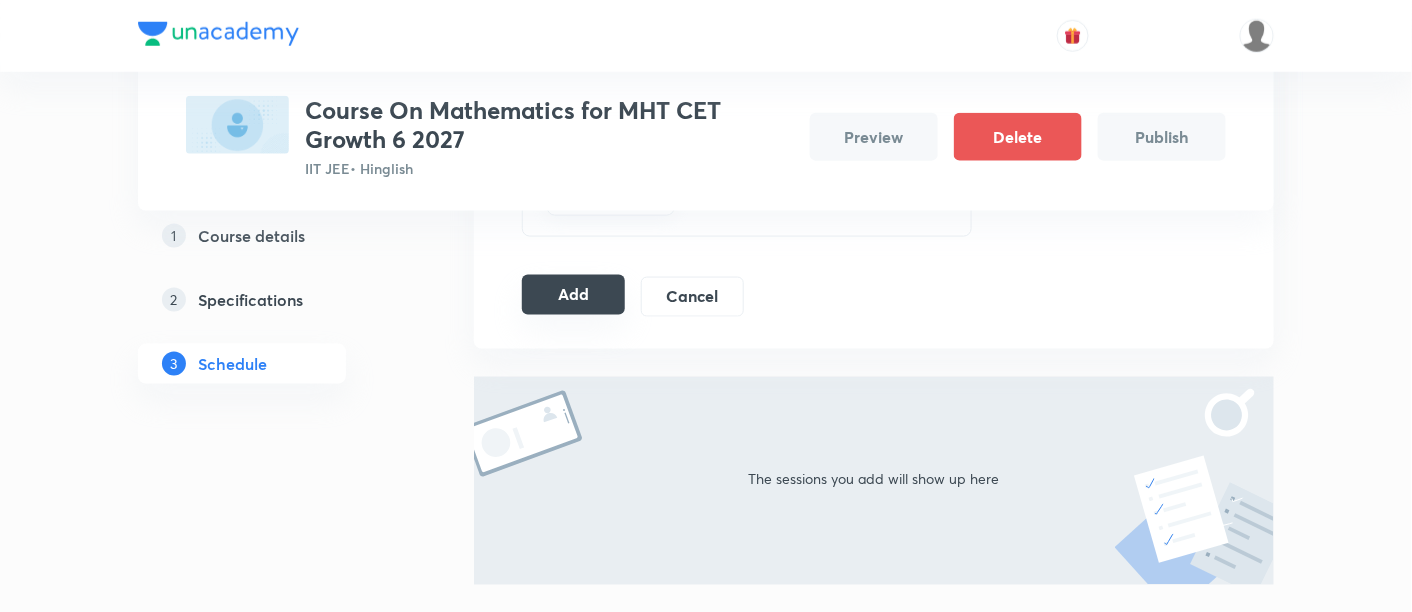 click on "Add" at bounding box center [573, 295] 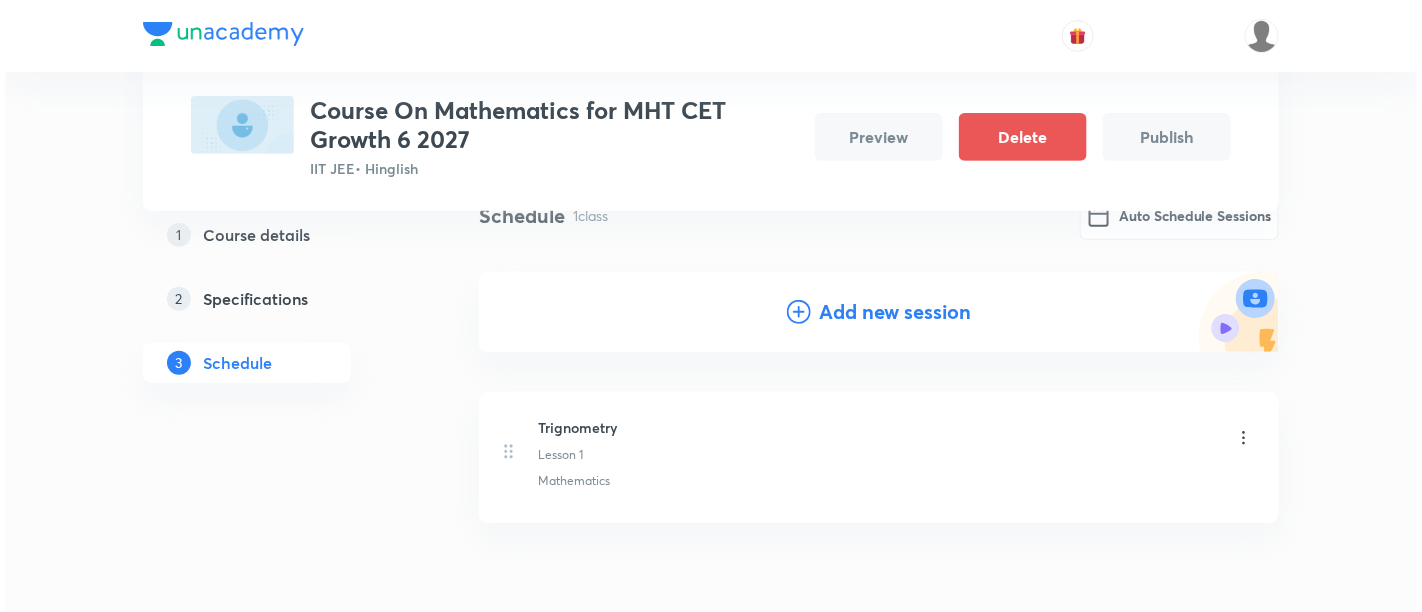 scroll, scrollTop: 45, scrollLeft: 0, axis: vertical 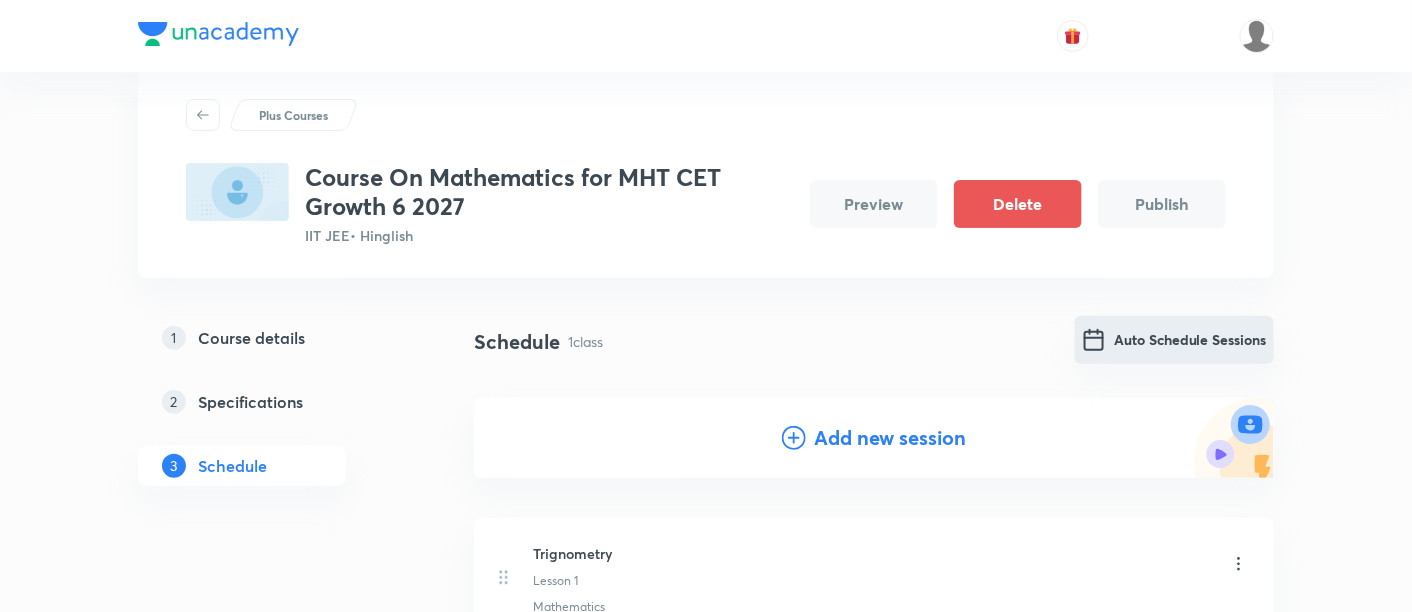 click on "Auto Schedule Sessions" at bounding box center (1174, 340) 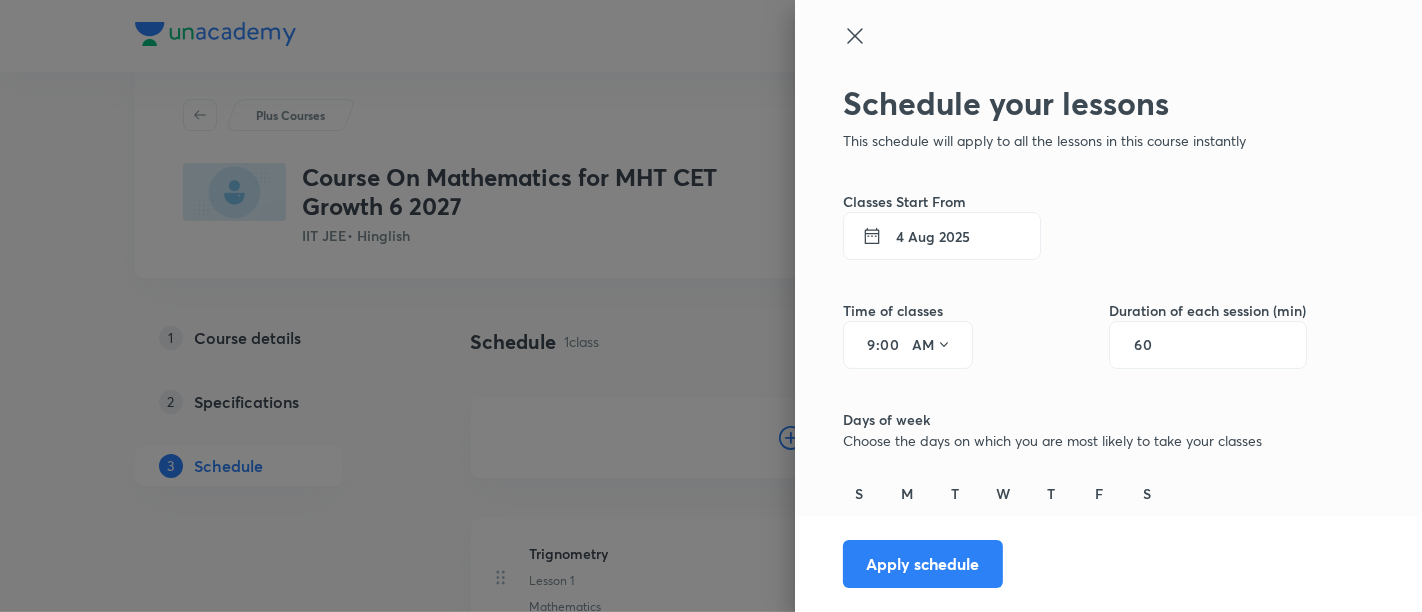 click on "9" at bounding box center (864, 345) 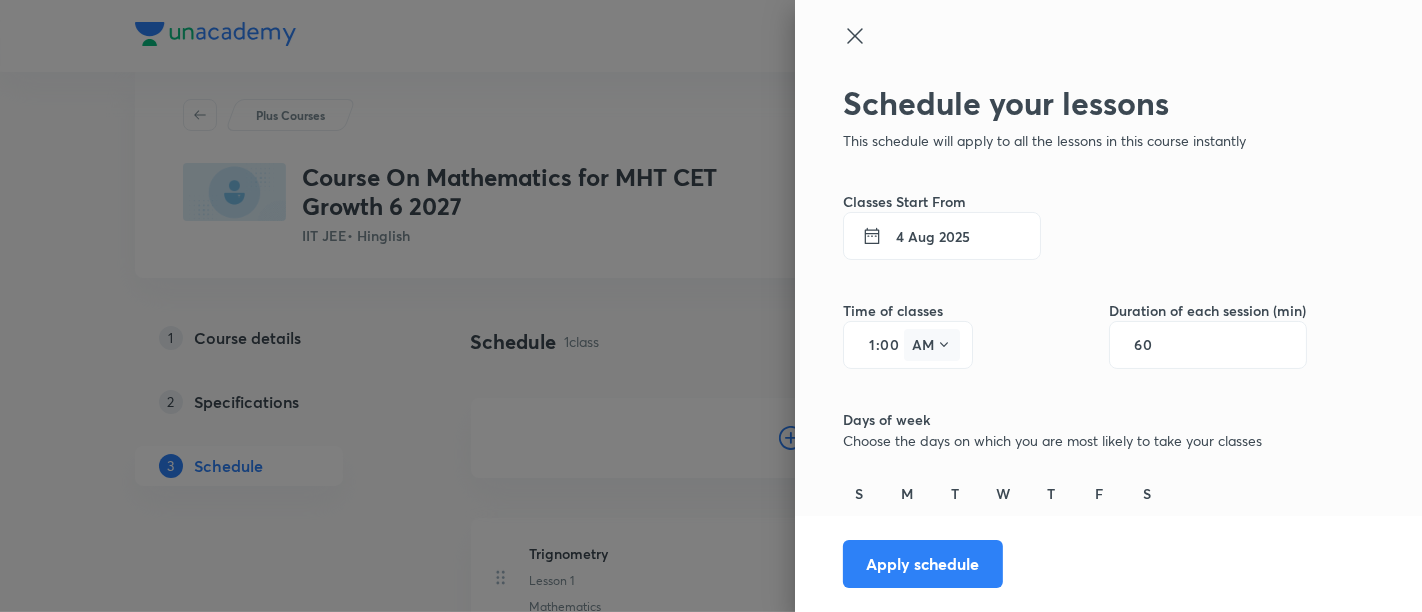 type on "1" 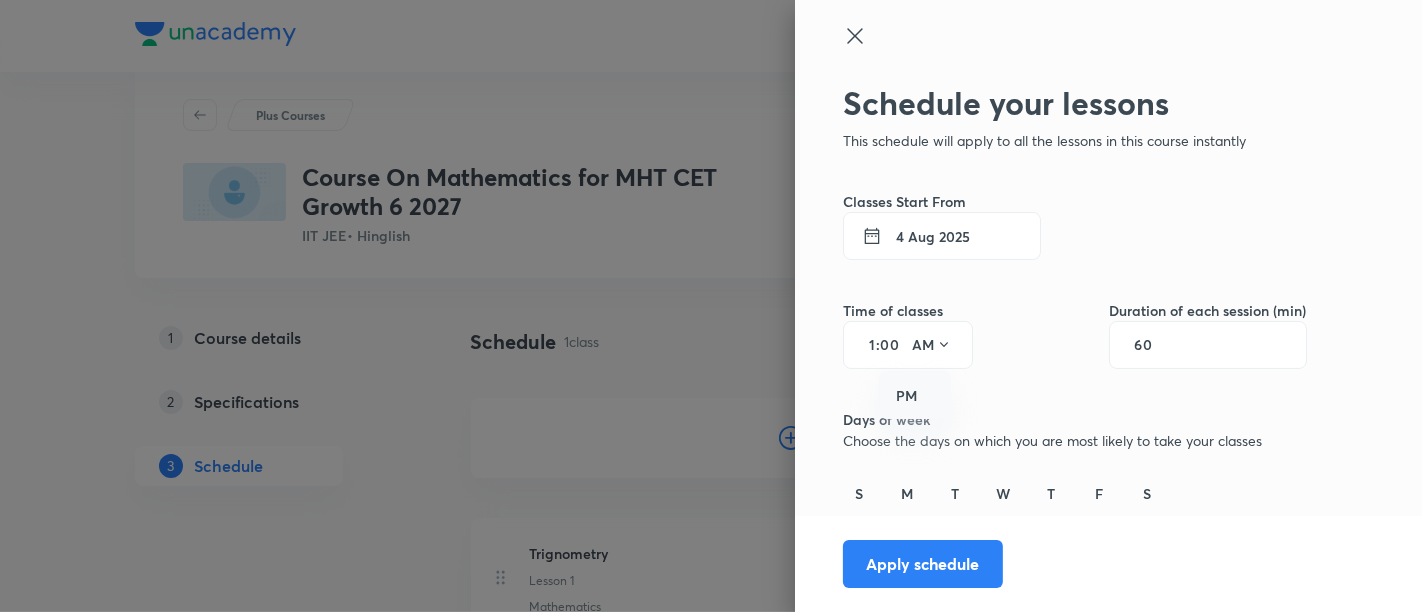drag, startPoint x: 920, startPoint y: 393, endPoint x: 947, endPoint y: 404, distance: 29.15476 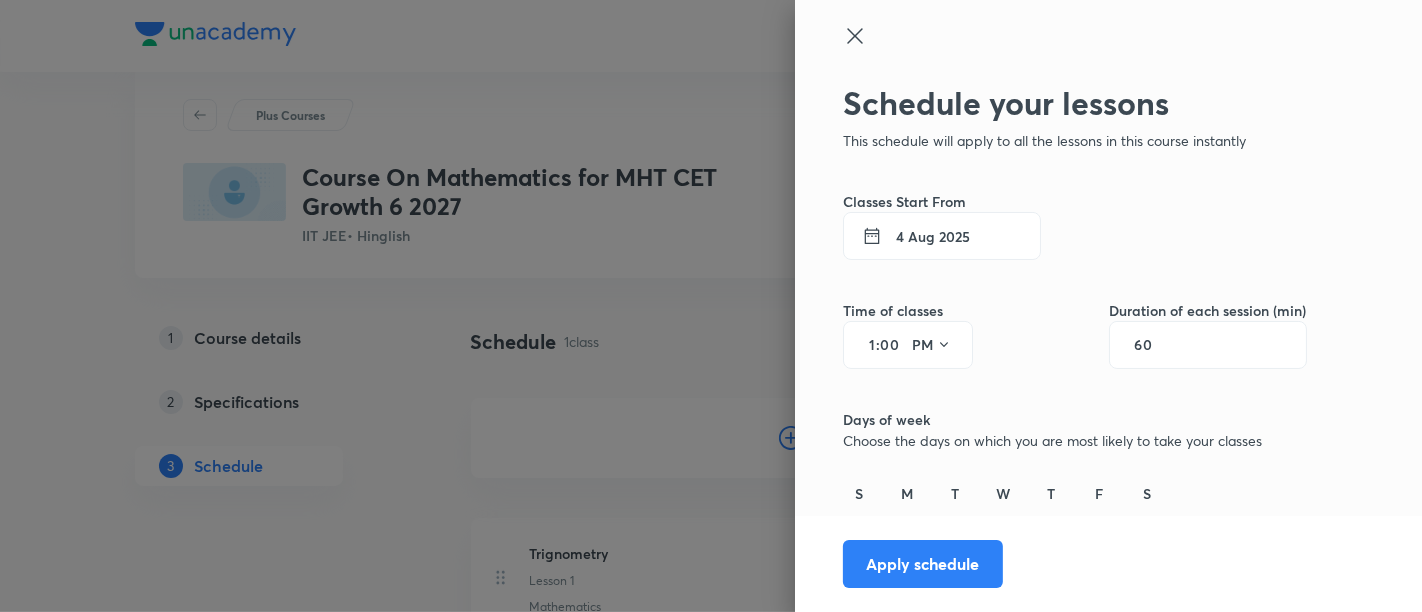 scroll, scrollTop: 0, scrollLeft: 0, axis: both 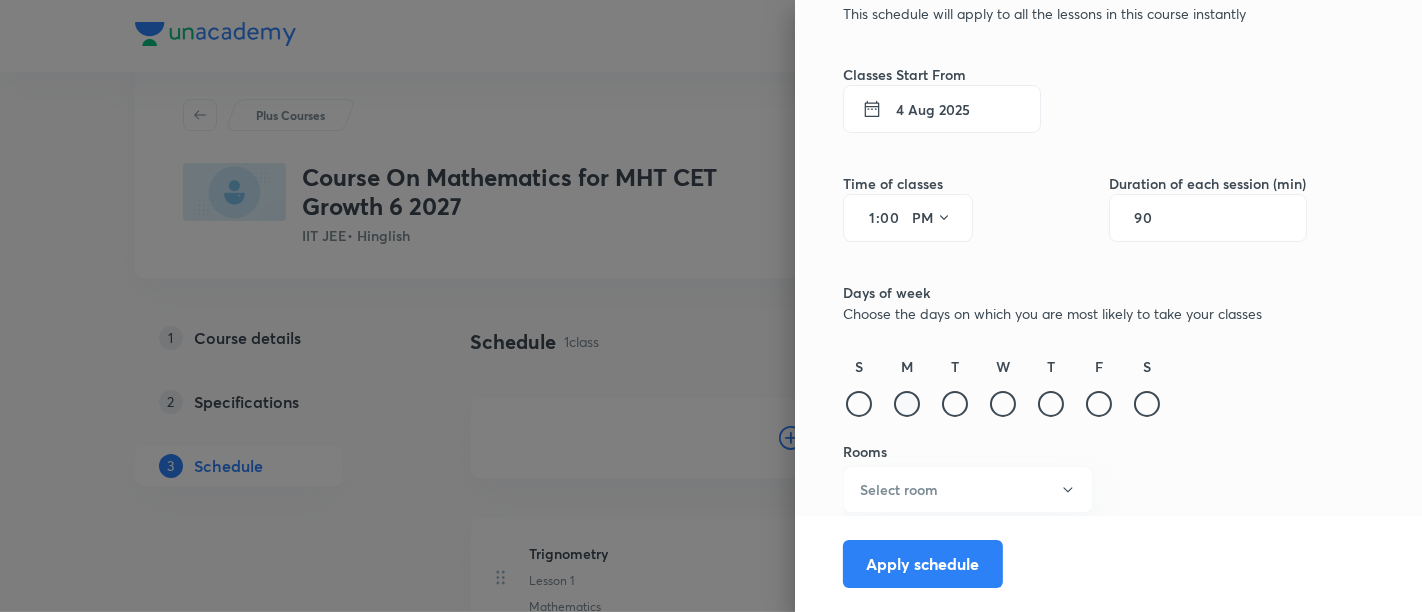 type on "90" 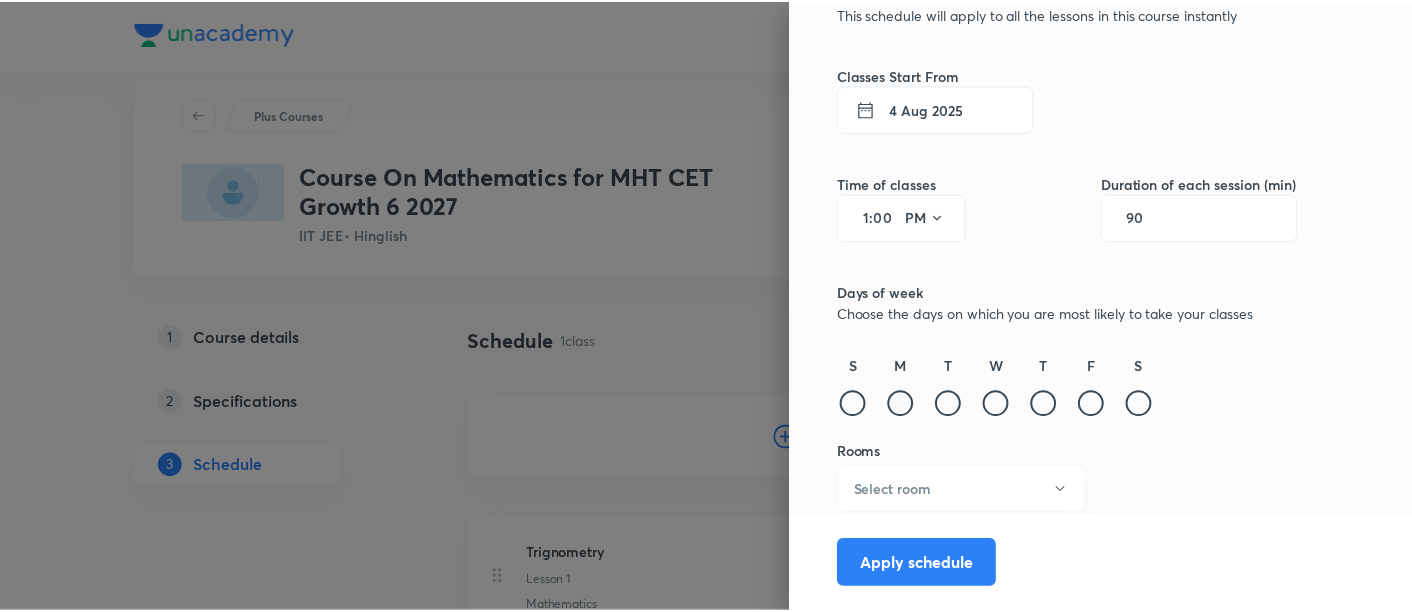 scroll, scrollTop: 0, scrollLeft: 0, axis: both 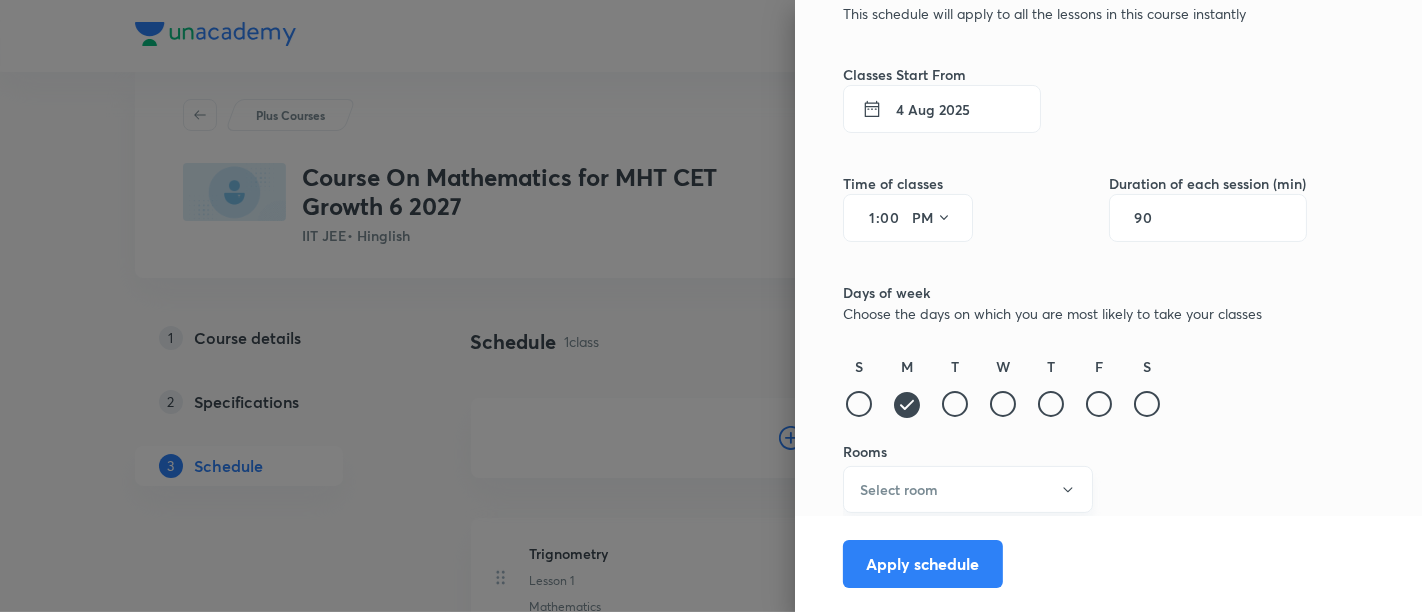click on "Select room" at bounding box center (968, 489) 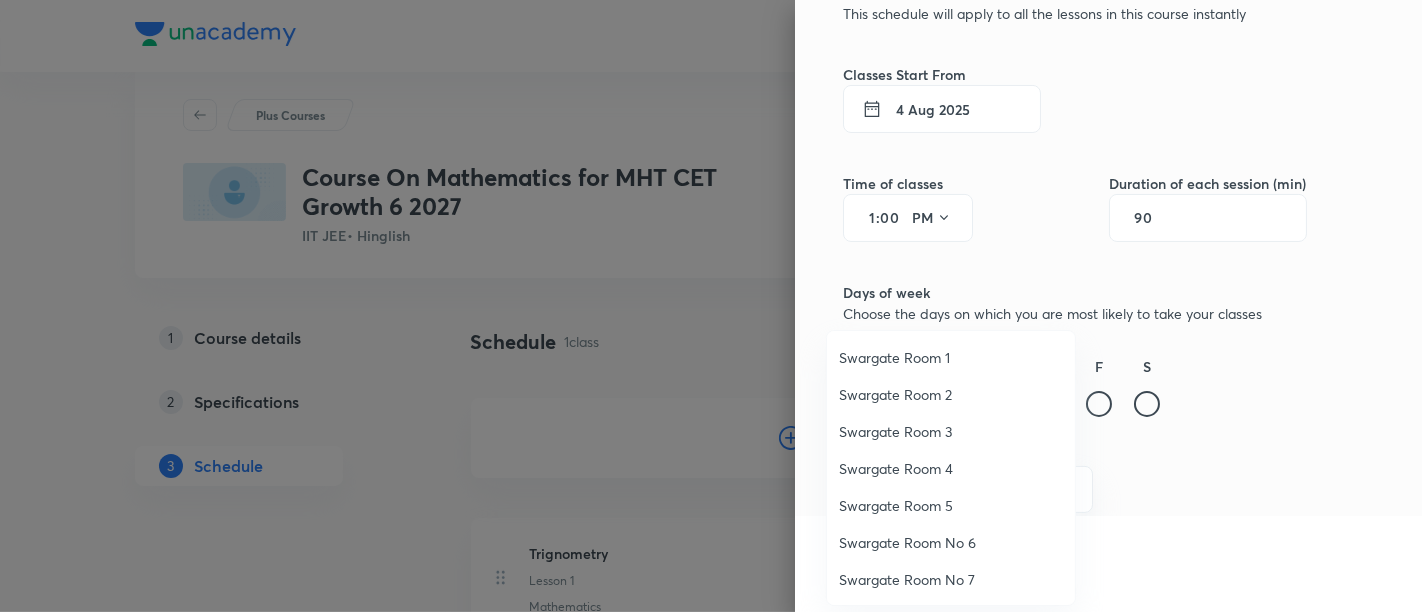click on "Swargate Room 4" at bounding box center [951, 468] 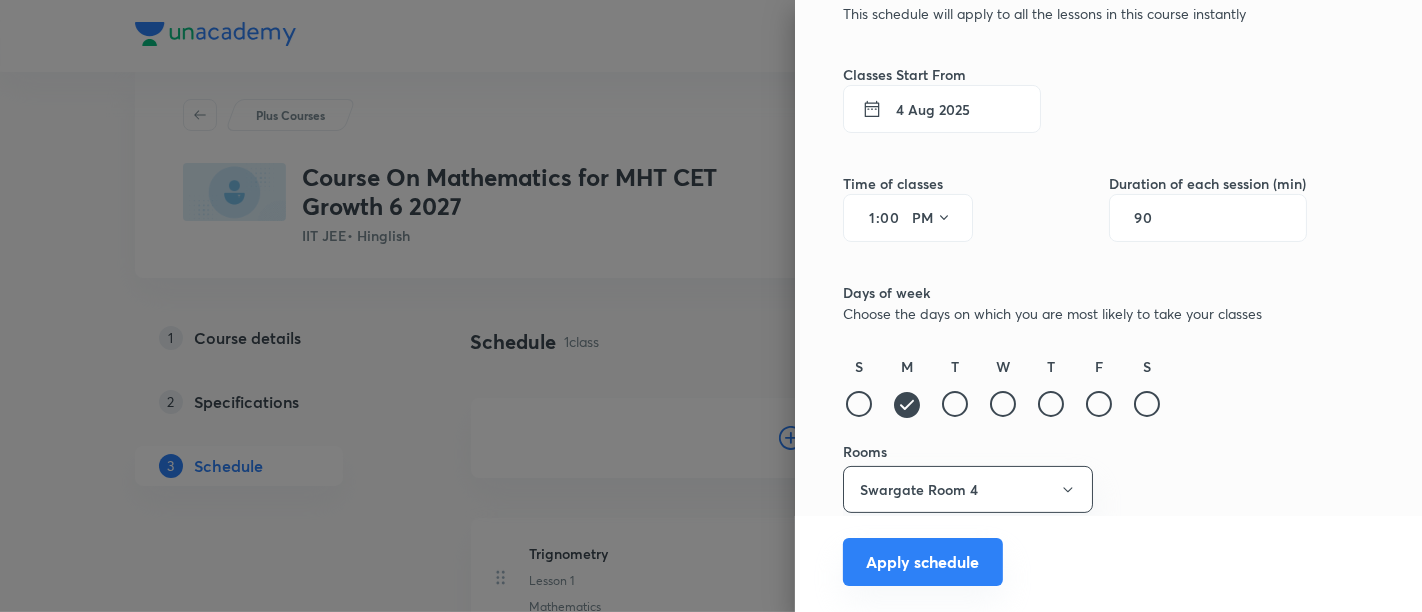 click on "Apply schedule" at bounding box center (923, 562) 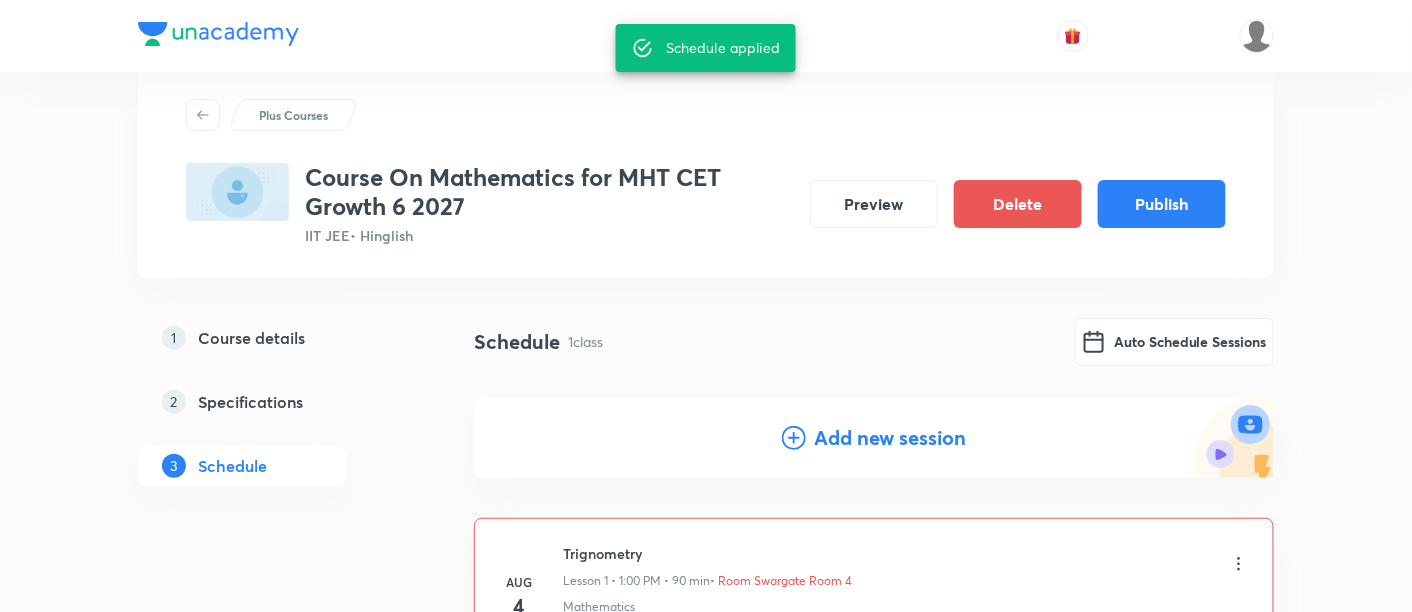 scroll, scrollTop: 157, scrollLeft: 0, axis: vertical 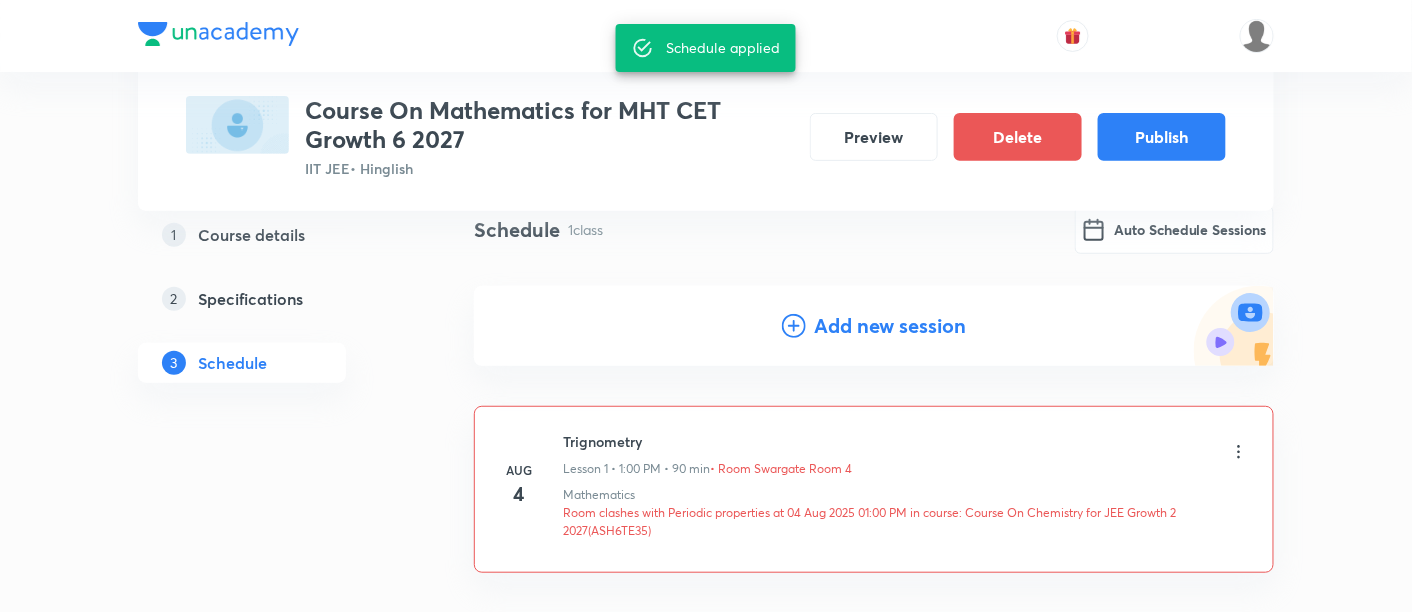 click 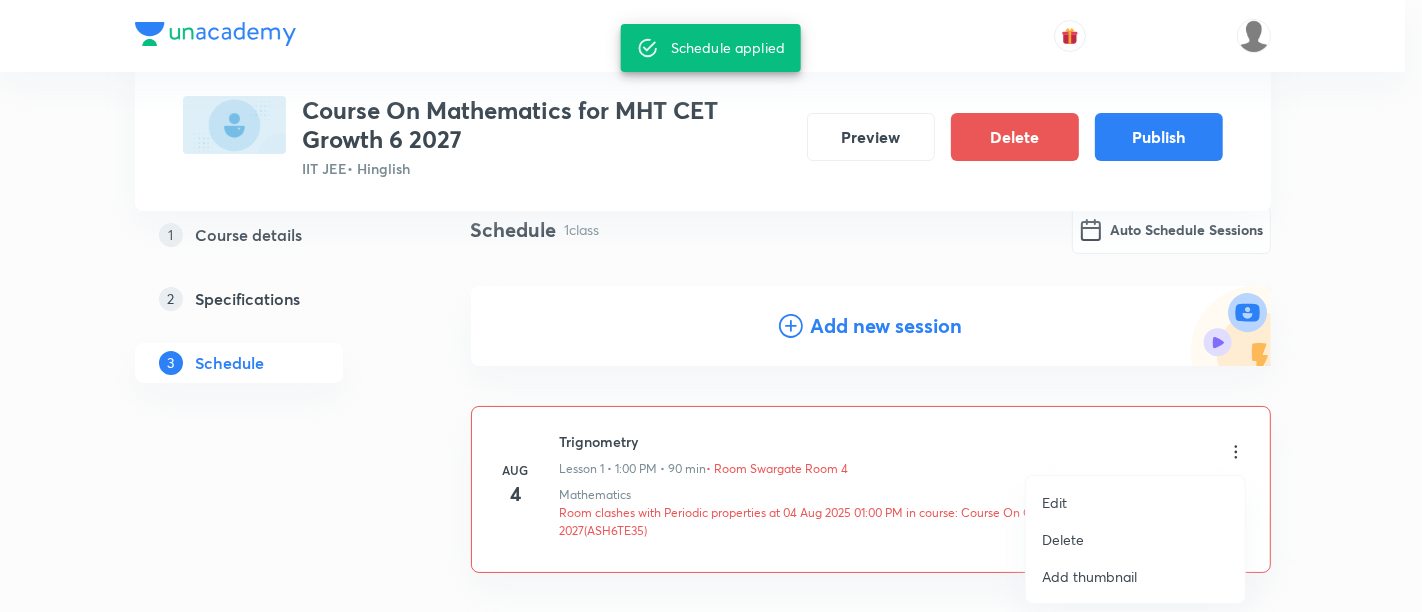 click on "Edit" at bounding box center [1054, 502] 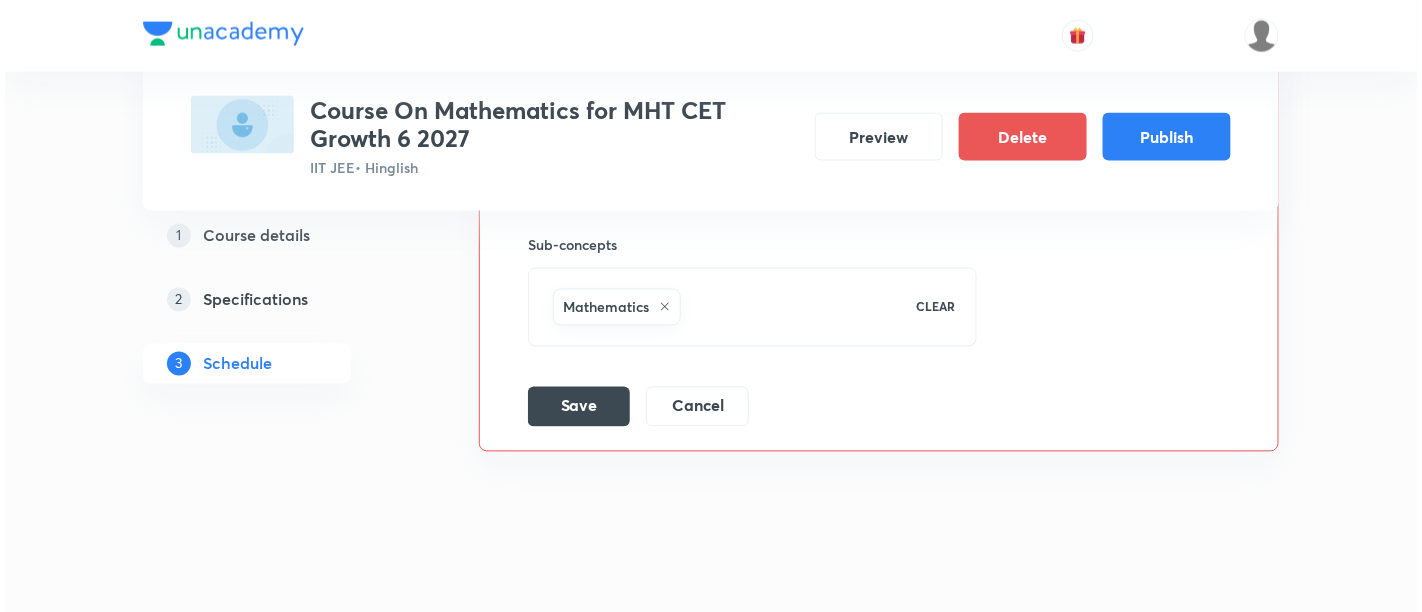 scroll, scrollTop: 823, scrollLeft: 0, axis: vertical 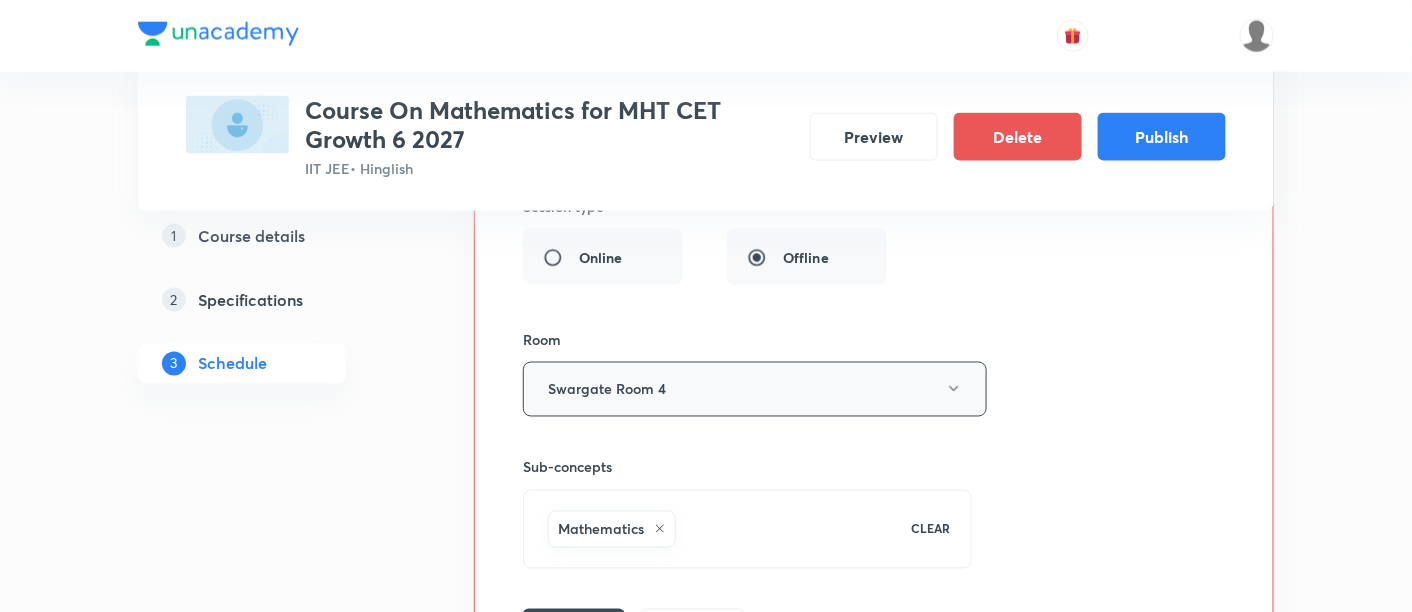 click on "Swargate Room 4" at bounding box center (755, 389) 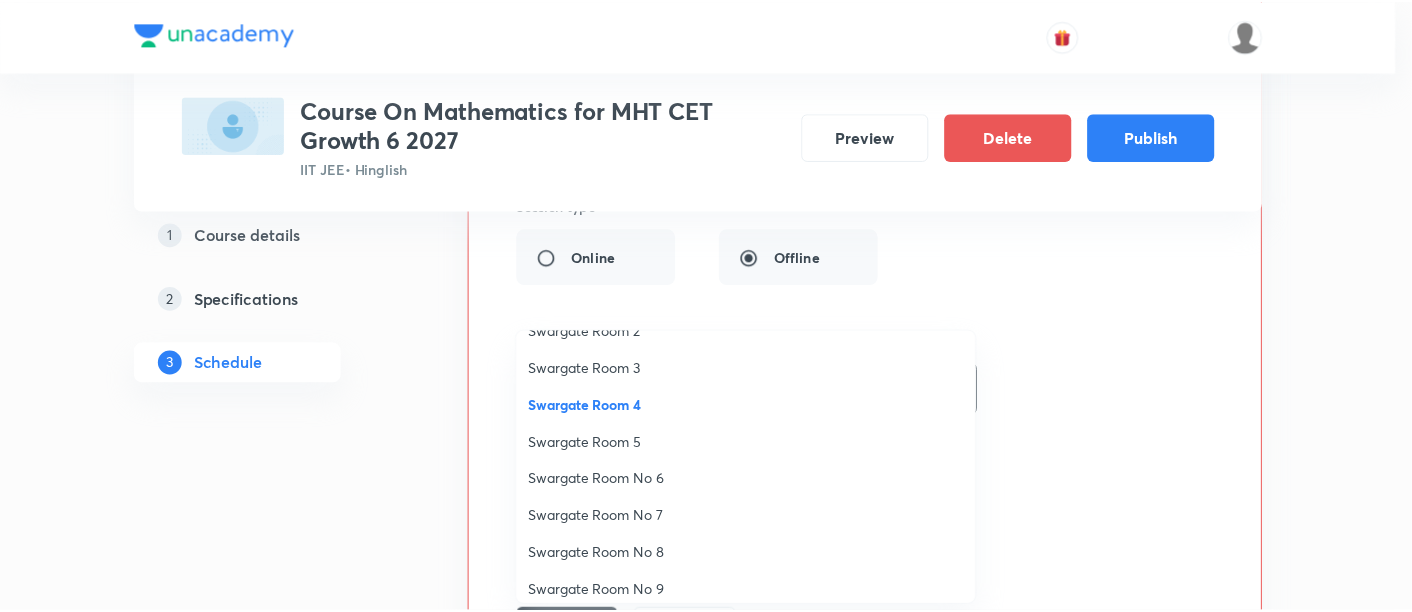 scroll, scrollTop: 111, scrollLeft: 0, axis: vertical 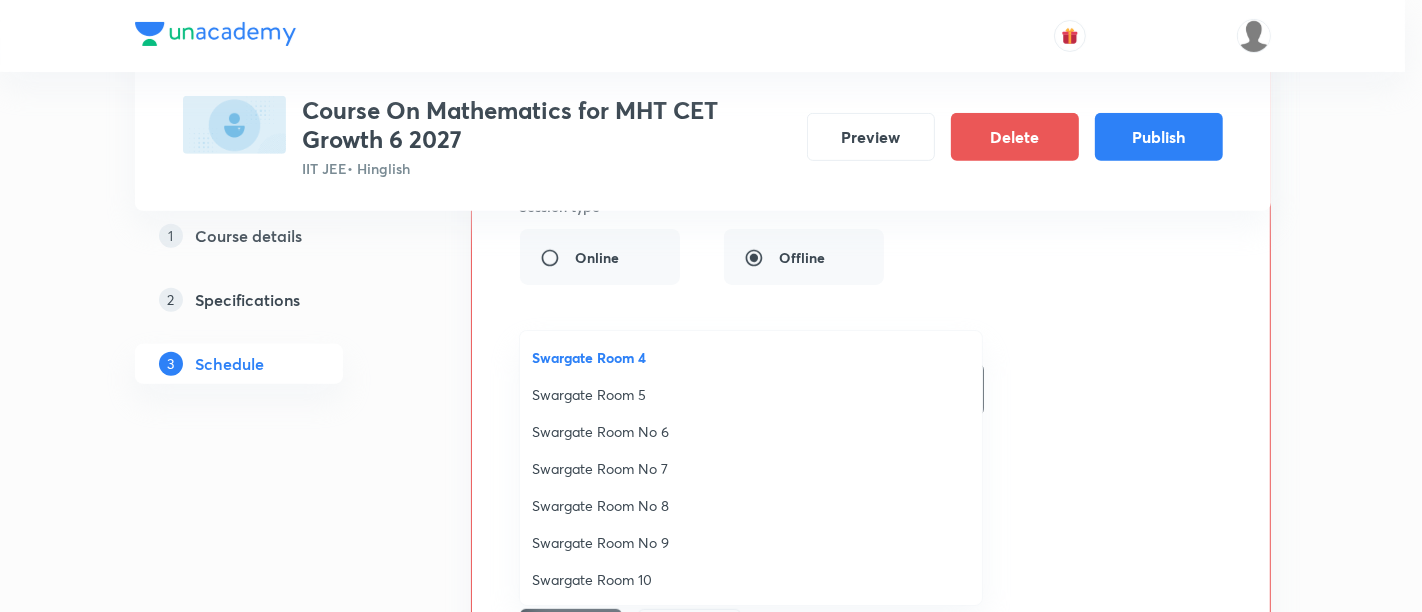 click on "Swargate Room No 8" at bounding box center [751, 505] 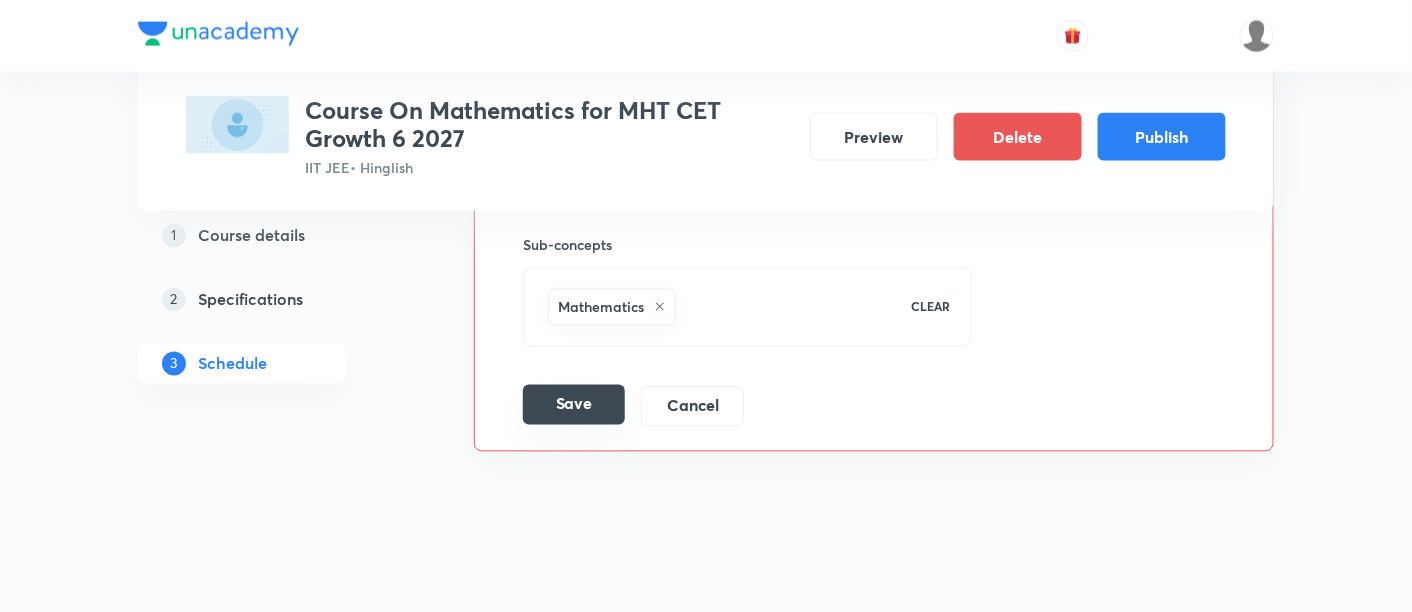 click on "Save" at bounding box center (574, 405) 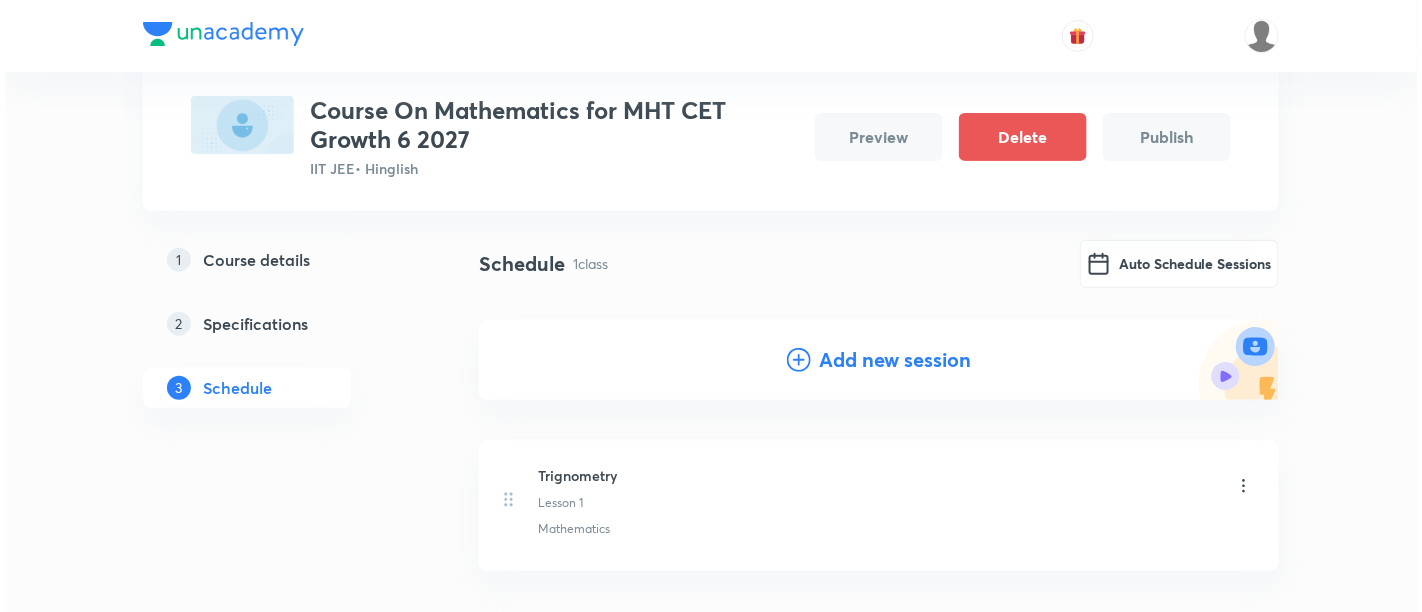scroll, scrollTop: 0, scrollLeft: 0, axis: both 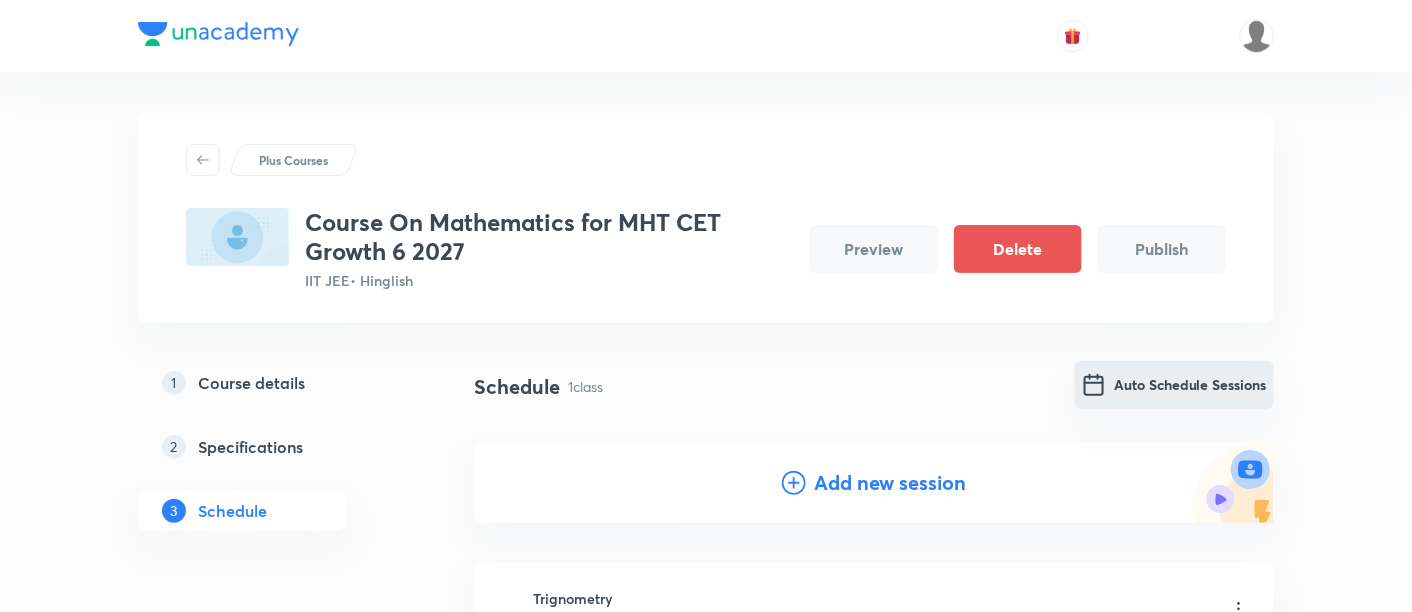 click on "Auto Schedule Sessions" at bounding box center [1174, 385] 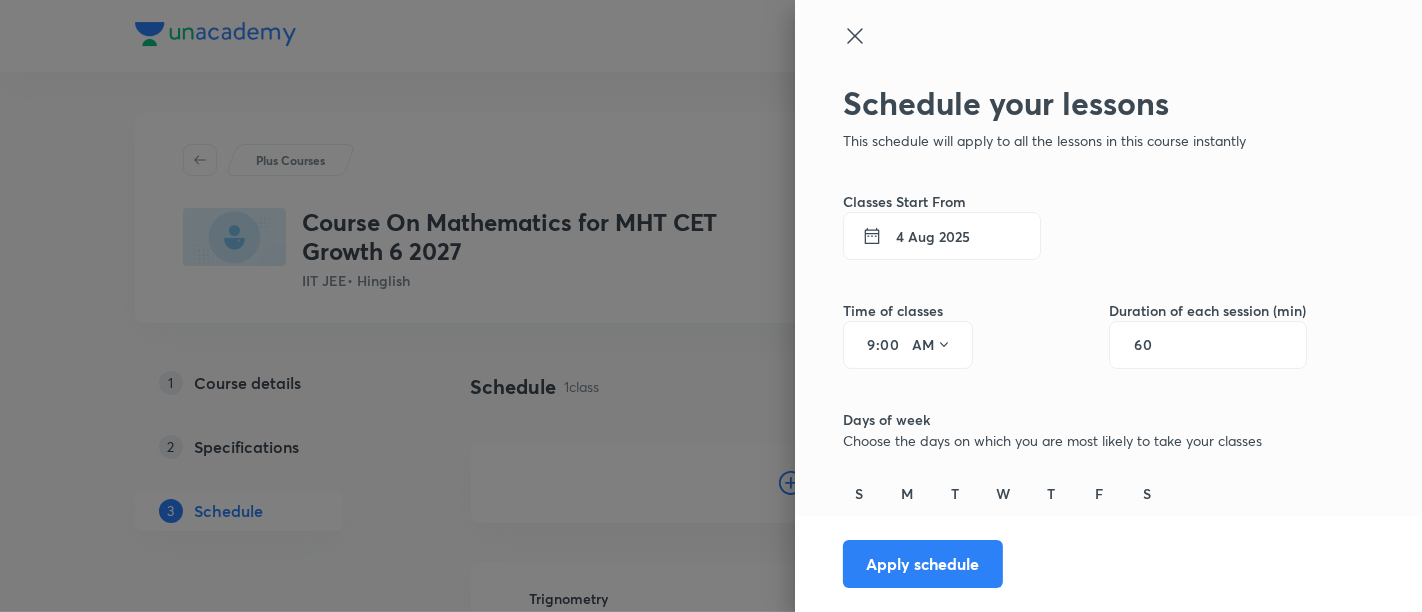 click on "9" at bounding box center [864, 345] 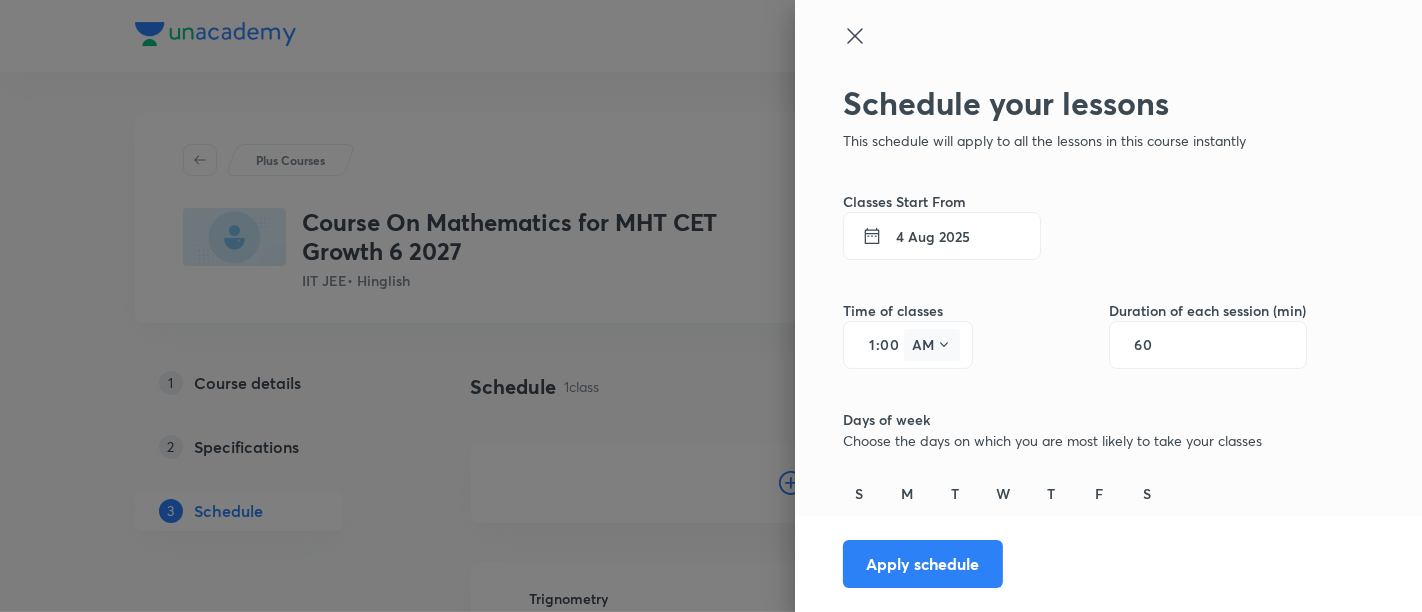 type on "1" 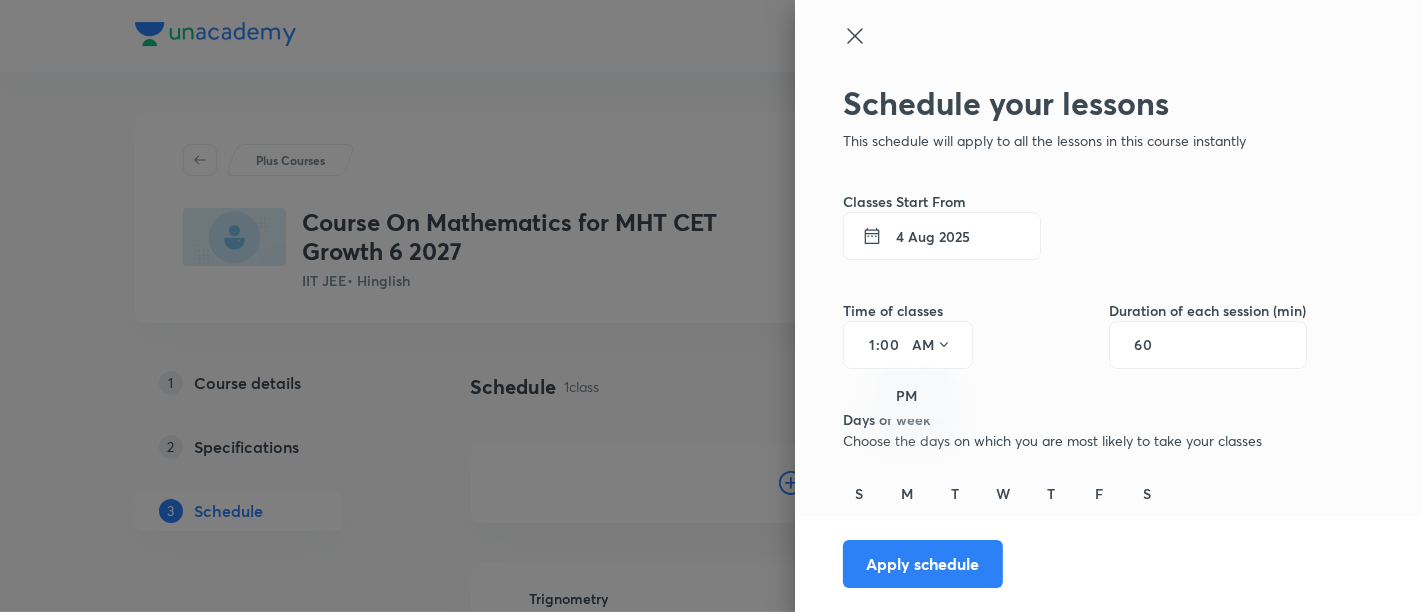 click on "PM" at bounding box center [916, 396] 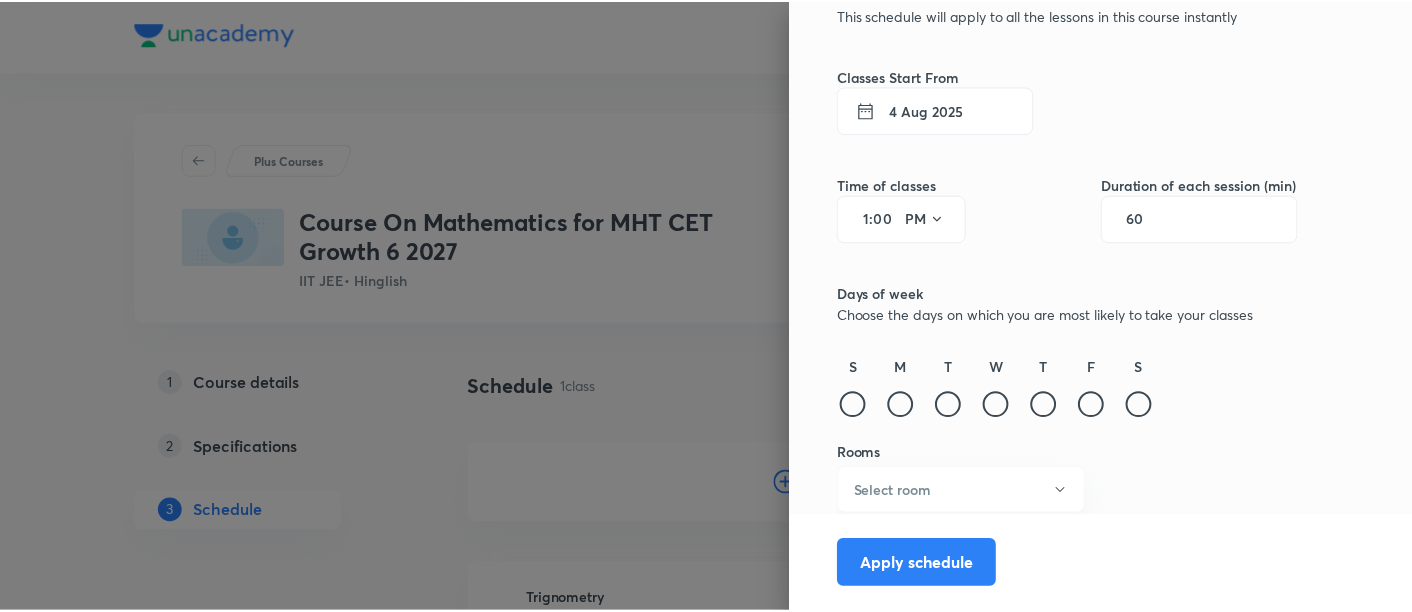 scroll, scrollTop: 127, scrollLeft: 0, axis: vertical 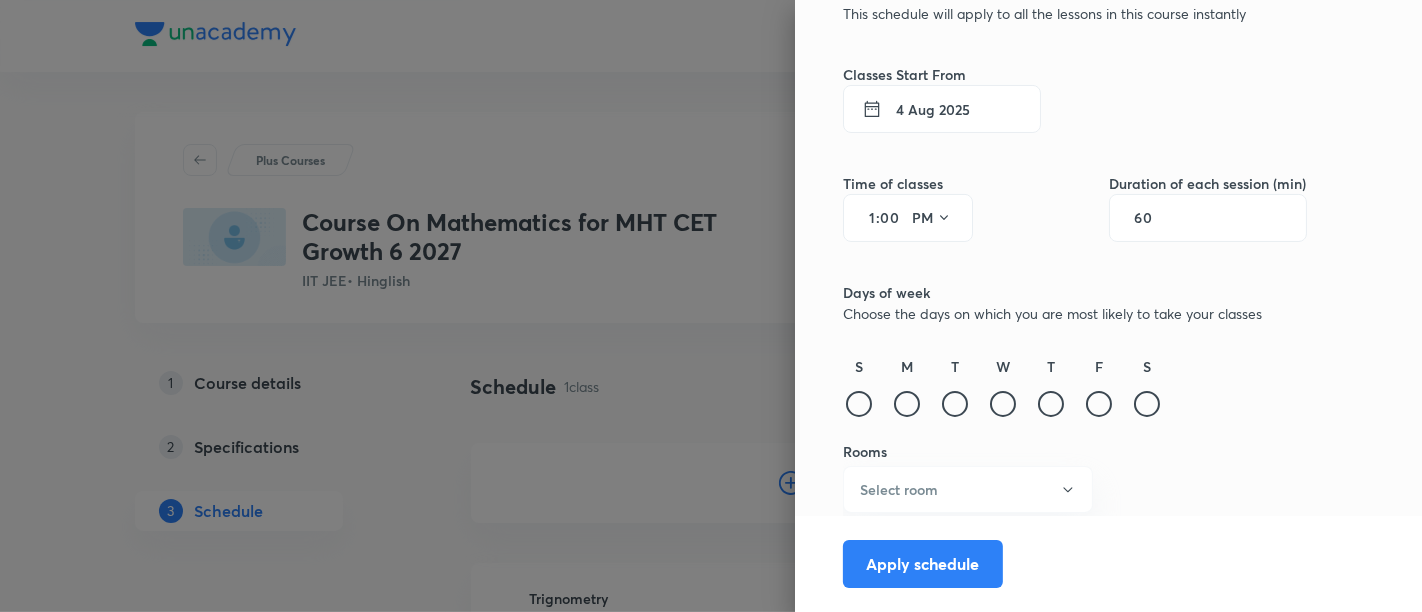 click on "60" at bounding box center [1153, 218] 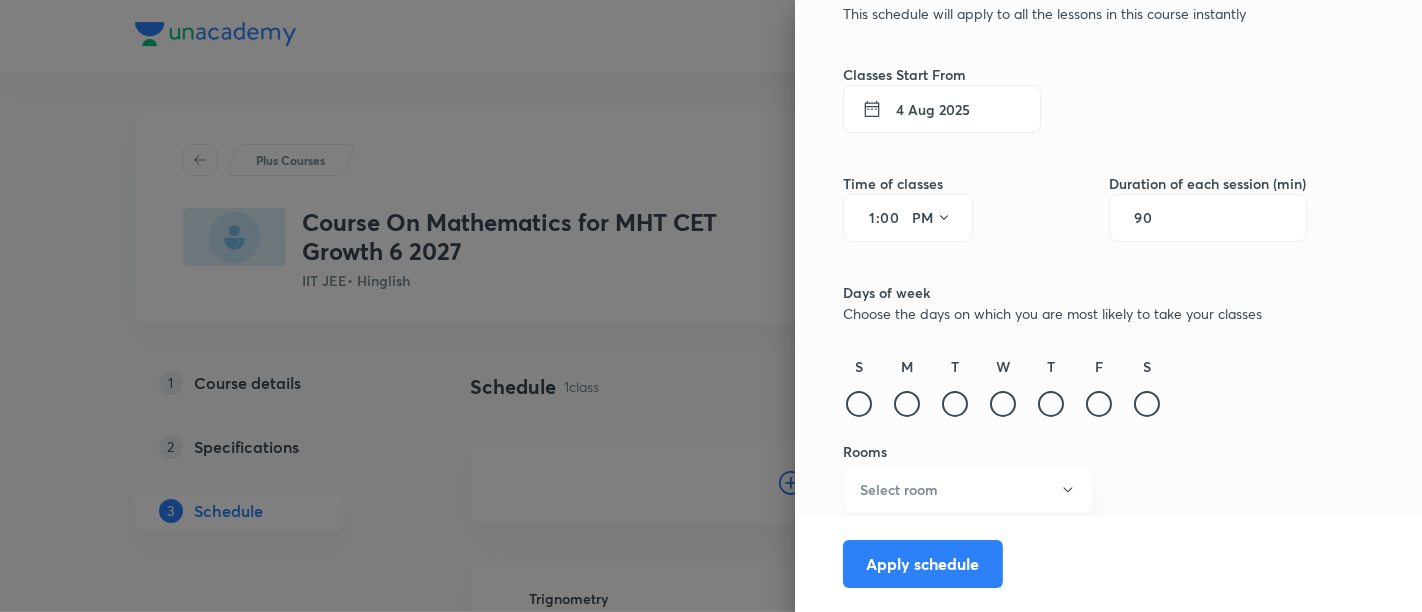 type on "90" 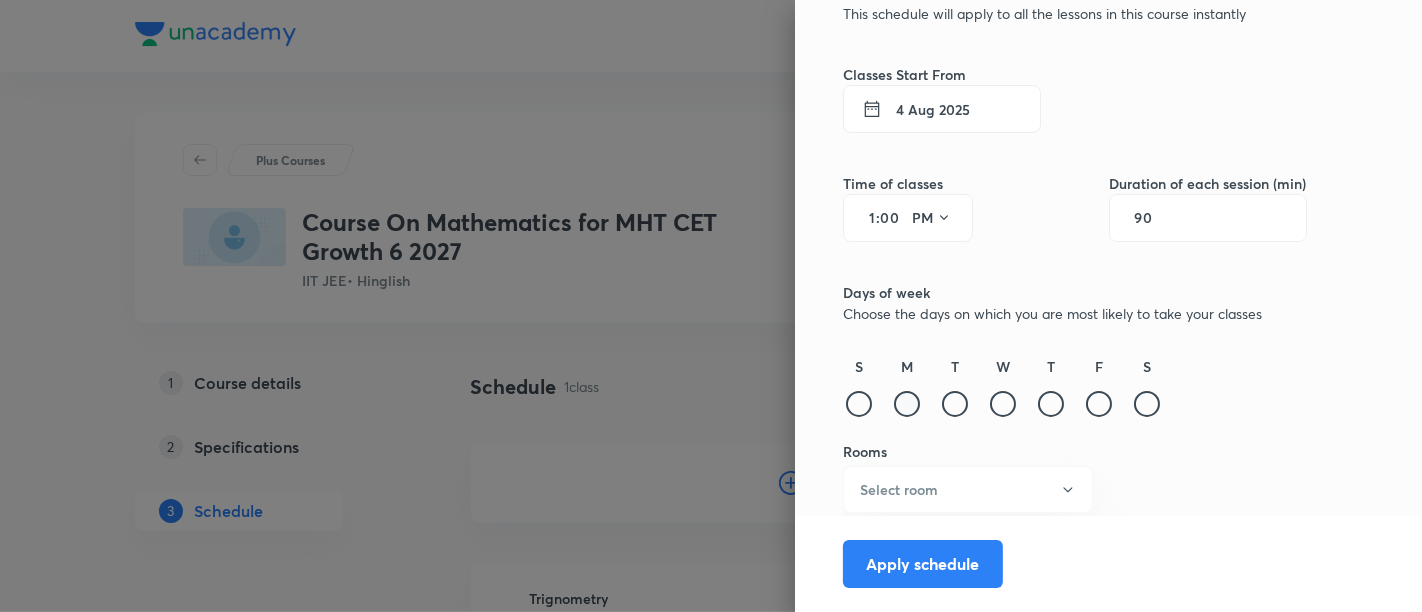 click on "S M T W T F S" at bounding box center [1075, 388] 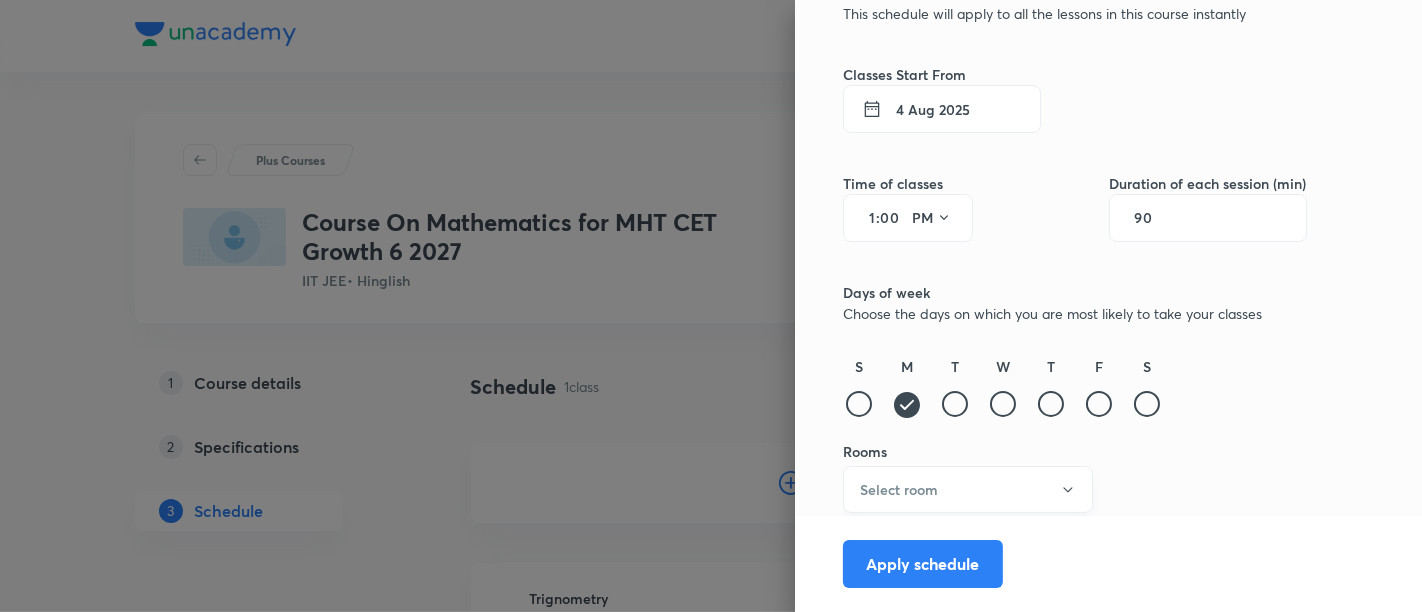 click on "Select room" at bounding box center (968, 489) 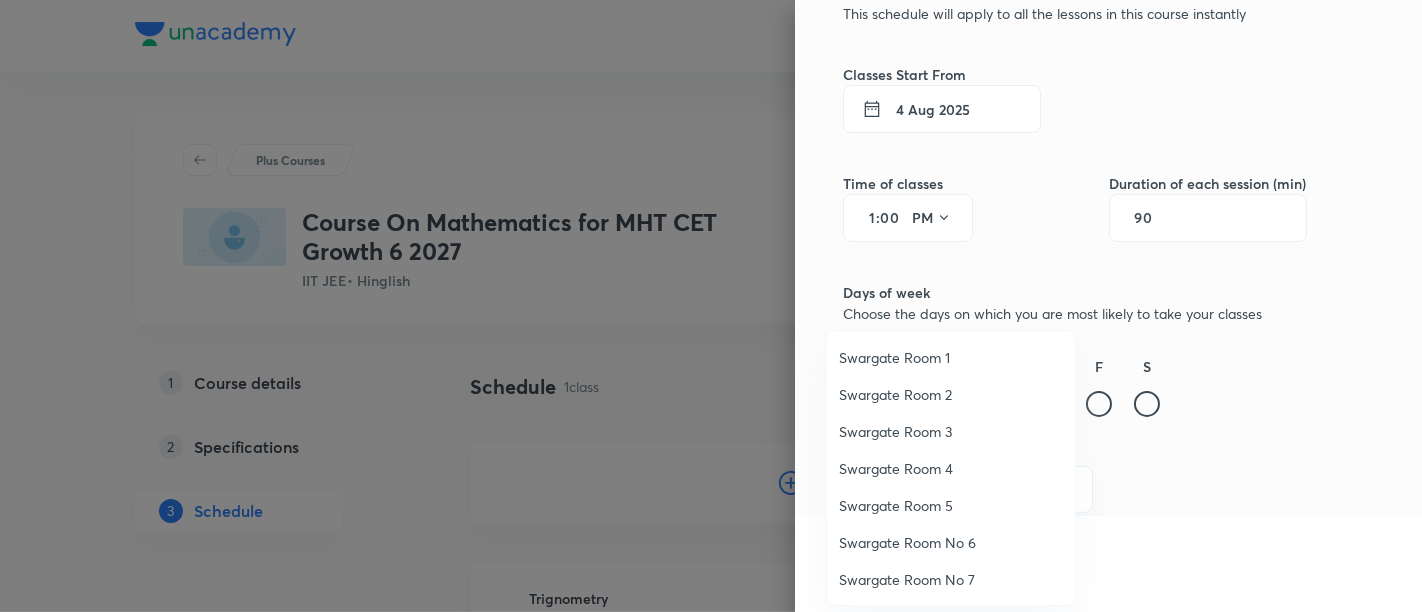 click on "Swargate Room No 7" at bounding box center [951, 579] 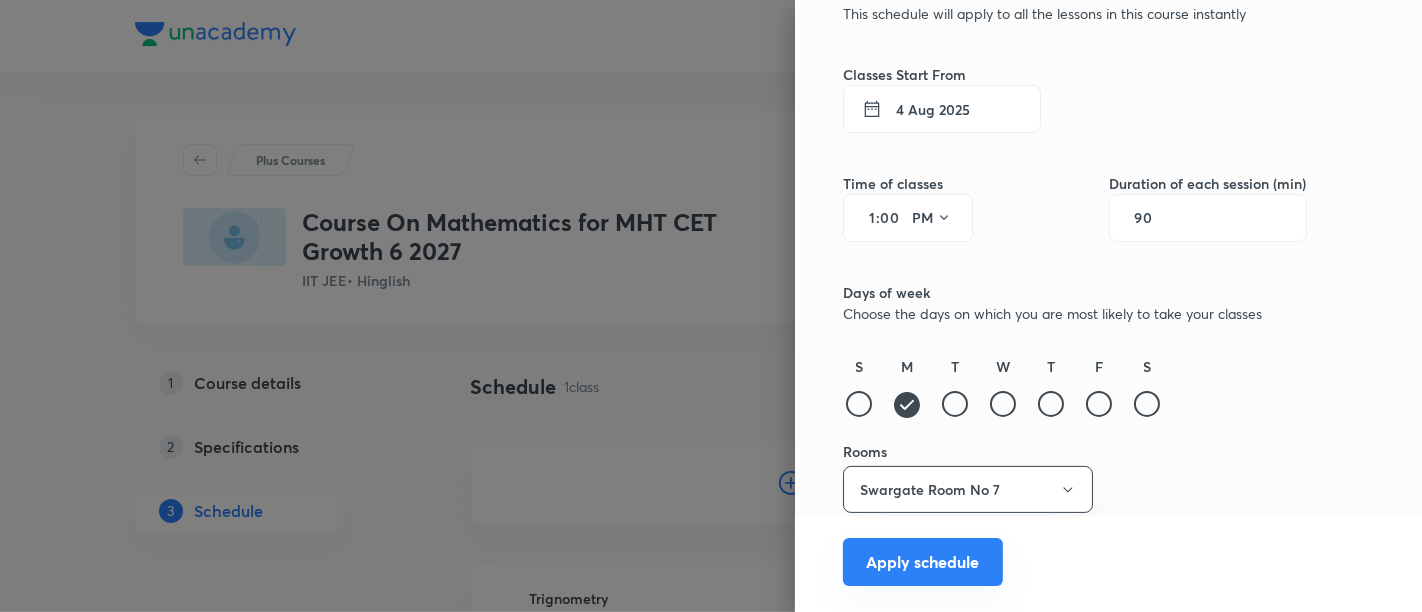 click on "Apply schedule" at bounding box center (923, 562) 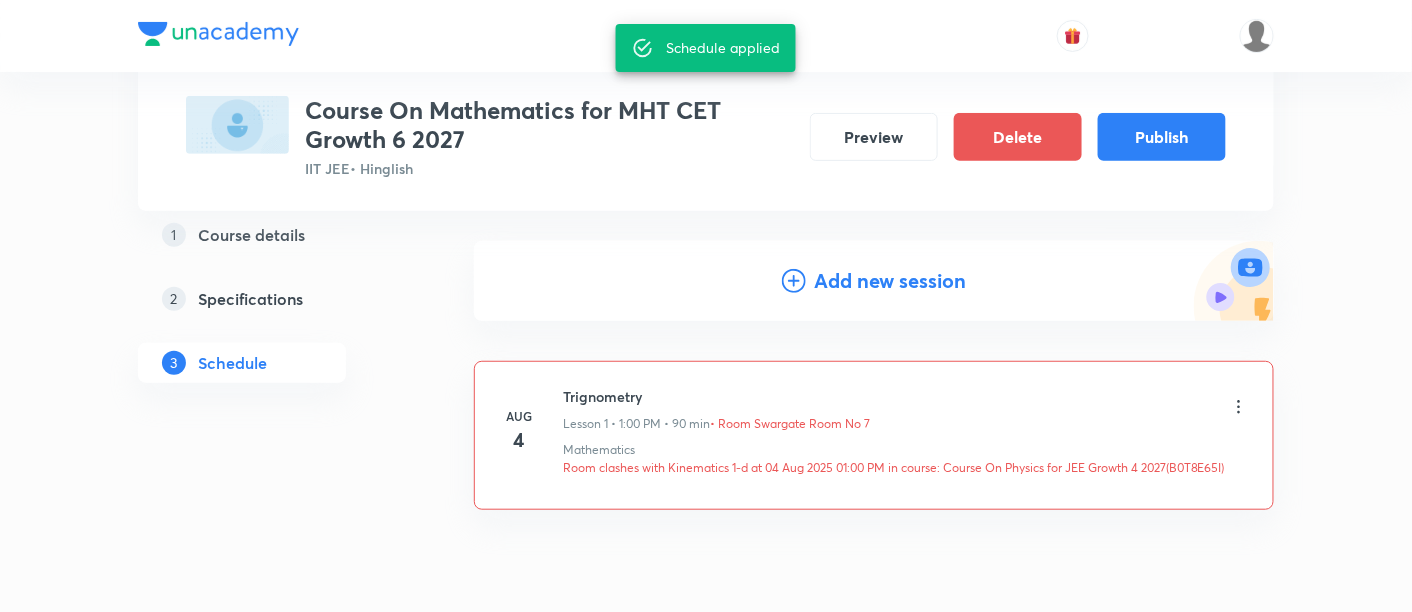 scroll, scrollTop: 222, scrollLeft: 0, axis: vertical 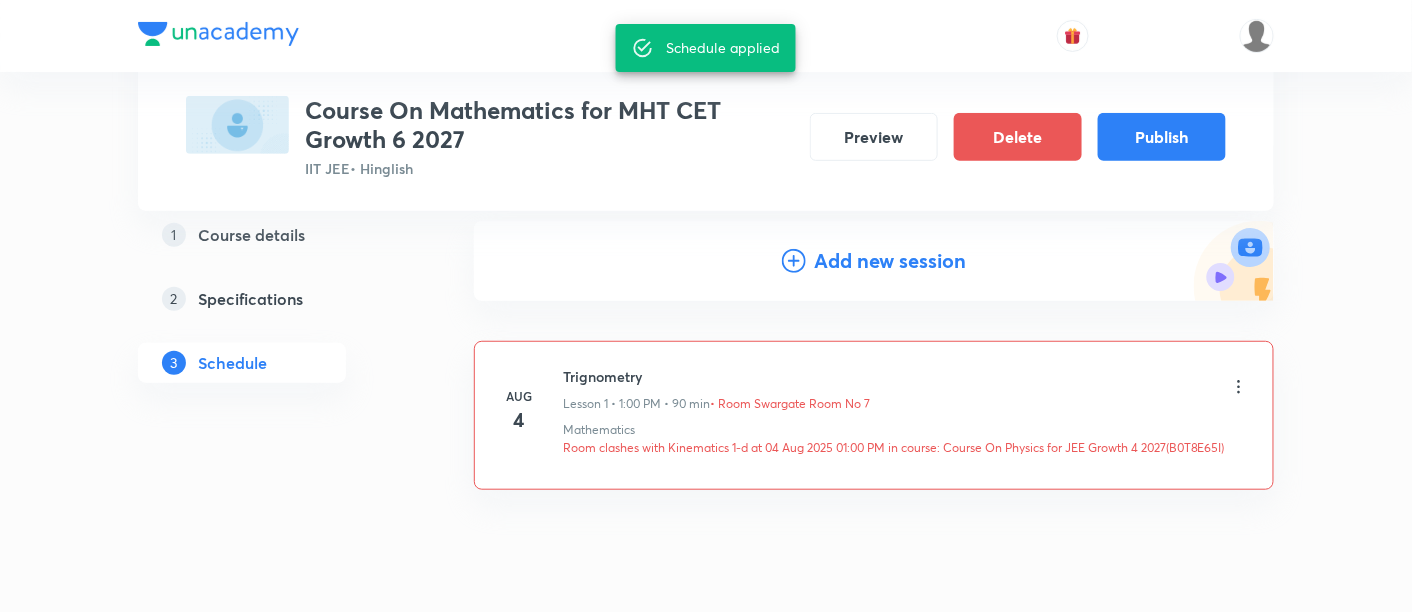 click 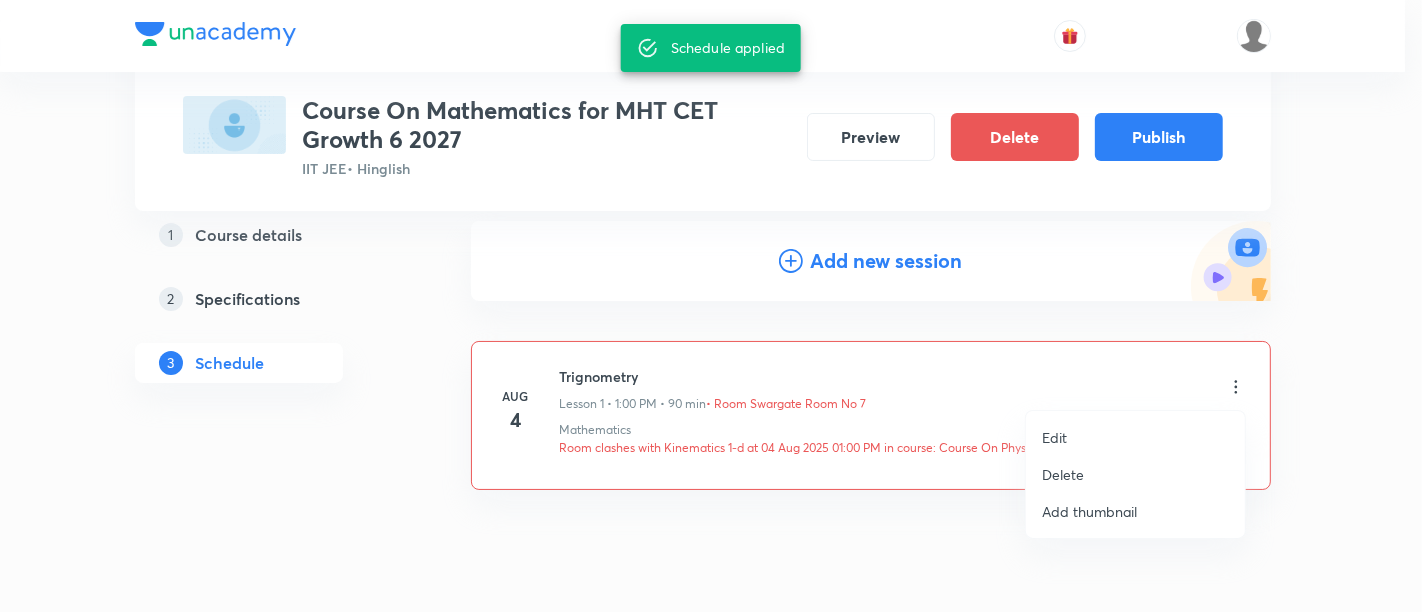 click on "Edit" at bounding box center [1135, 437] 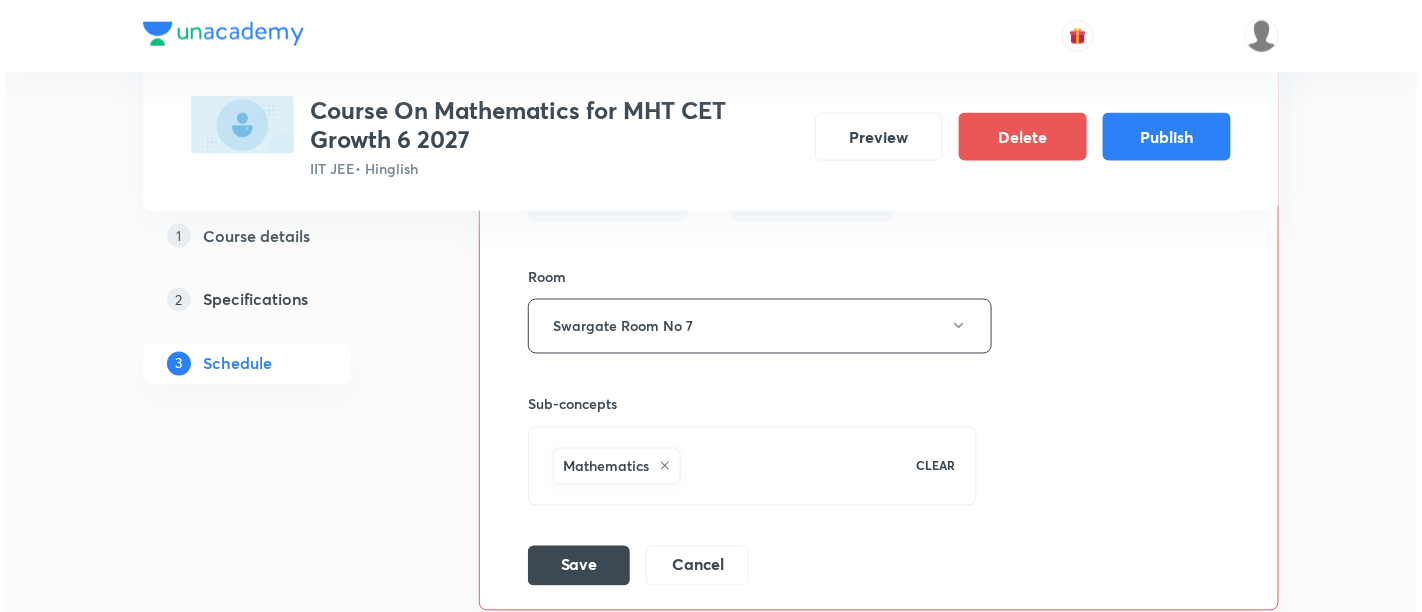 scroll, scrollTop: 888, scrollLeft: 0, axis: vertical 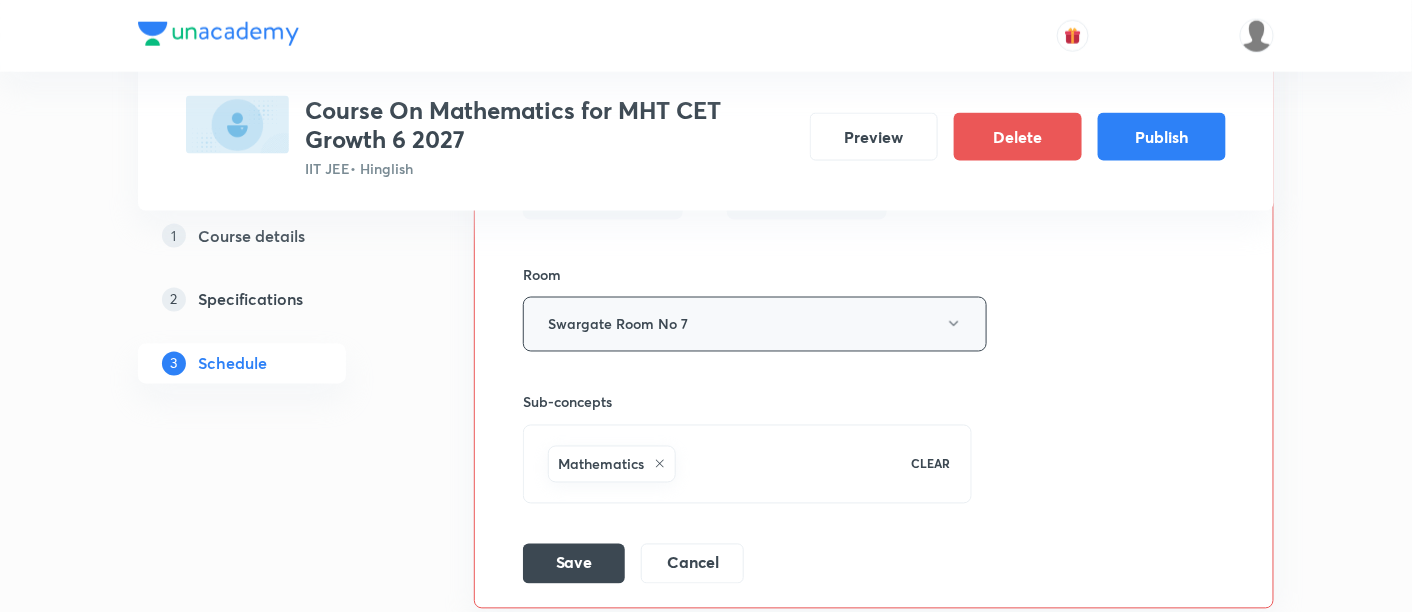 click on "Swargate Room No 7" at bounding box center (755, 324) 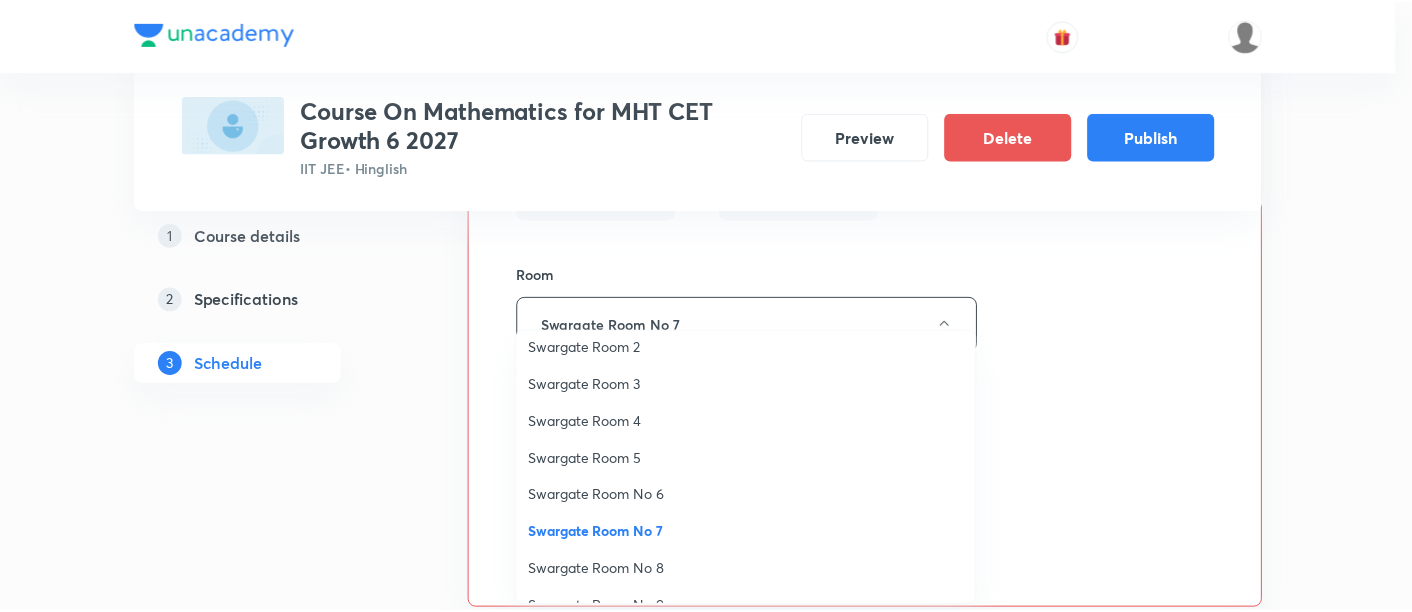 scroll, scrollTop: 111, scrollLeft: 0, axis: vertical 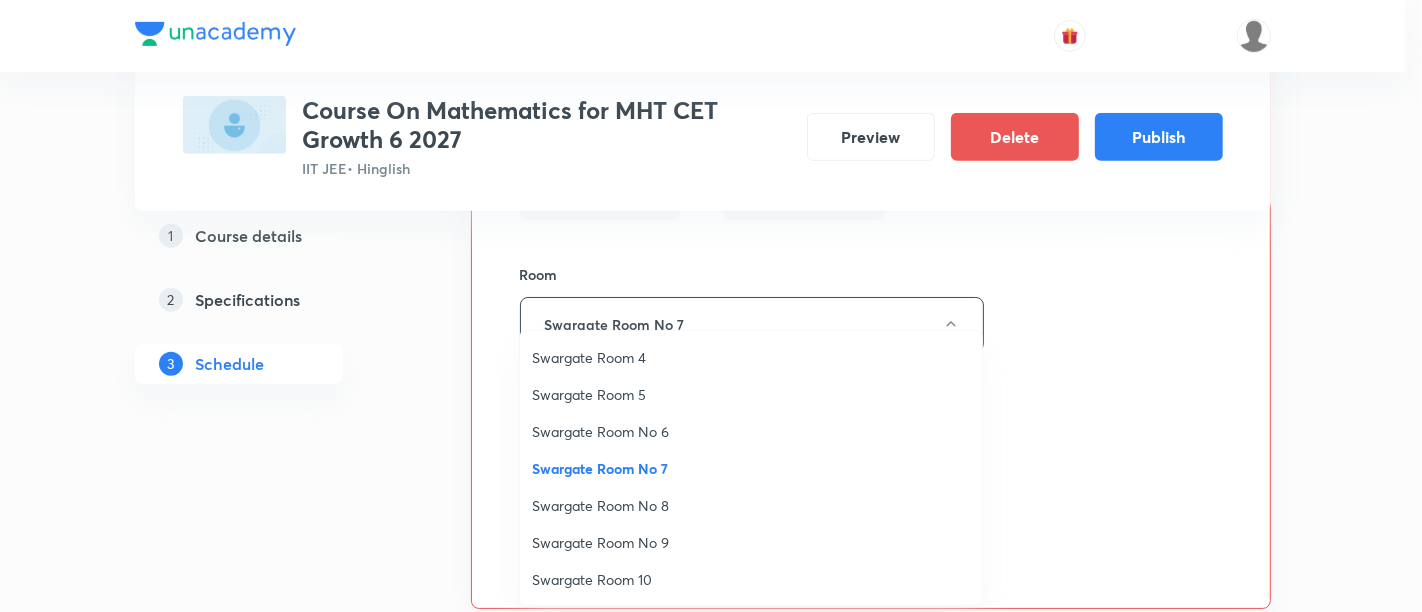 click on "Swargate Room No 9" at bounding box center [751, 542] 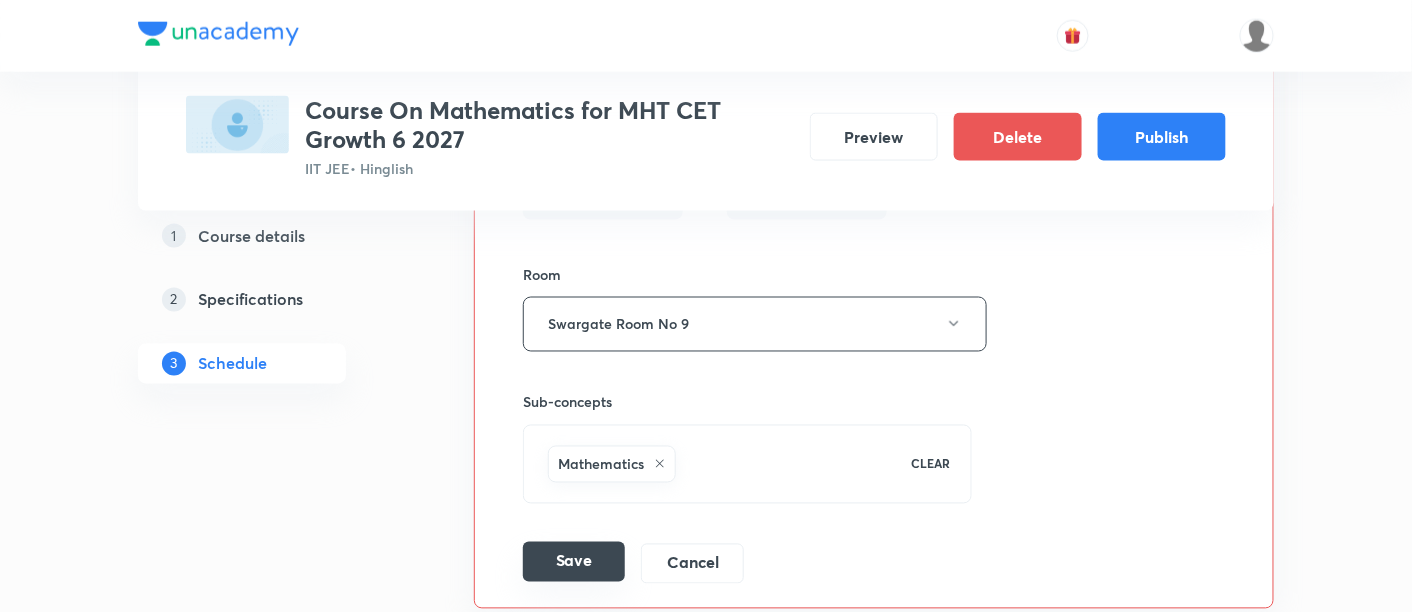 drag, startPoint x: 574, startPoint y: 570, endPoint x: 605, endPoint y: 573, distance: 31.144823 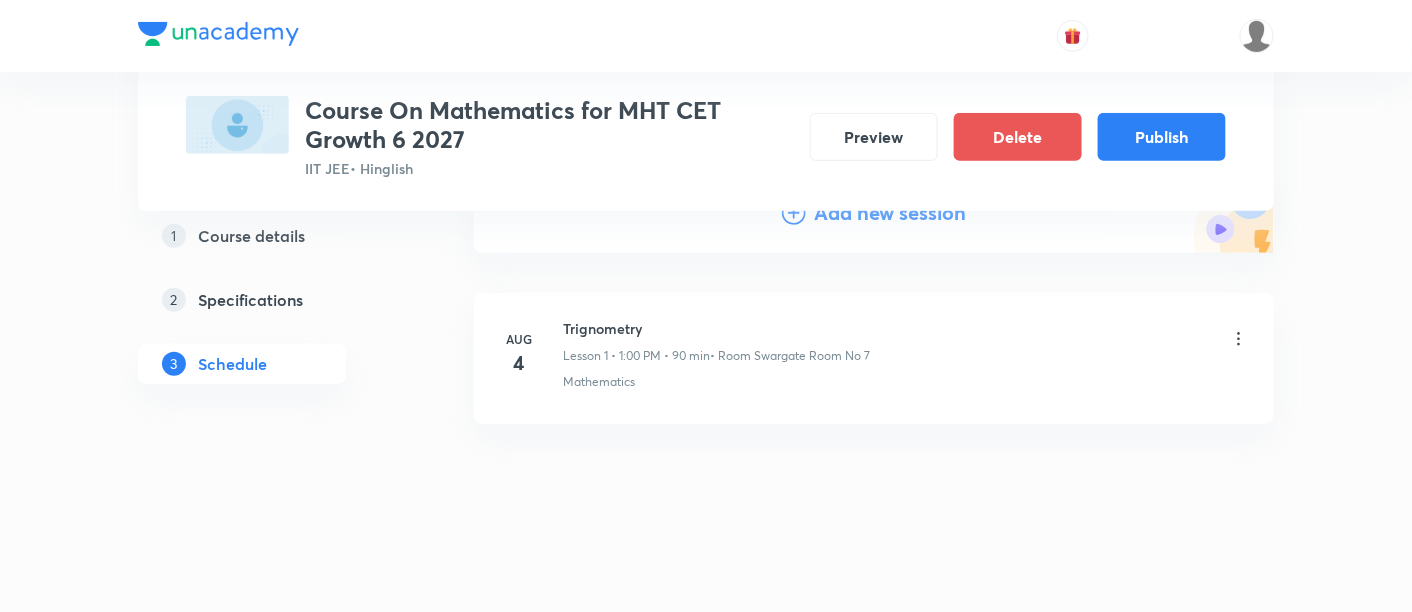 scroll, scrollTop: 268, scrollLeft: 0, axis: vertical 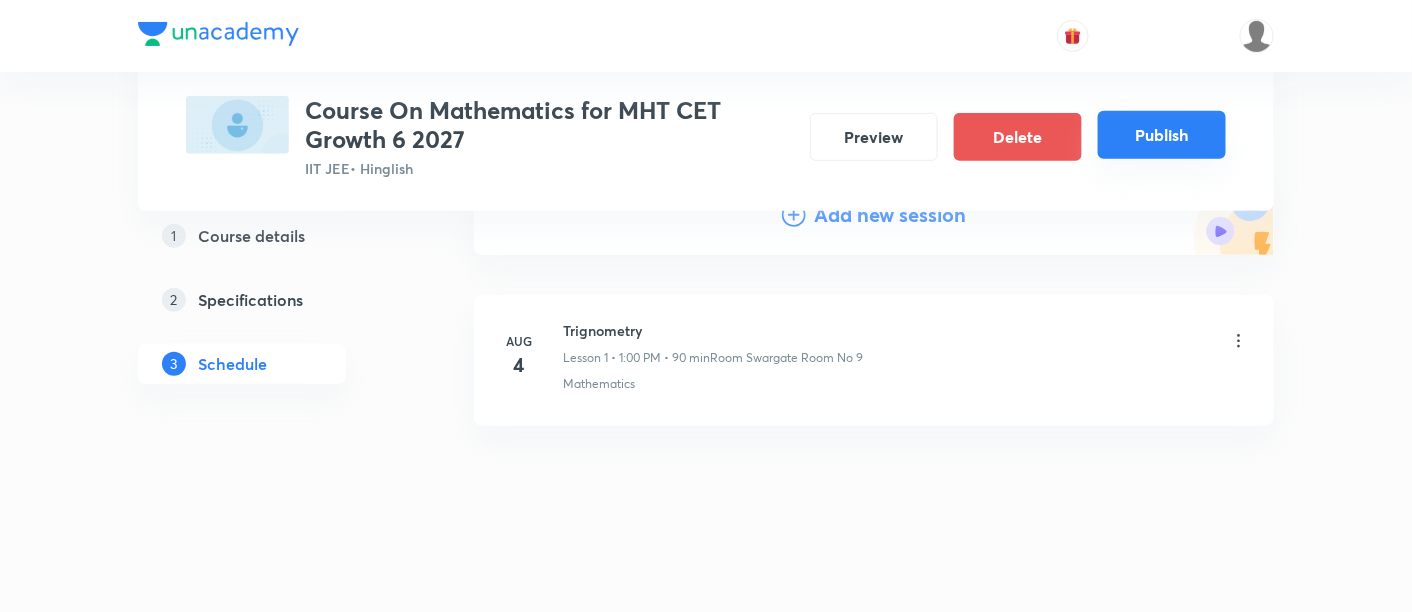 click on "Publish" at bounding box center (1162, 135) 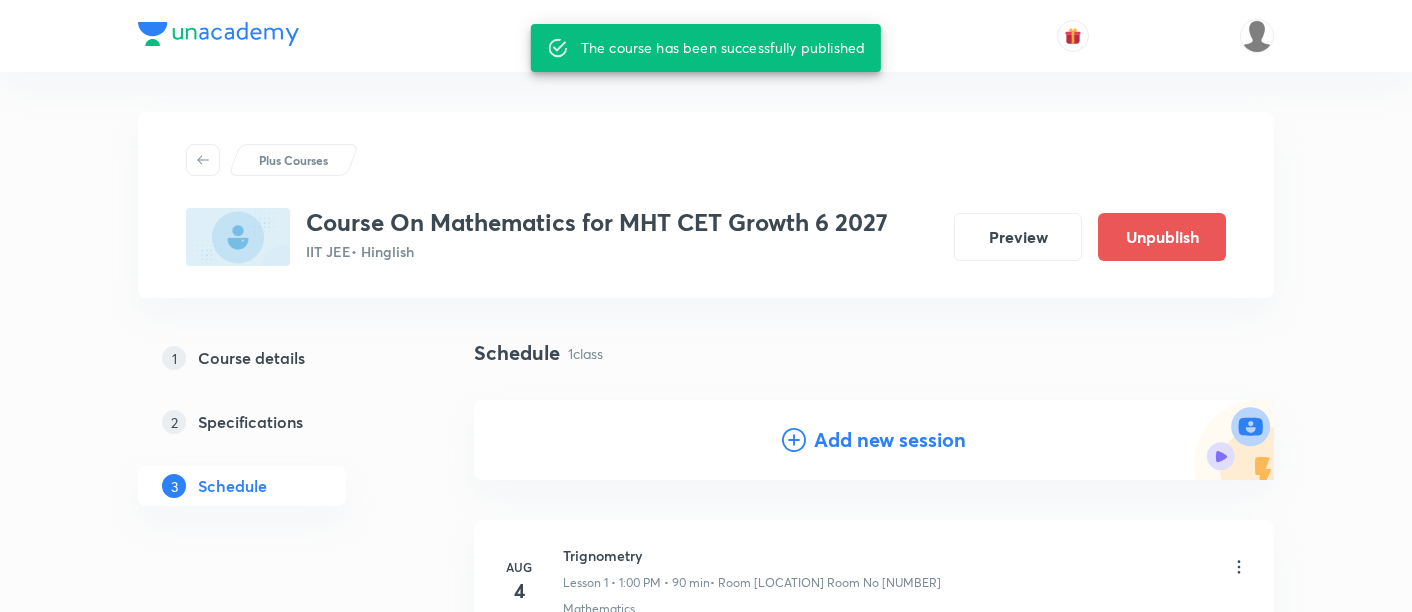 scroll, scrollTop: 0, scrollLeft: 0, axis: both 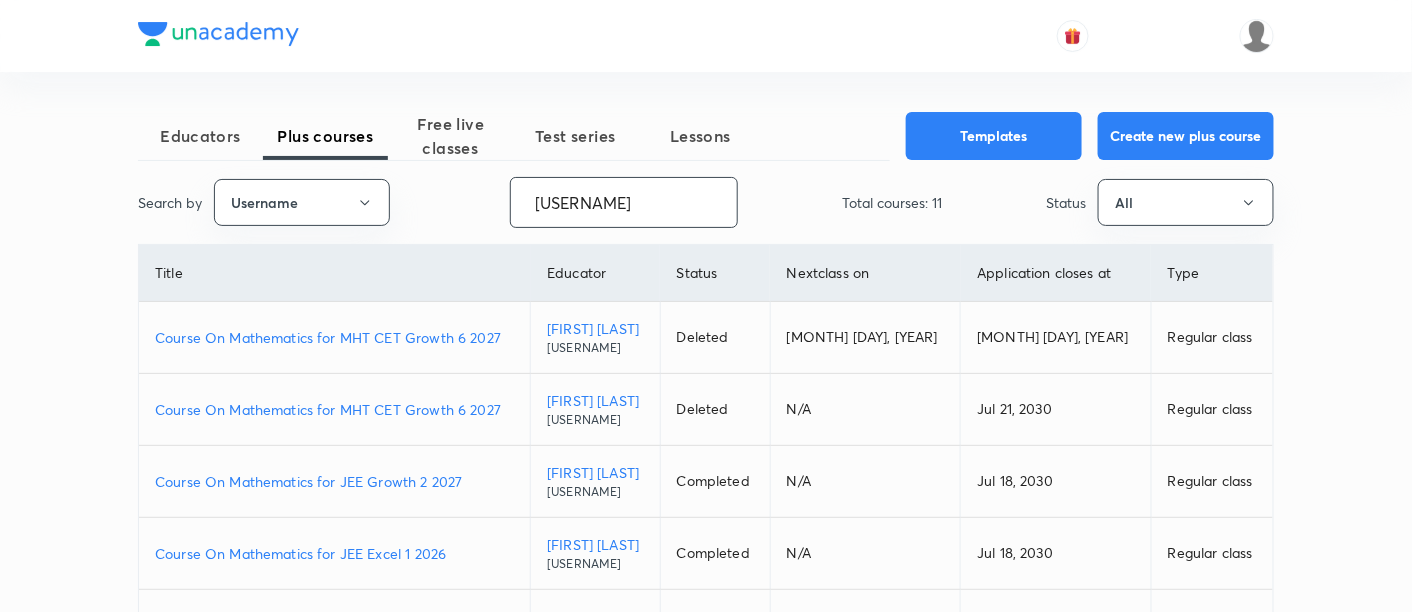 drag, startPoint x: 534, startPoint y: 210, endPoint x: 1008, endPoint y: 284, distance: 479.7416 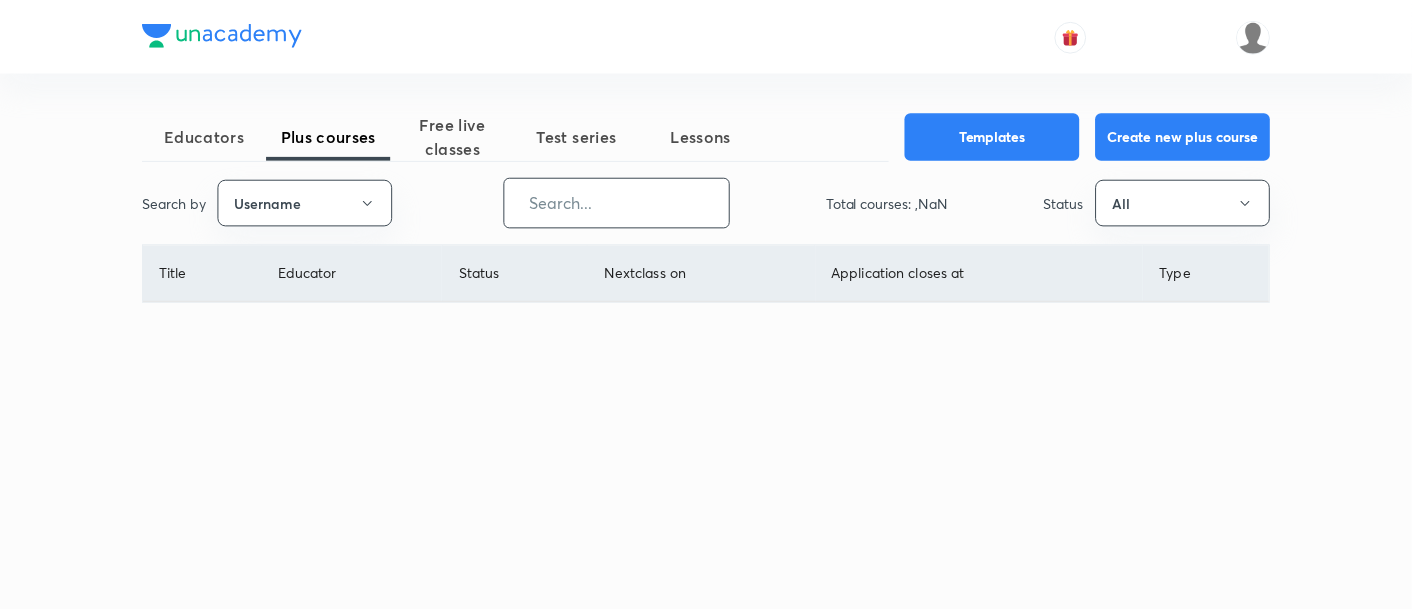 scroll, scrollTop: 0, scrollLeft: 0, axis: both 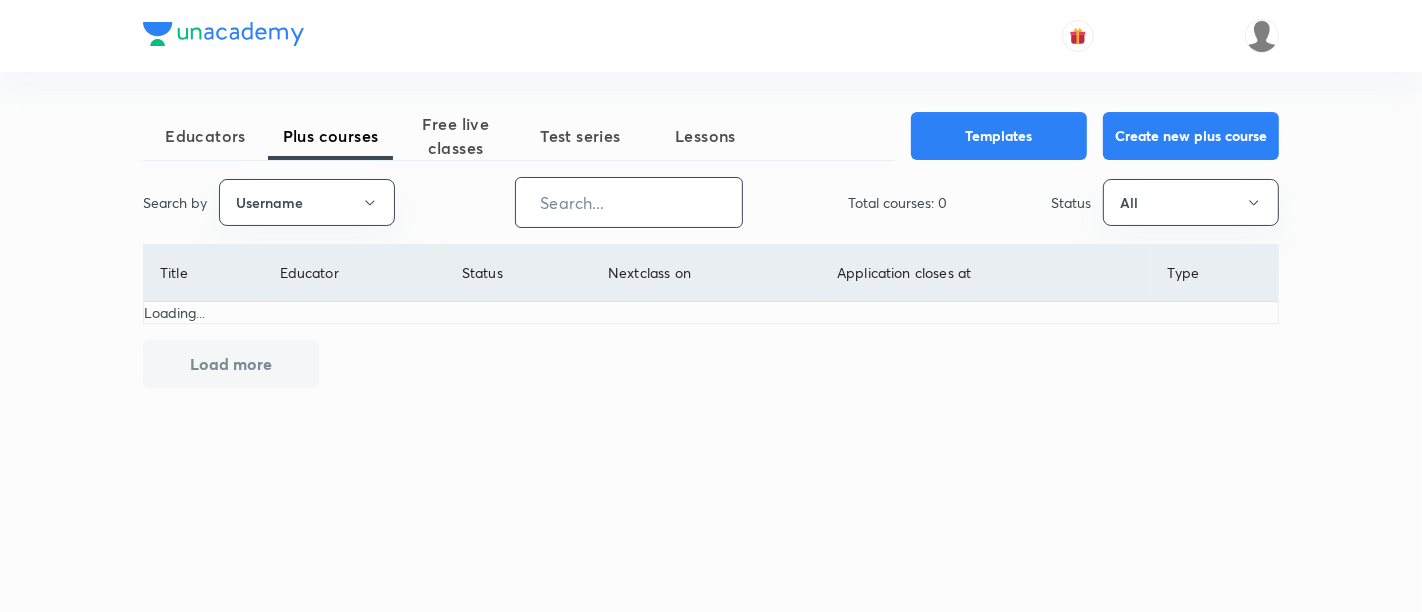 type 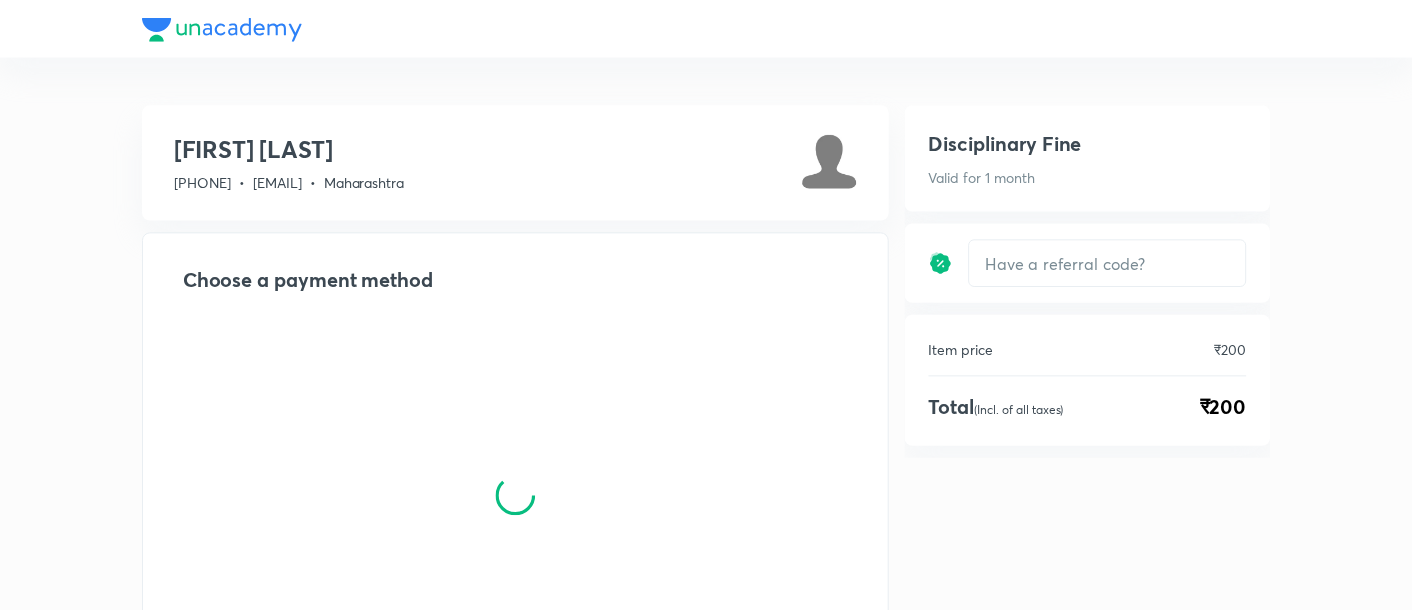scroll, scrollTop: 0, scrollLeft: 0, axis: both 